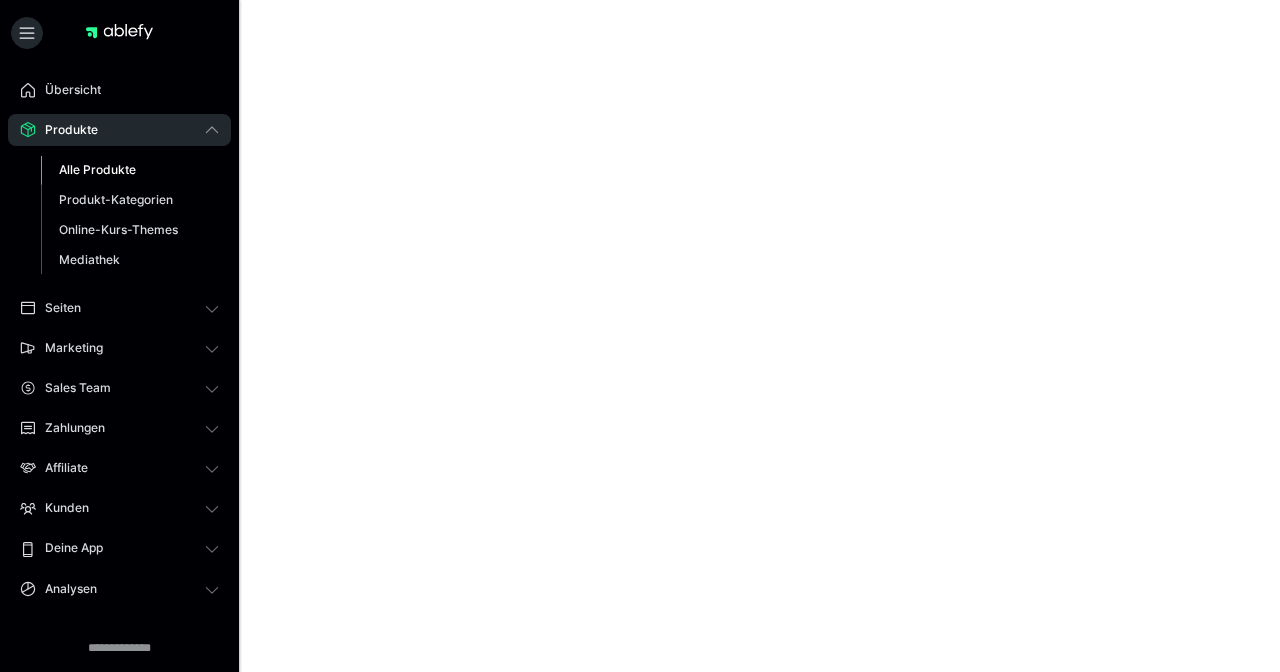 scroll, scrollTop: 0, scrollLeft: 0, axis: both 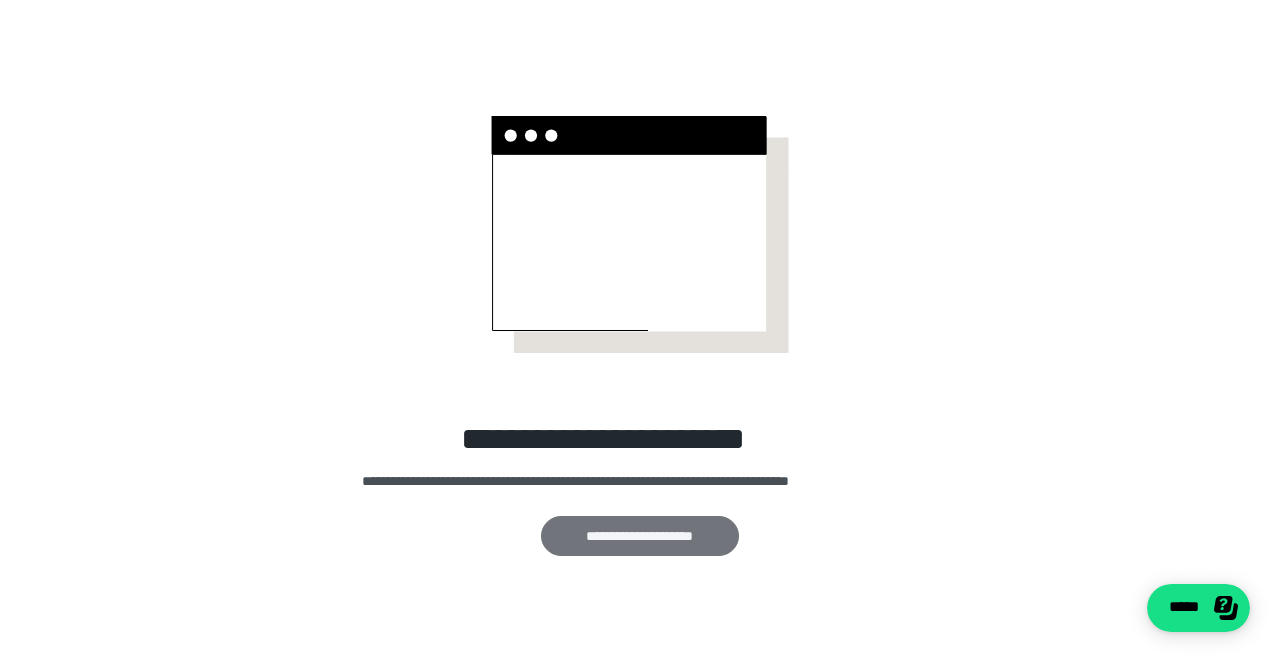 click on "**********" at bounding box center (640, 536) 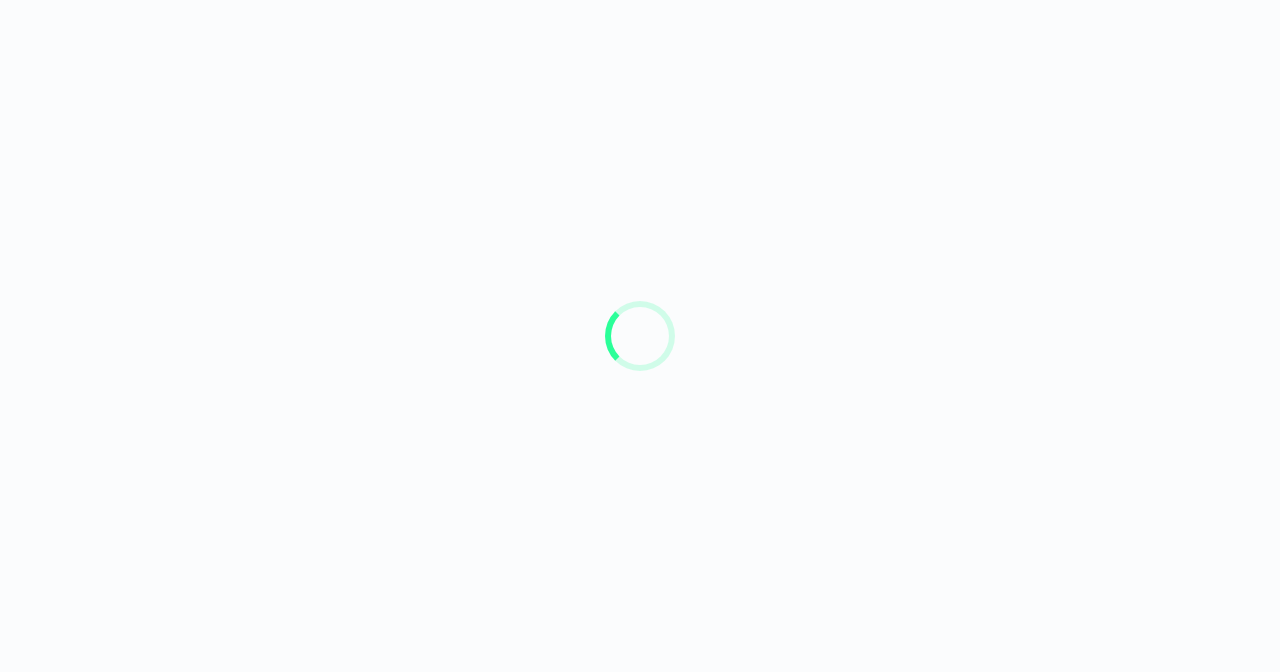 scroll, scrollTop: 0, scrollLeft: 0, axis: both 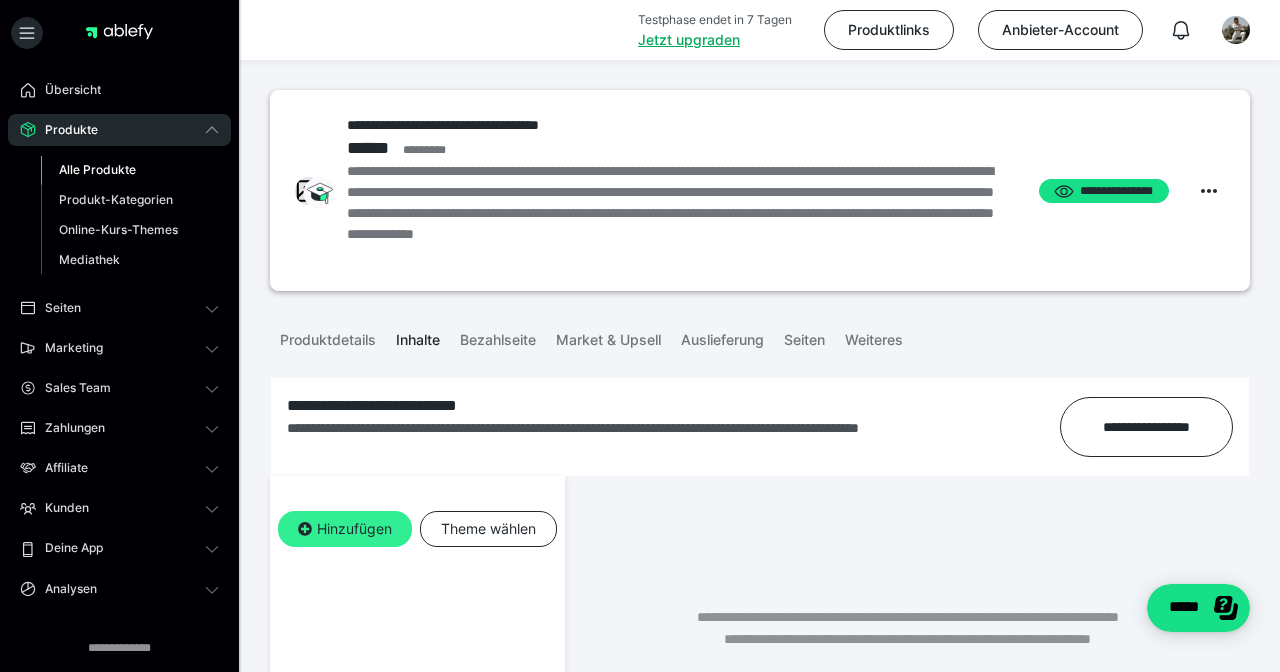 click on "Hinzufügen" at bounding box center (345, 529) 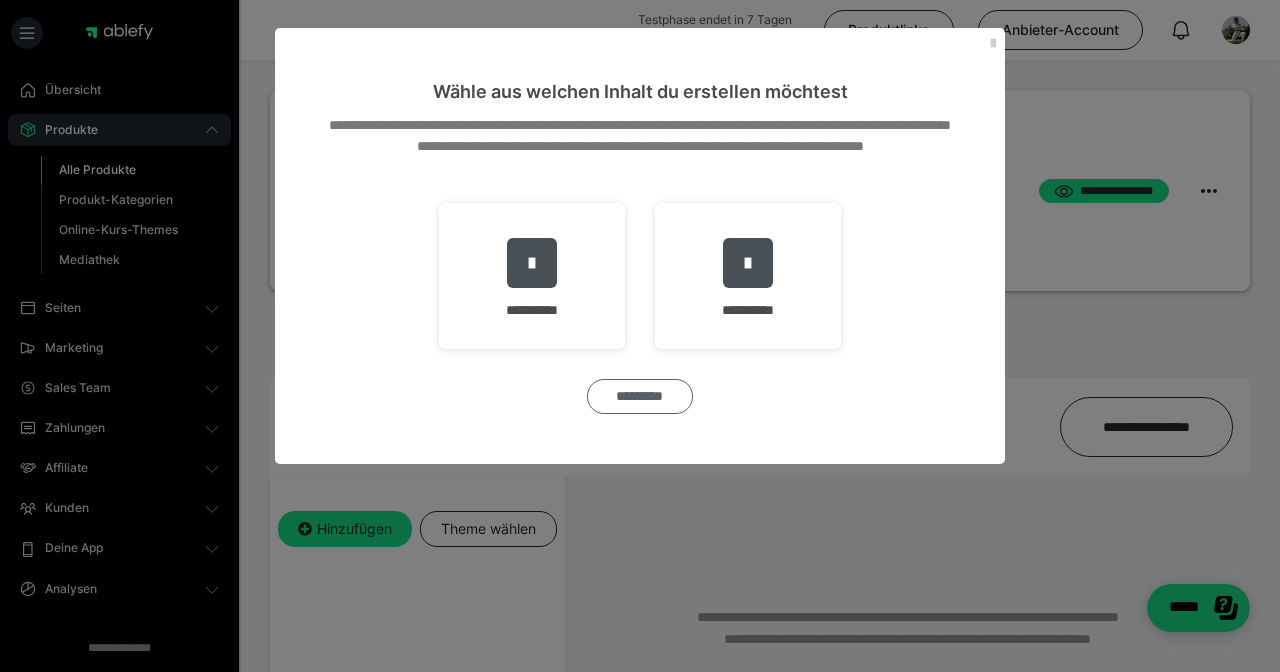 click on "*********" at bounding box center [640, 396] 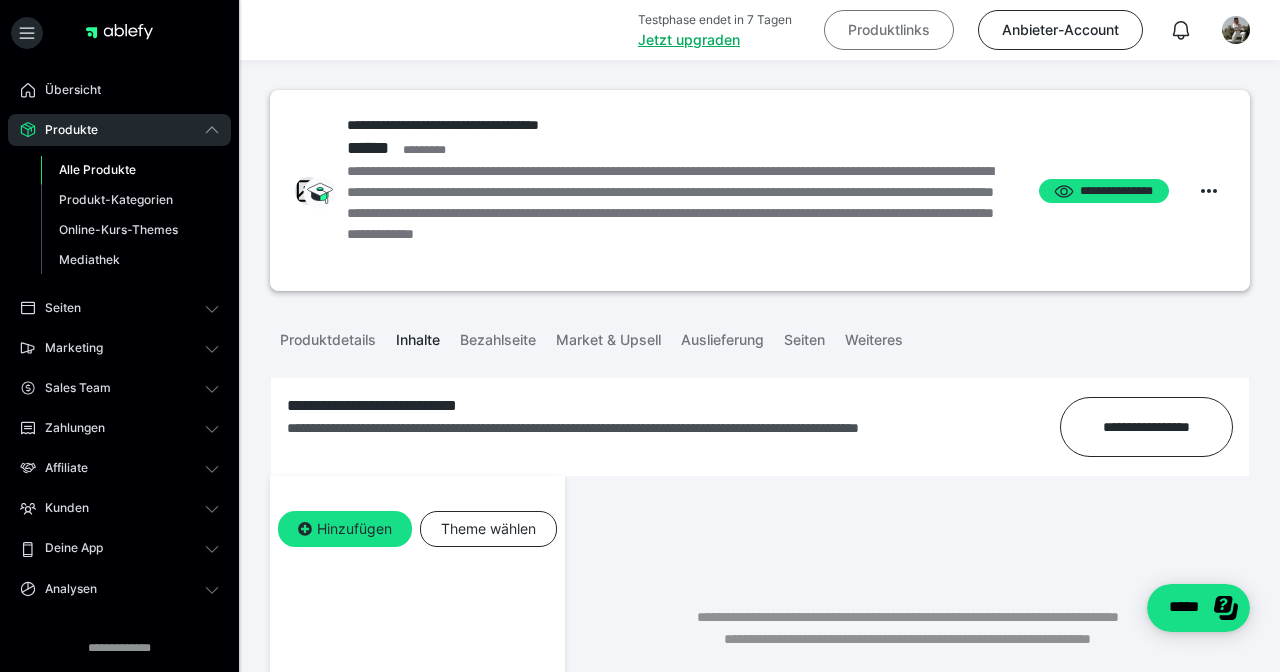 click on "Produktlinks" at bounding box center (889, 30) 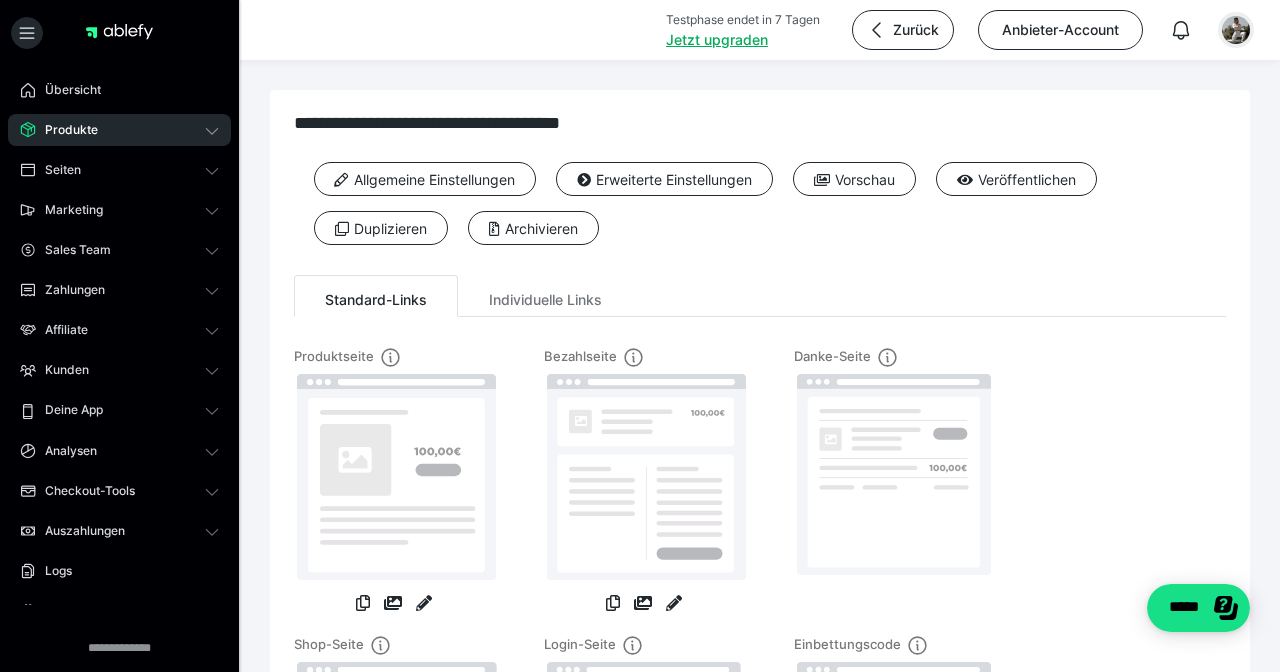 click at bounding box center (1236, 30) 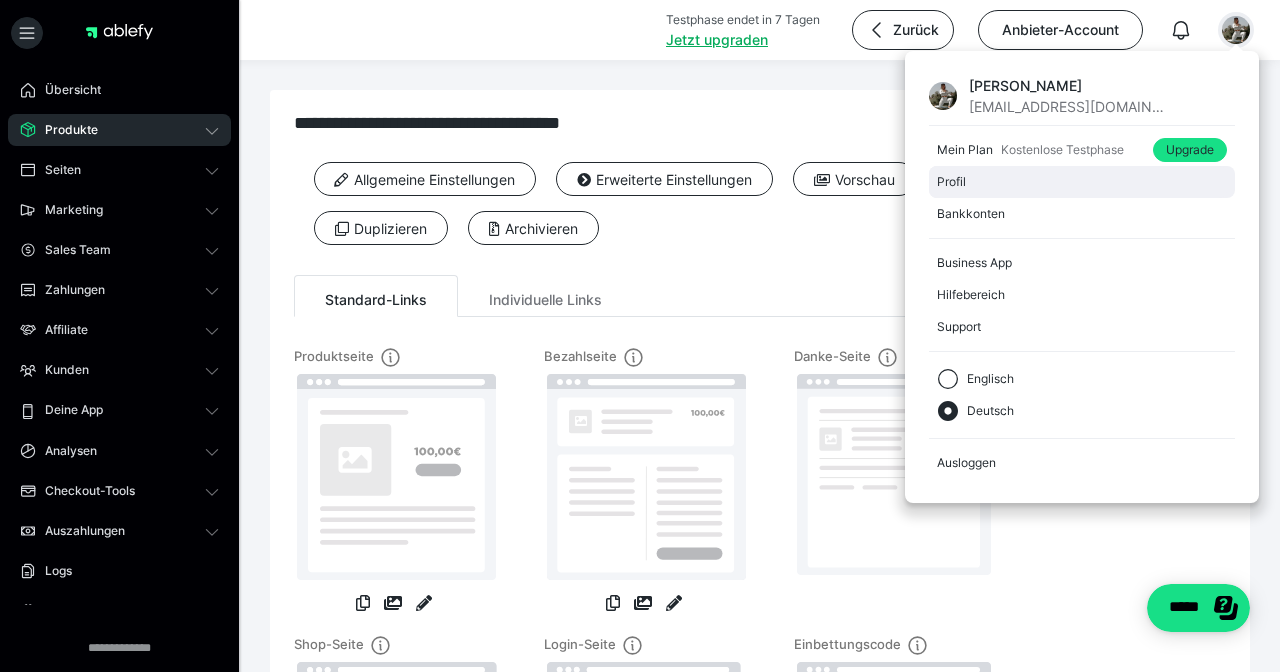 click on "Profil" at bounding box center (1078, 182) 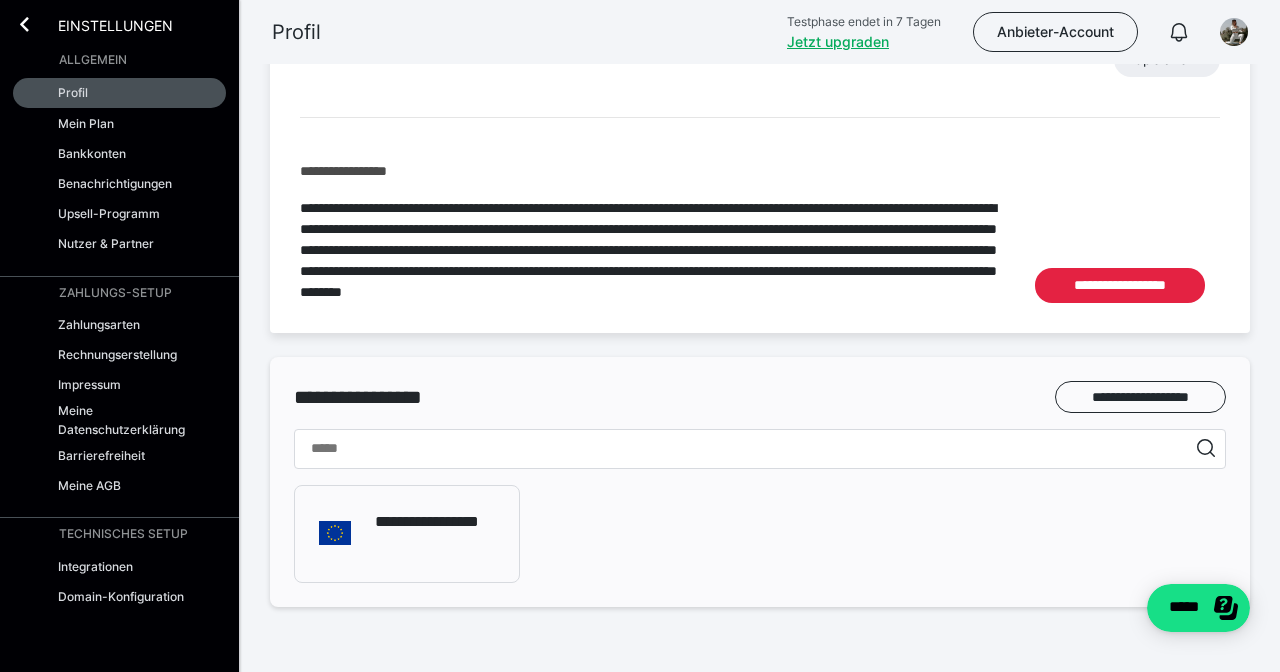 scroll, scrollTop: 755, scrollLeft: 0, axis: vertical 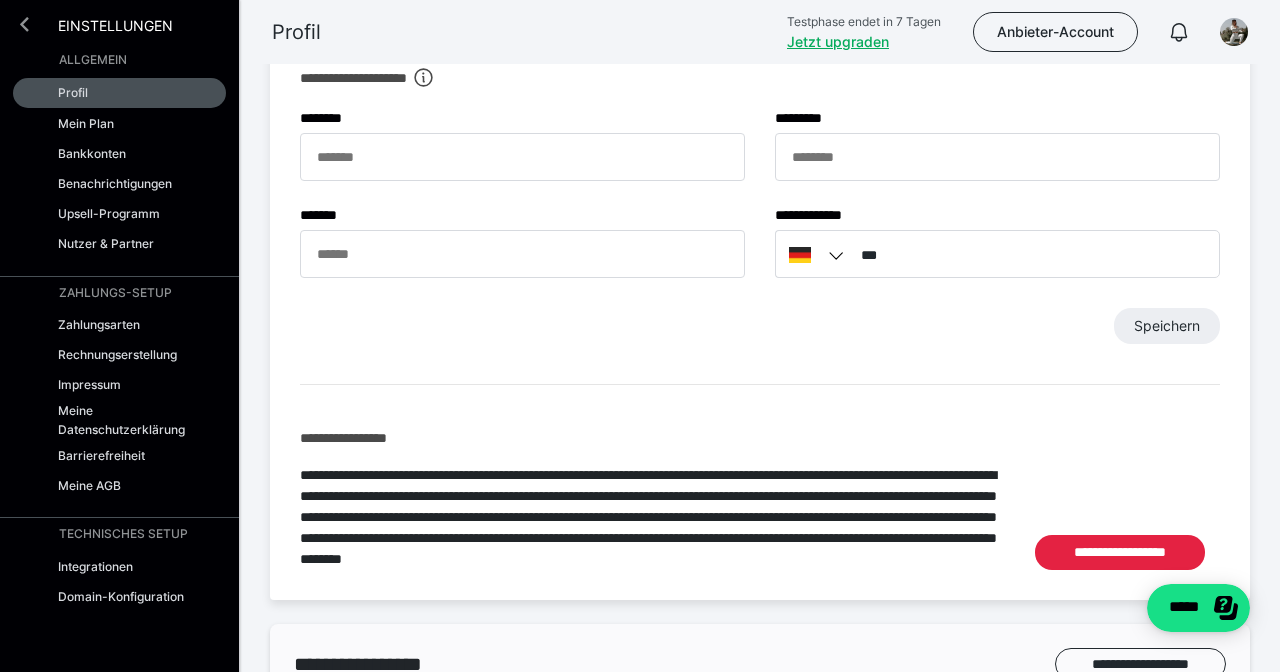 click at bounding box center (24, 24) 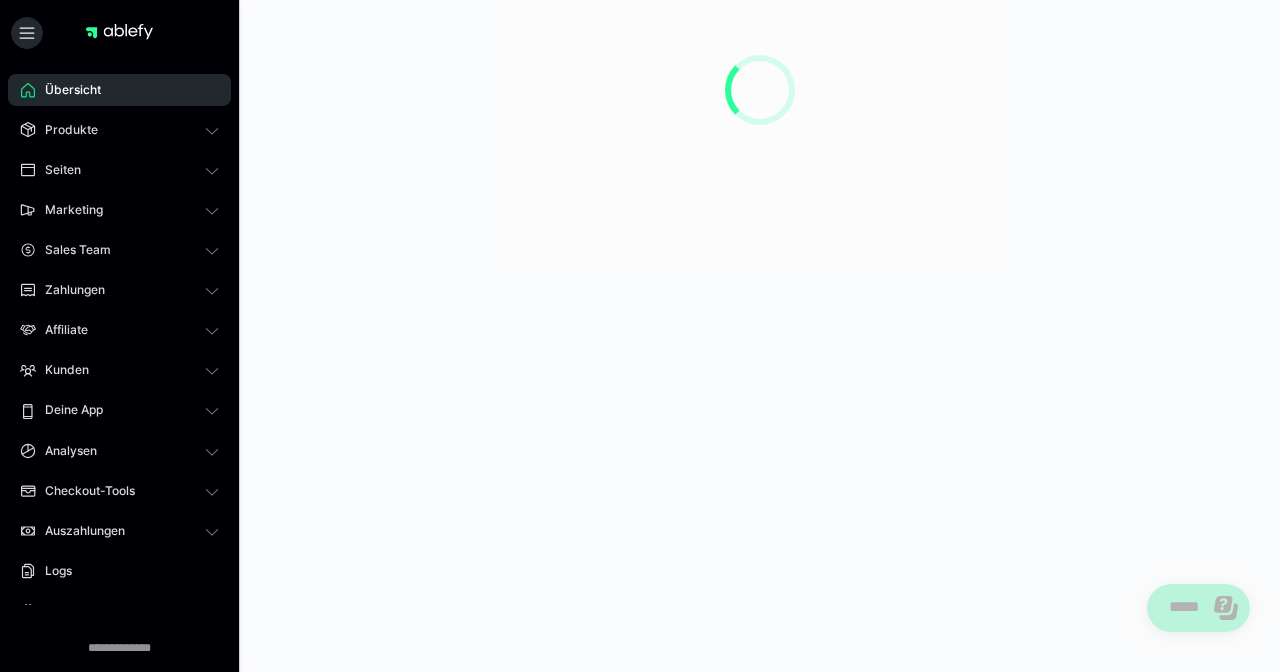 scroll, scrollTop: 0, scrollLeft: 0, axis: both 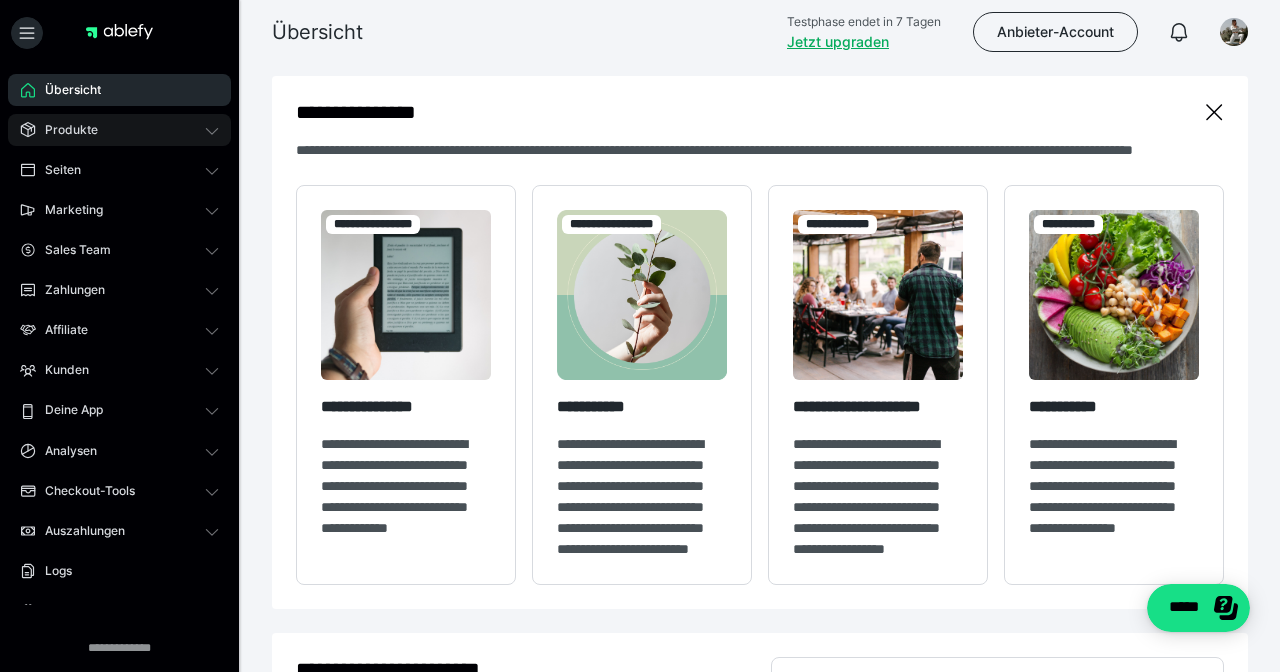click on "Produkte" at bounding box center (64, 130) 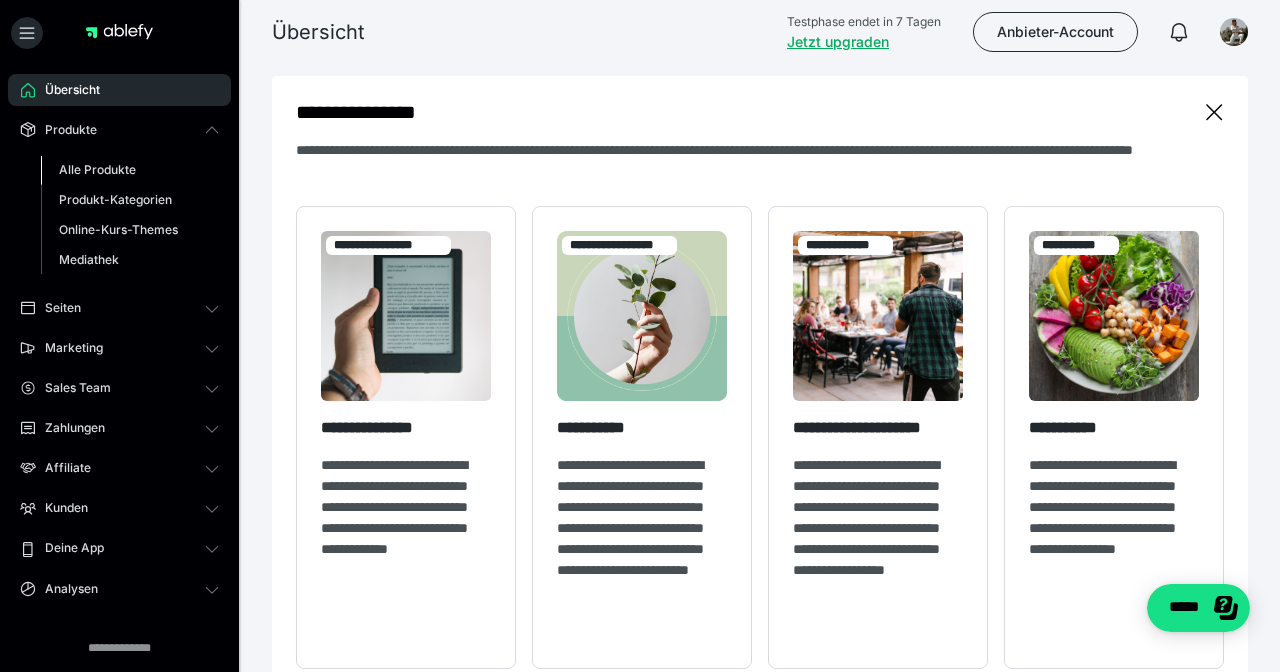 click on "Alle Produkte" at bounding box center [97, 169] 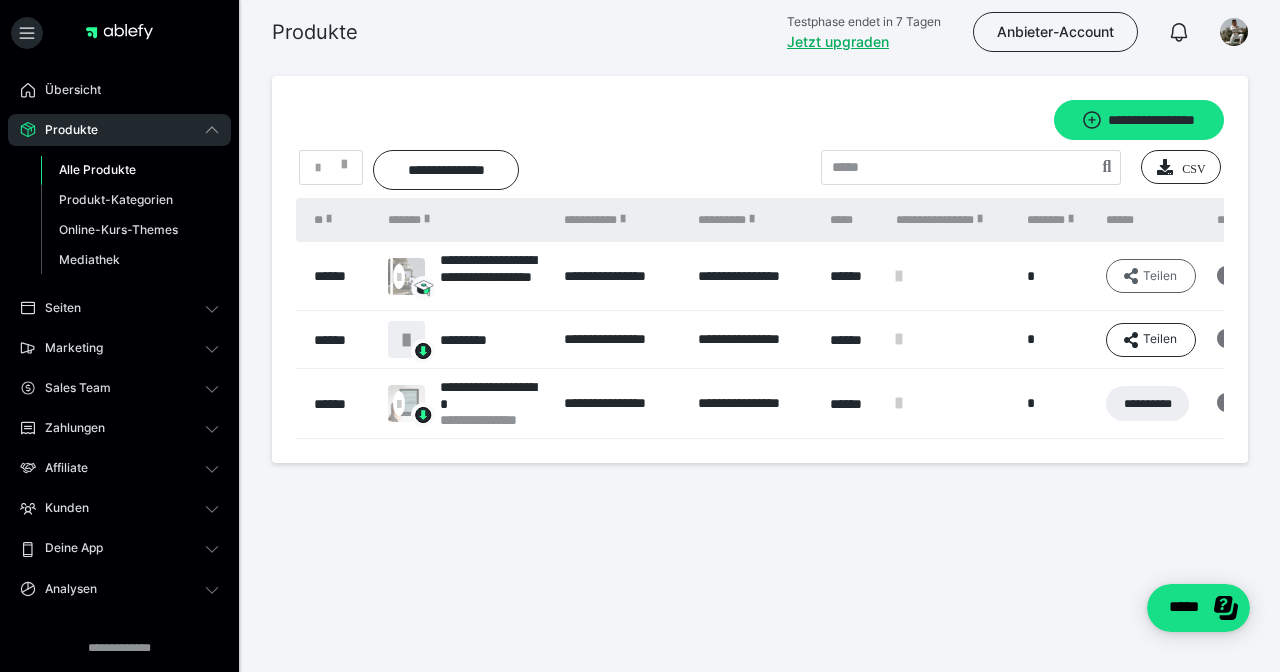 scroll, scrollTop: 0, scrollLeft: 0, axis: both 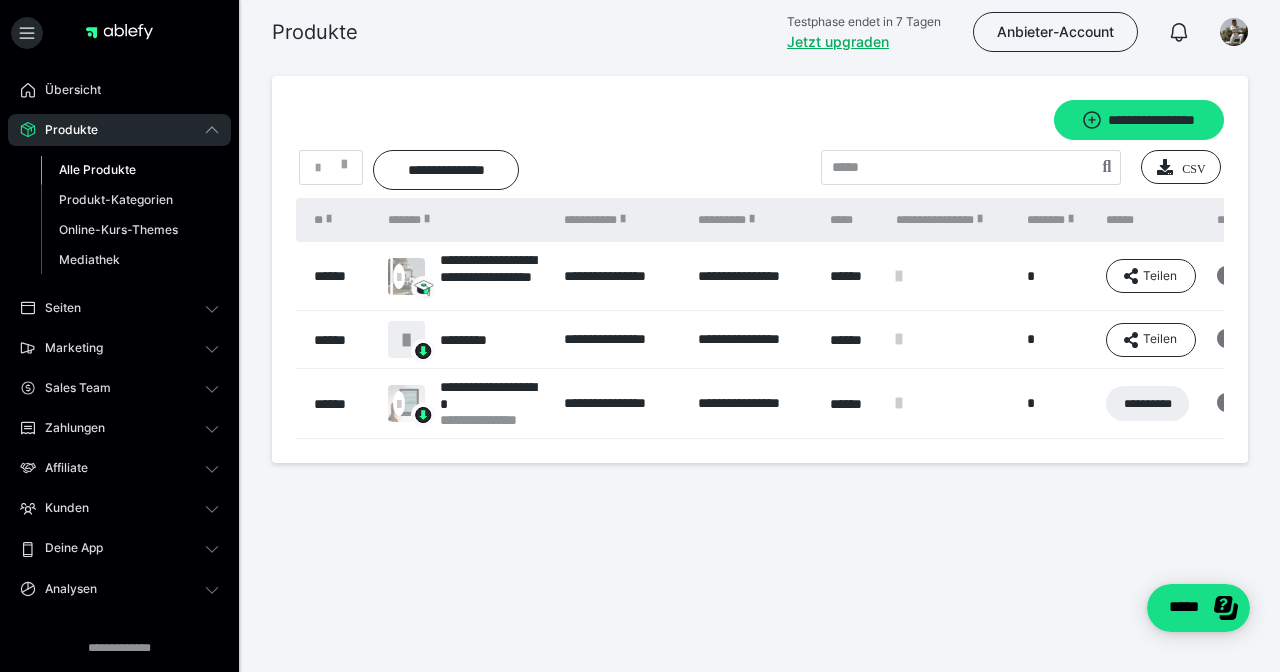 drag, startPoint x: 862, startPoint y: 475, endPoint x: 990, endPoint y: 462, distance: 128.65846 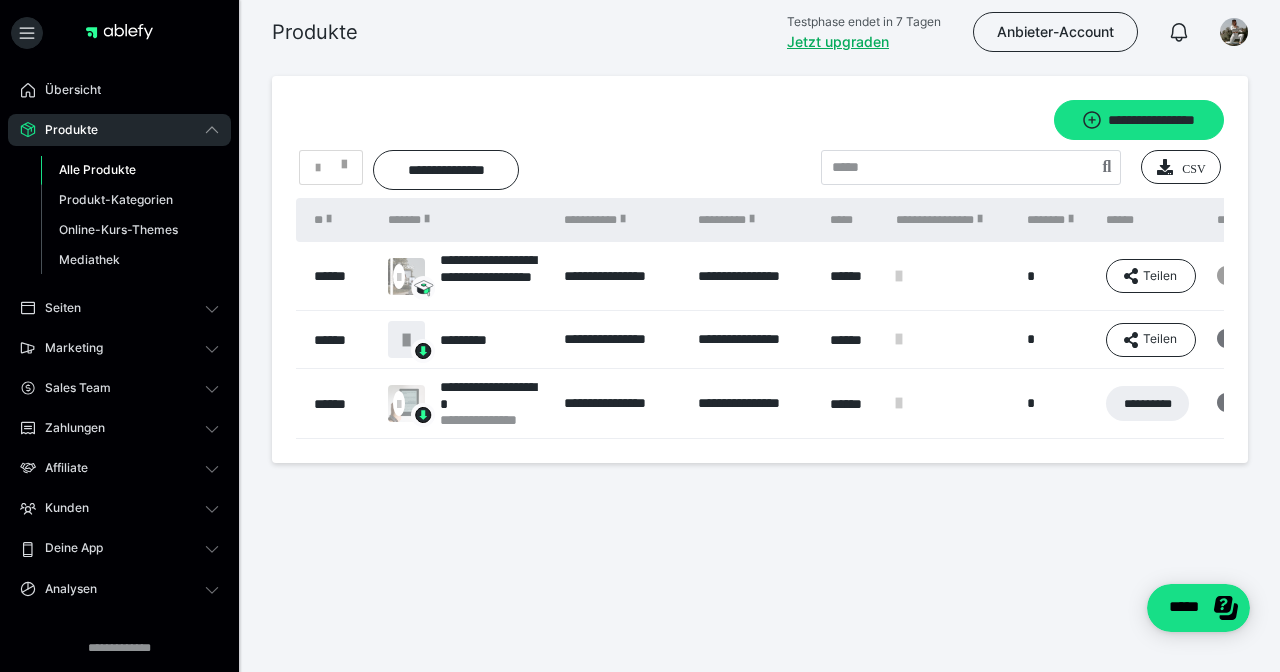 click 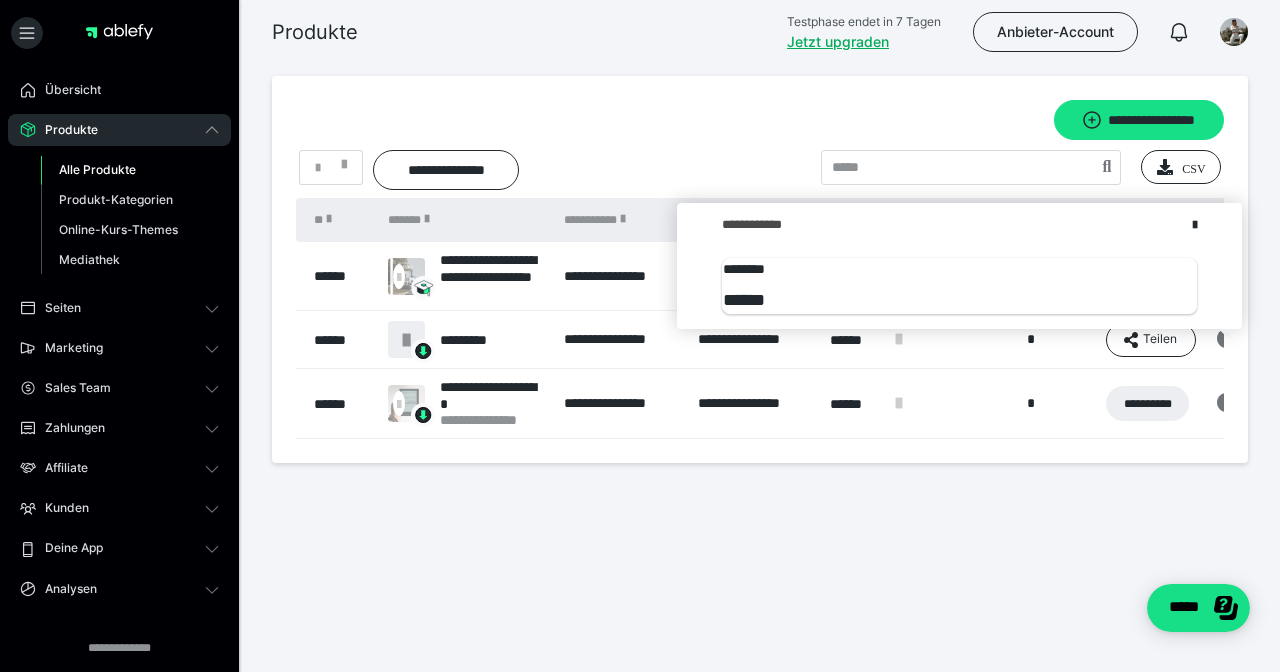 click on "**********" at bounding box center [760, 323] 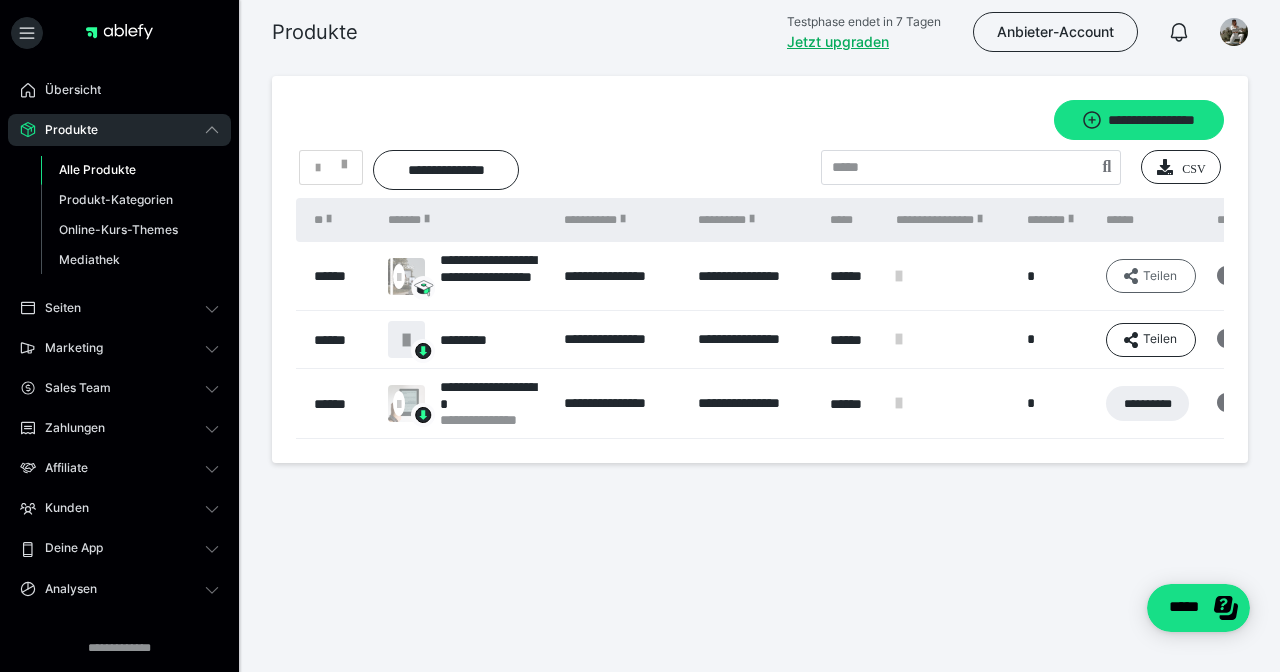 click on "Teilen" at bounding box center (1151, 276) 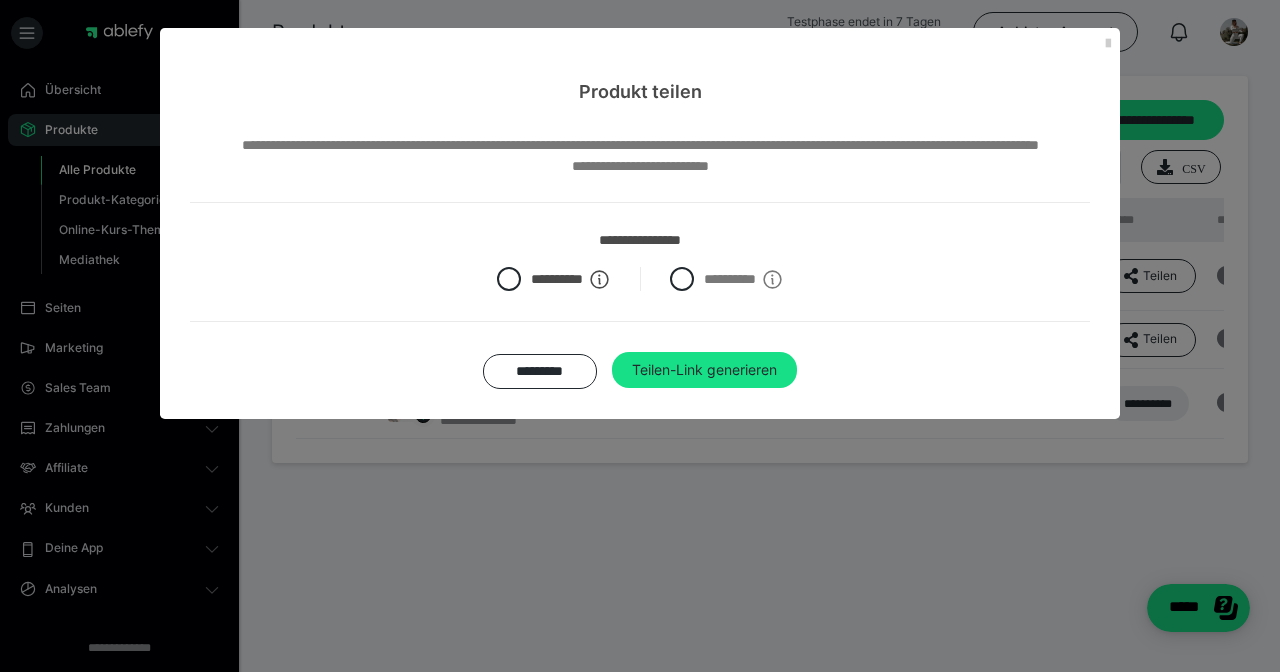 click on "Produkt teilen" at bounding box center [640, 66] 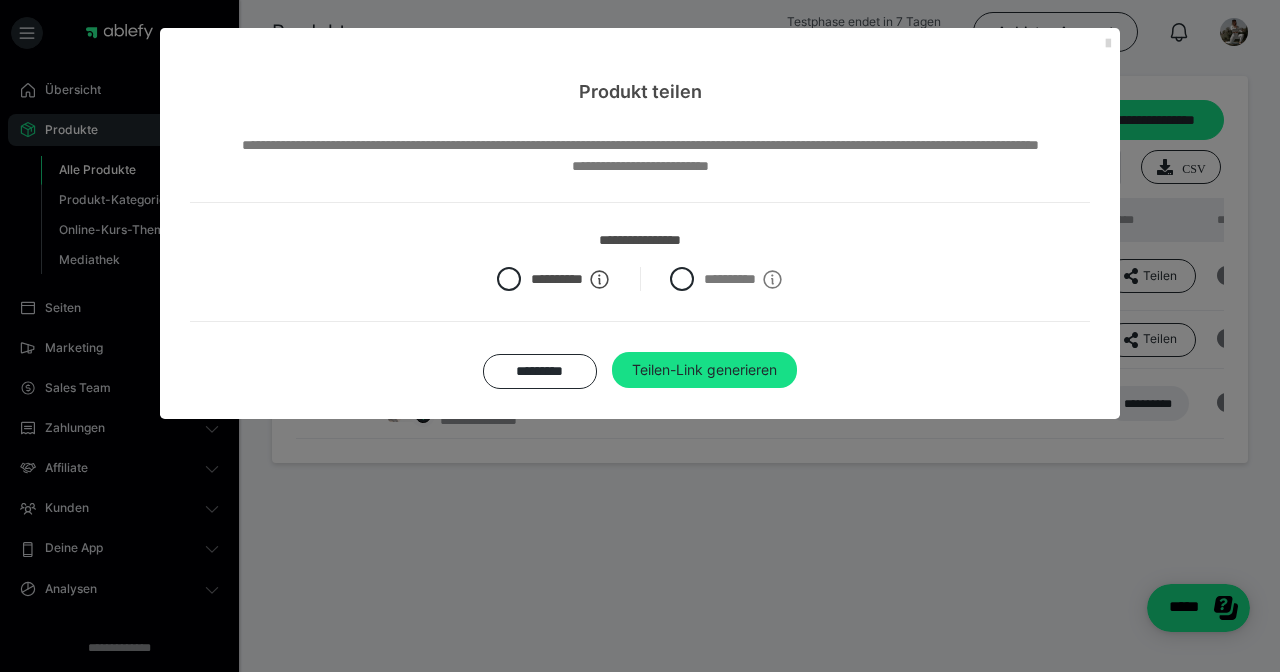 click at bounding box center [1108, 44] 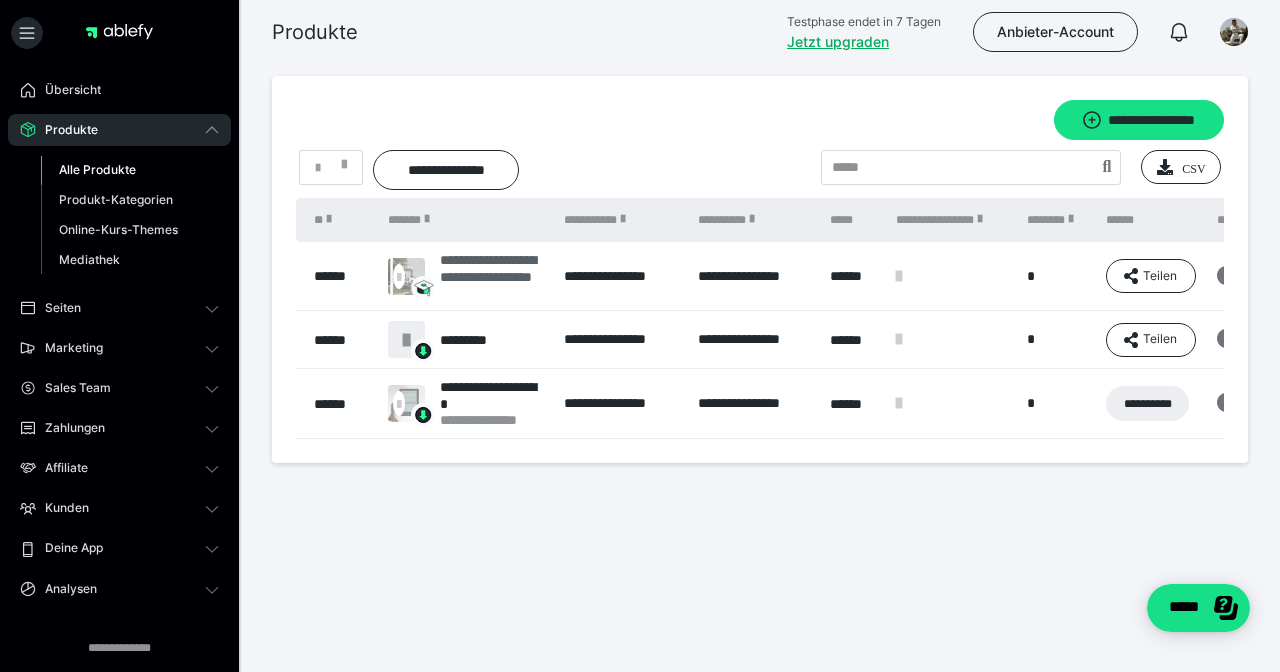 click on "**********" at bounding box center [492, 276] 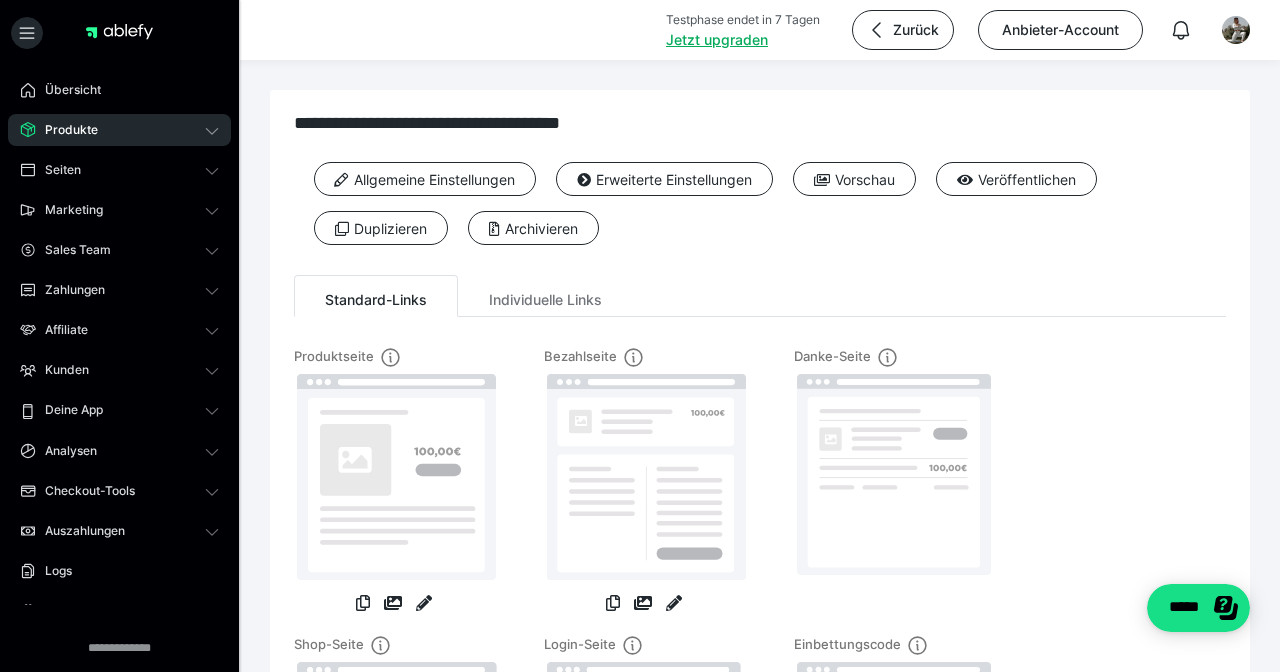 scroll, scrollTop: 0, scrollLeft: 0, axis: both 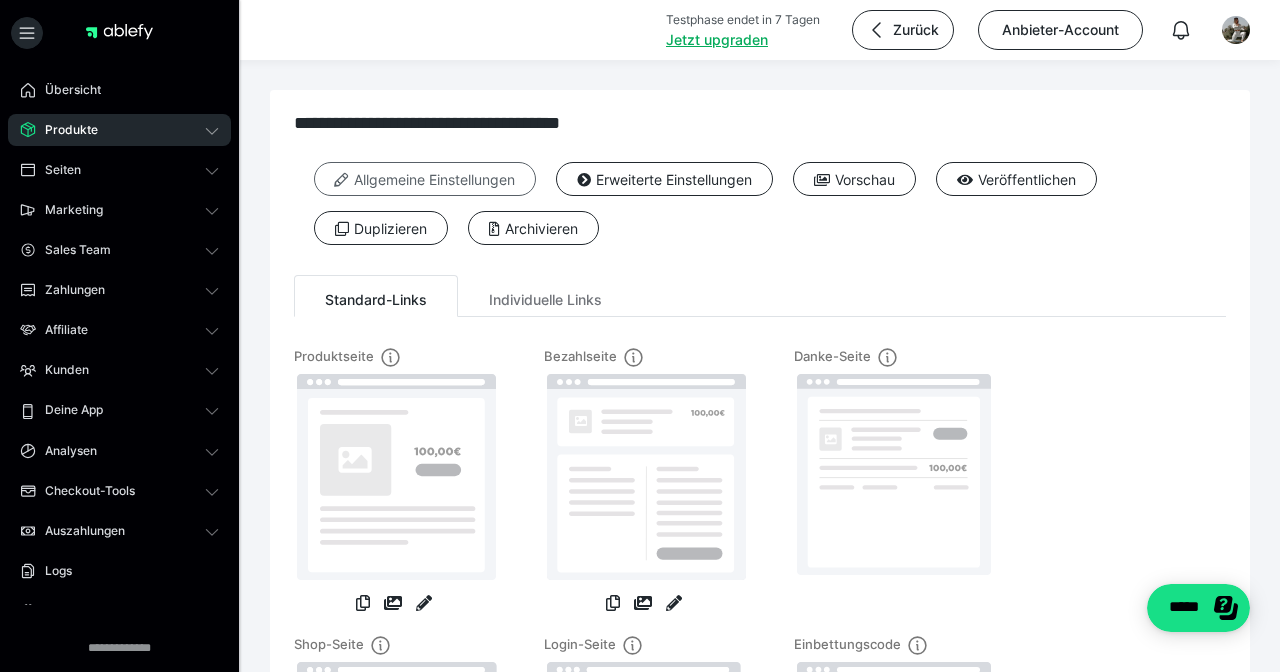click on "Allgemeine Einstellungen" at bounding box center (425, 179) 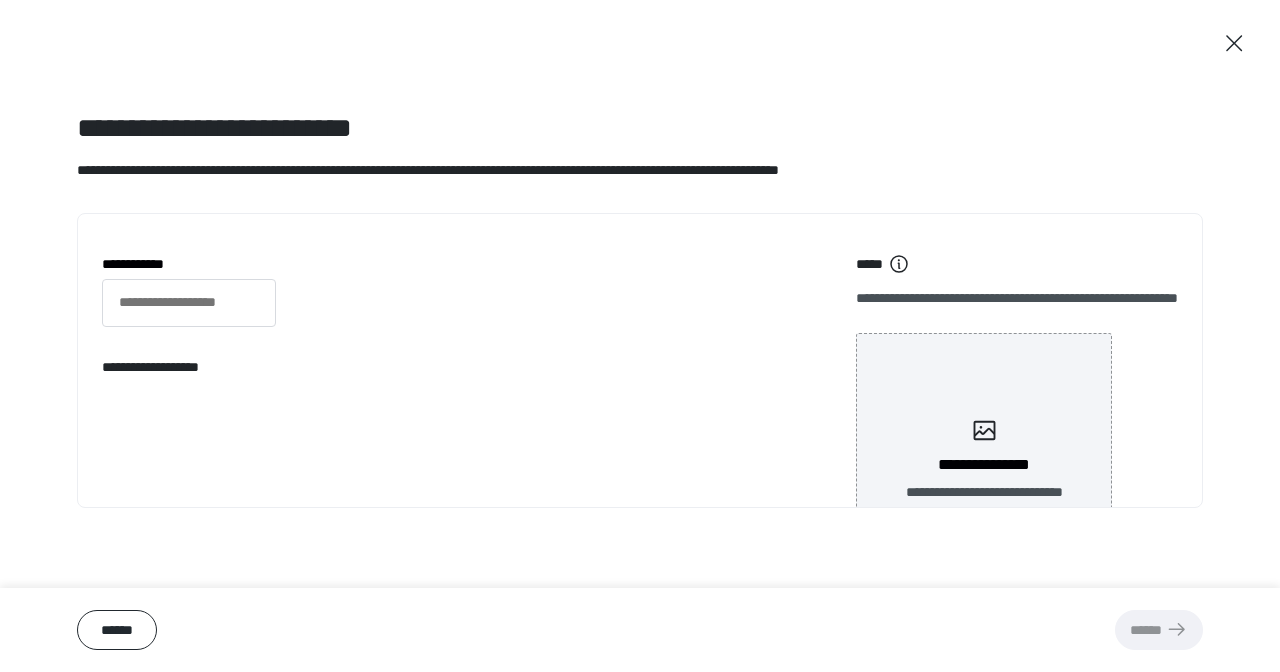 type on "**********" 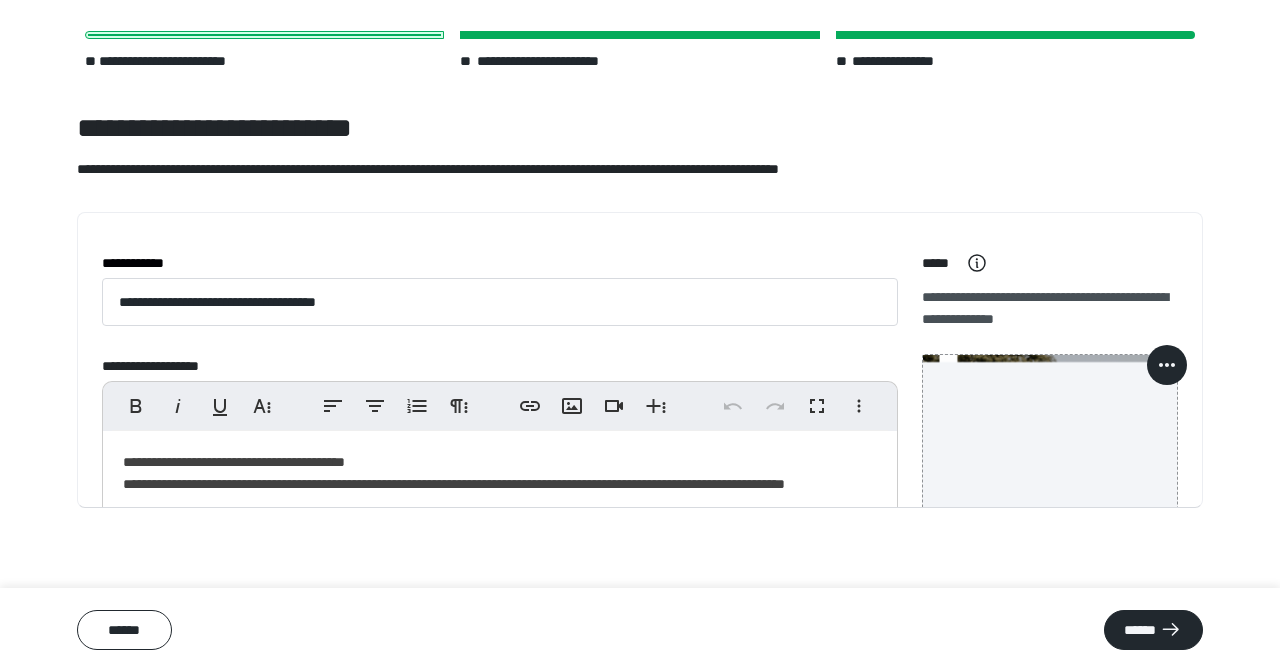 scroll, scrollTop: 65, scrollLeft: 0, axis: vertical 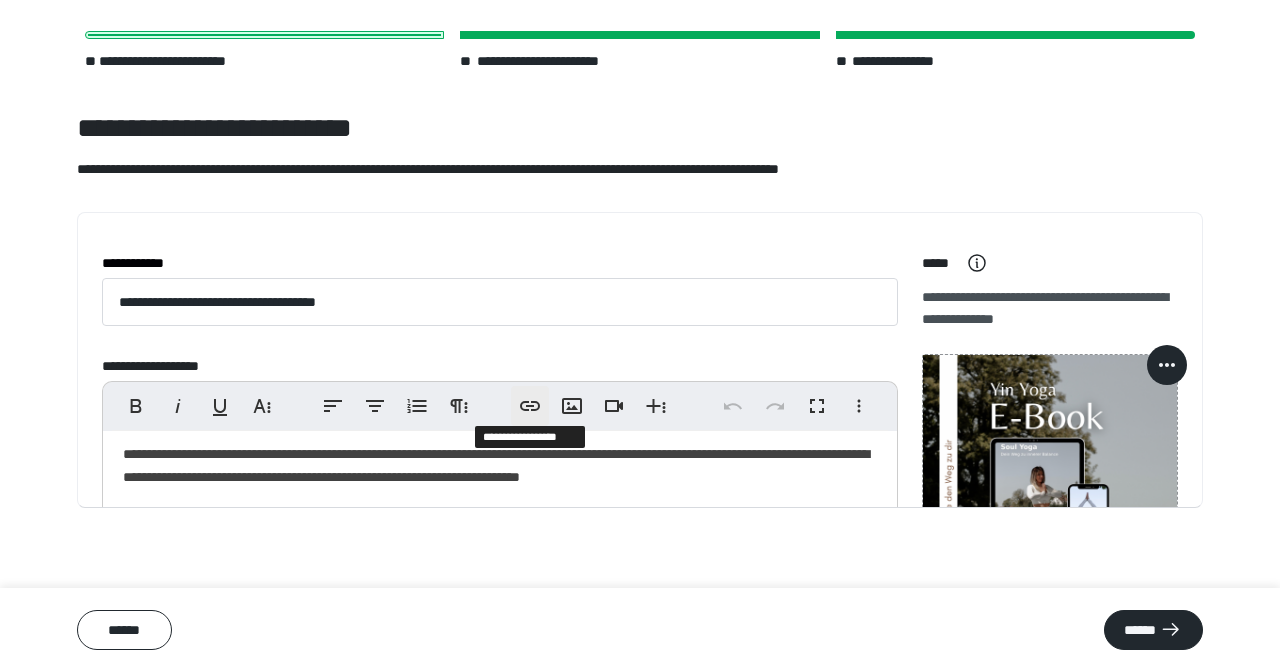 click 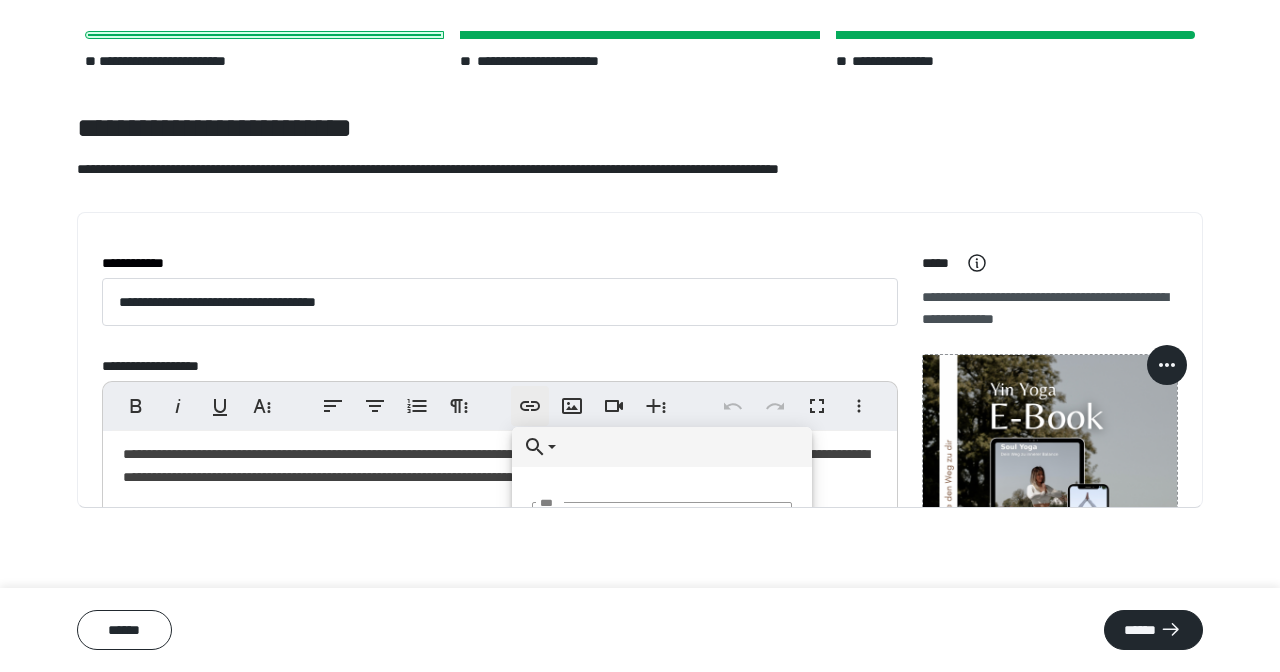 scroll, scrollTop: 165, scrollLeft: 0, axis: vertical 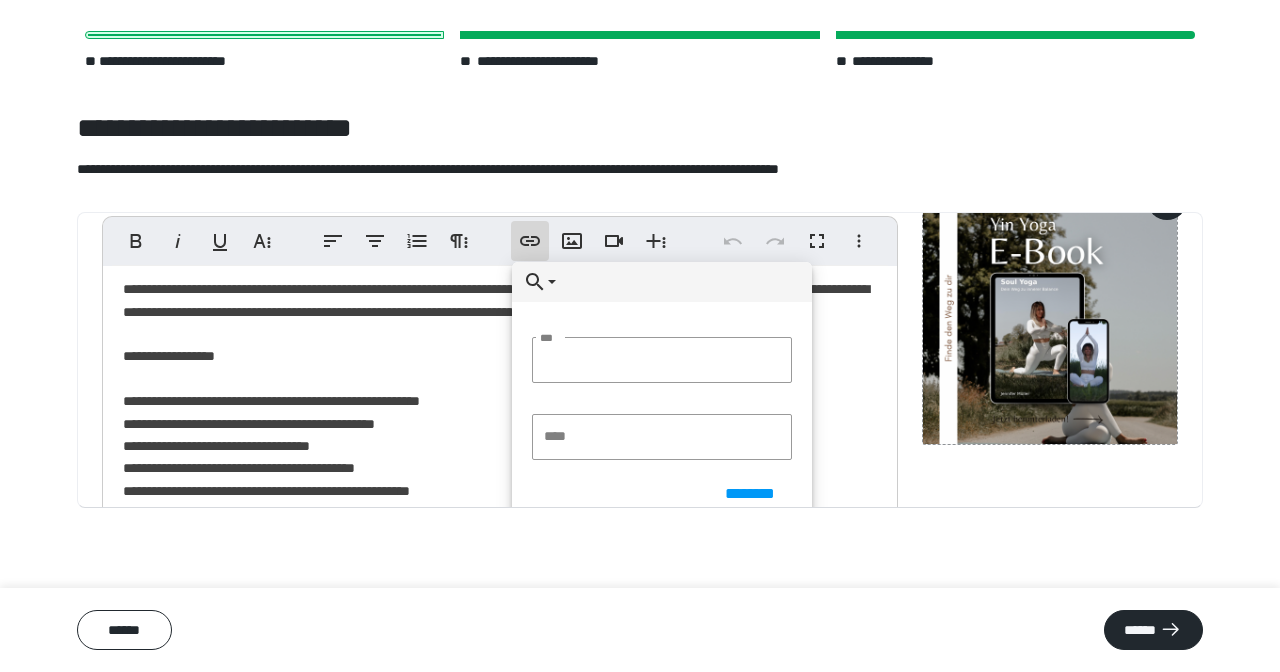 click on "**********" at bounding box center (640, 378) 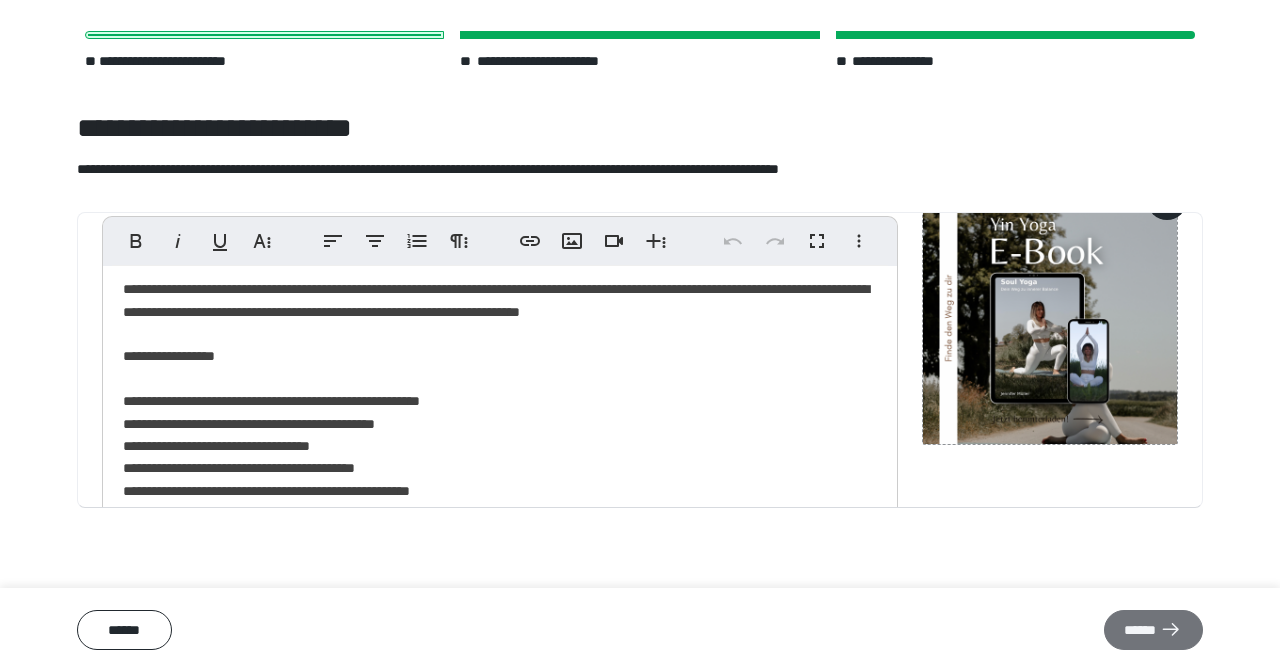 click on "******" at bounding box center (1153, 630) 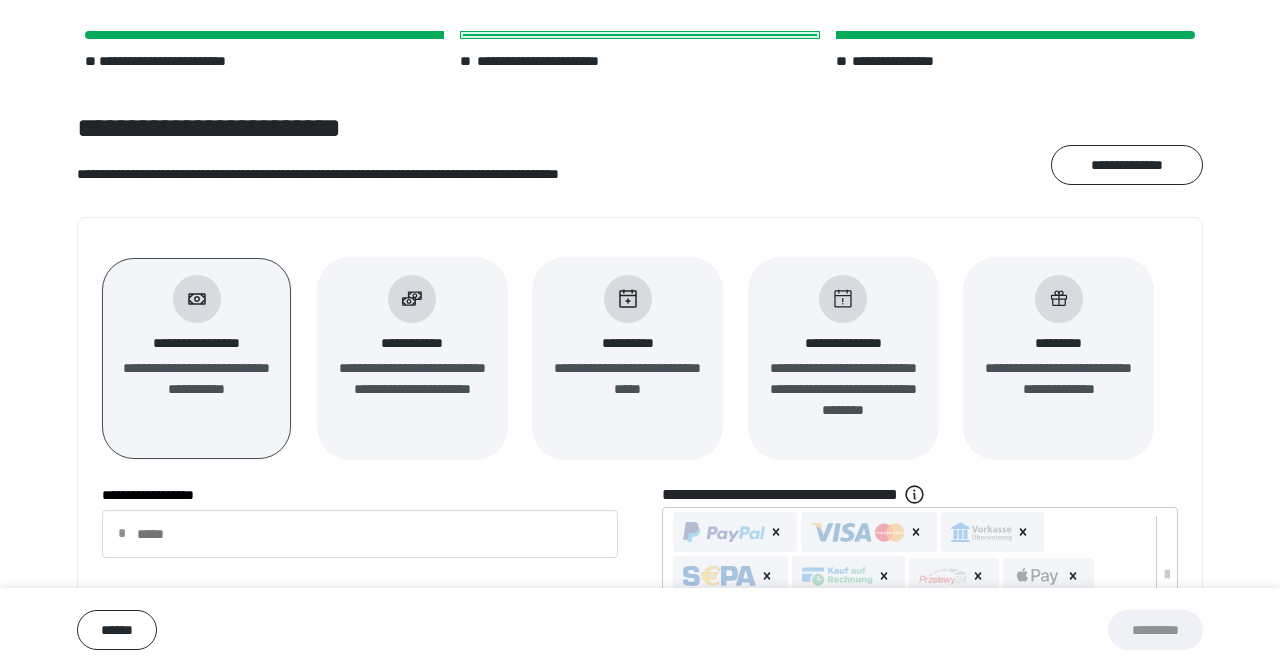scroll, scrollTop: 0, scrollLeft: 0, axis: both 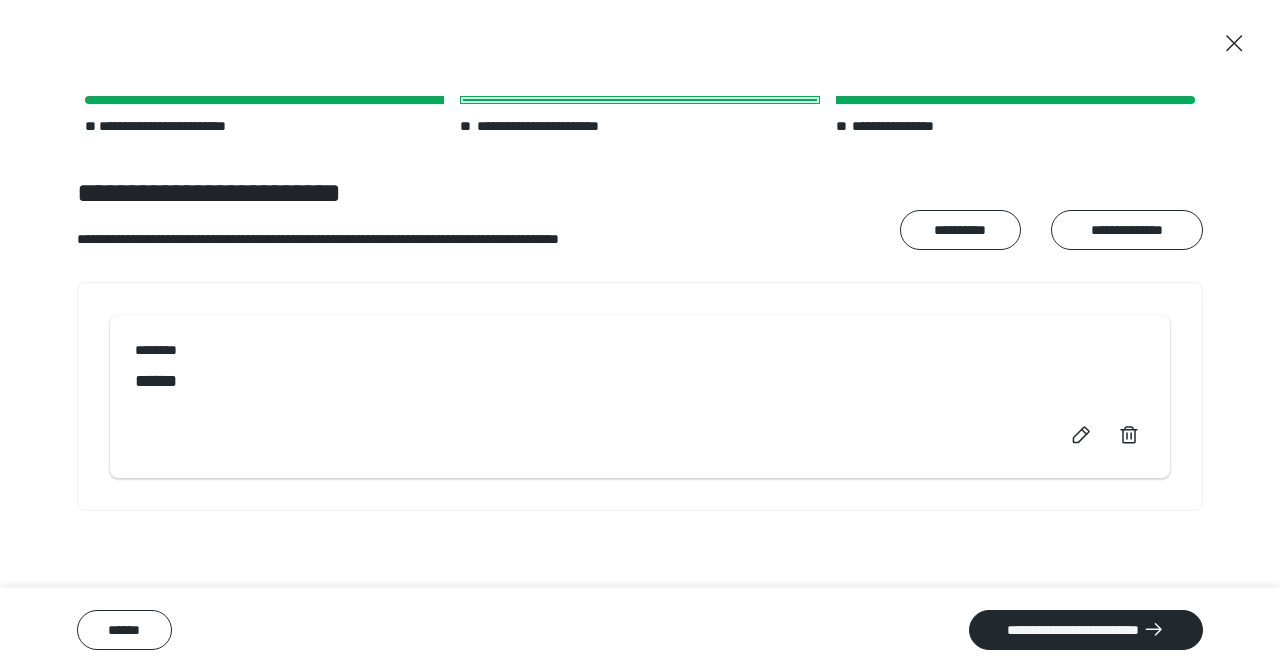 click on "******** ******" at bounding box center (640, 396) 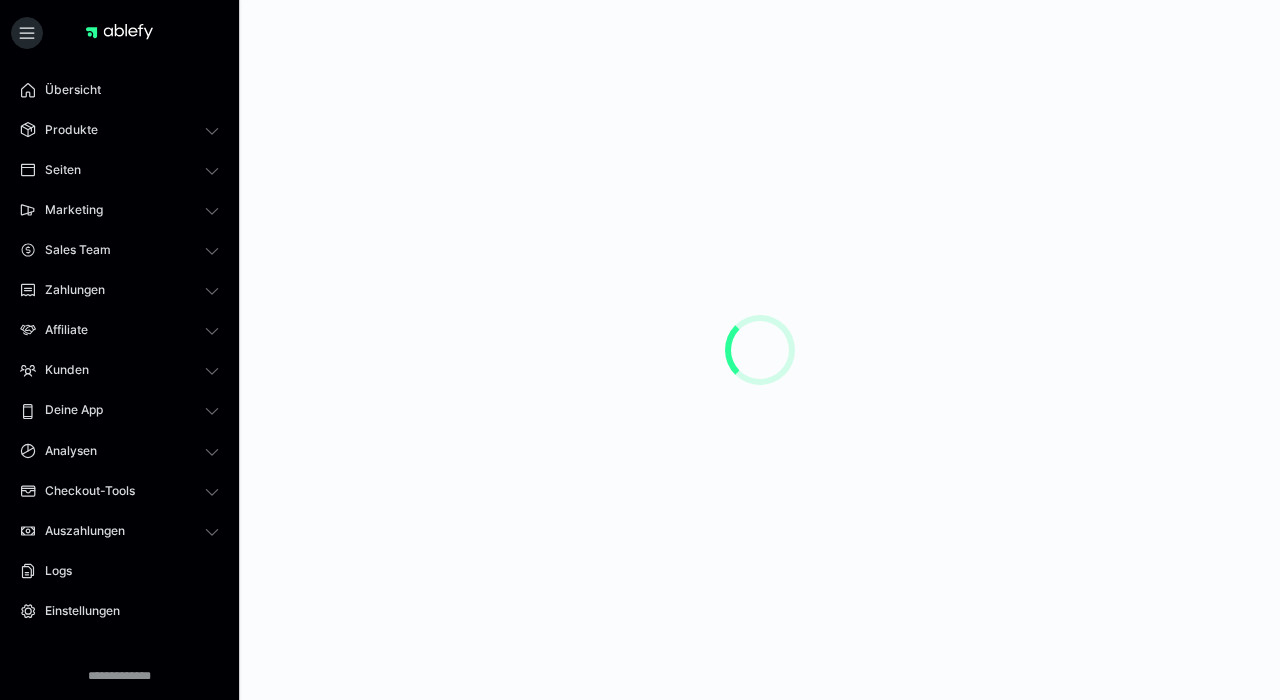 scroll, scrollTop: 0, scrollLeft: 0, axis: both 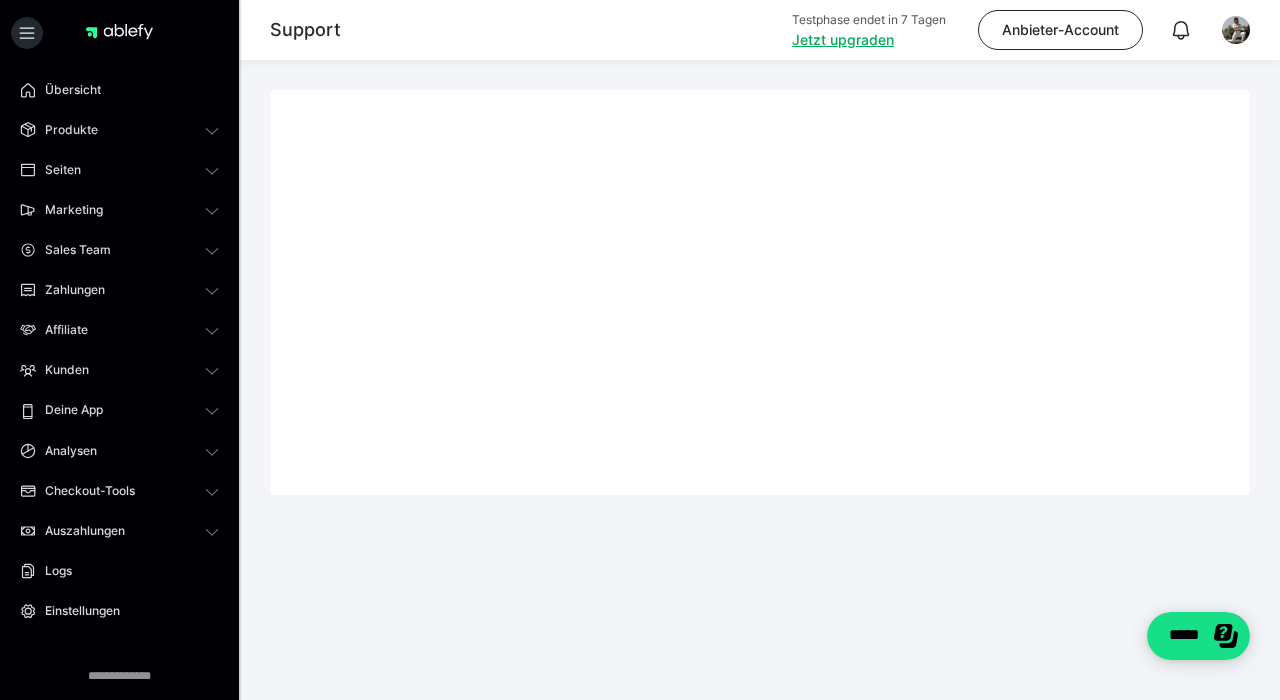 click at bounding box center [760, 339] 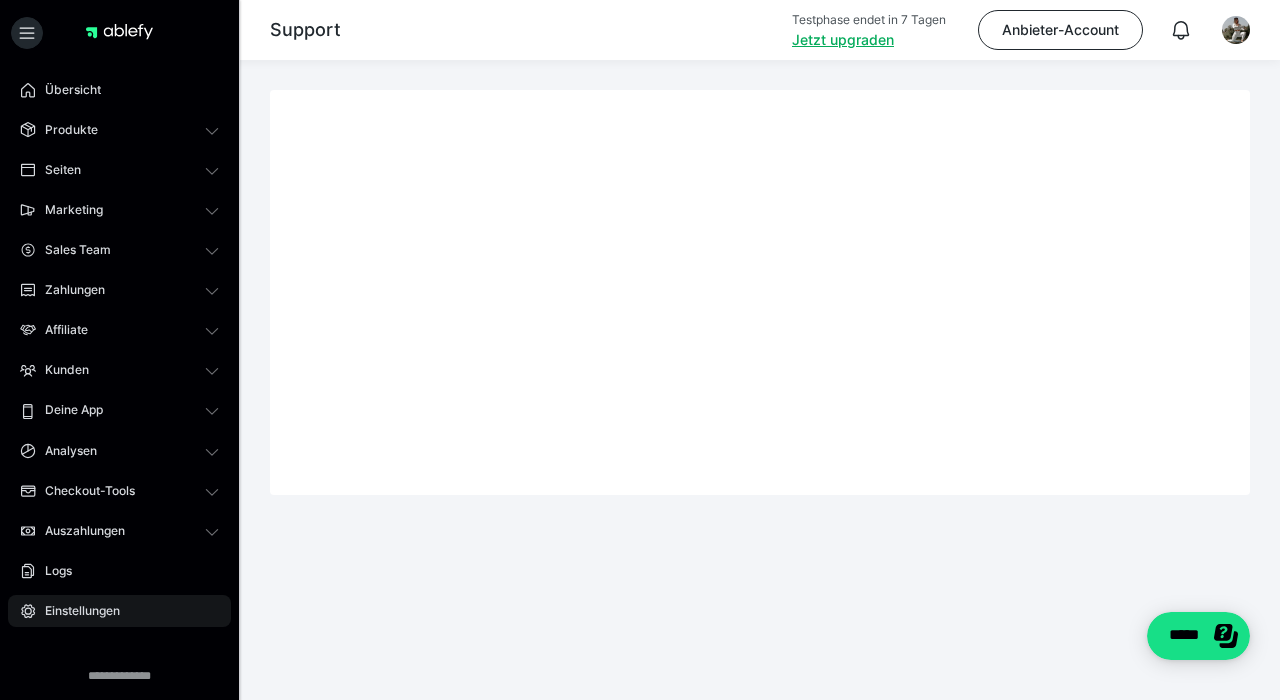 click on "Einstellungen" at bounding box center (75, 611) 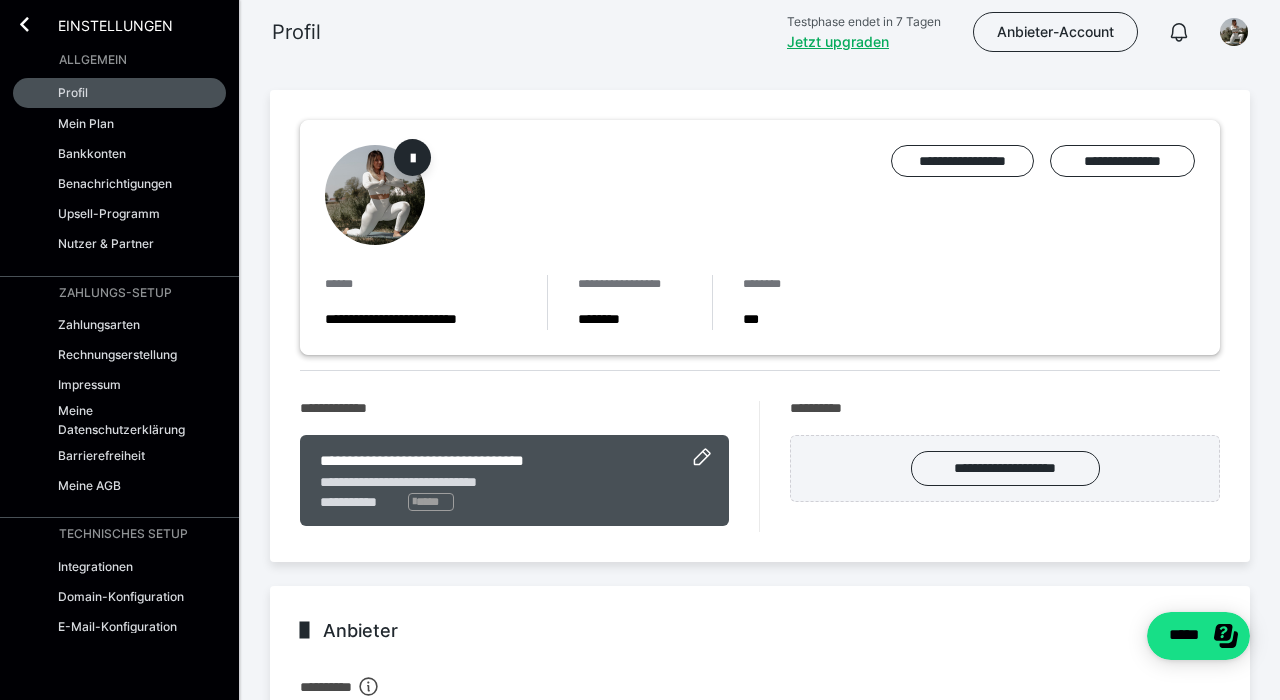 scroll, scrollTop: 0, scrollLeft: 0, axis: both 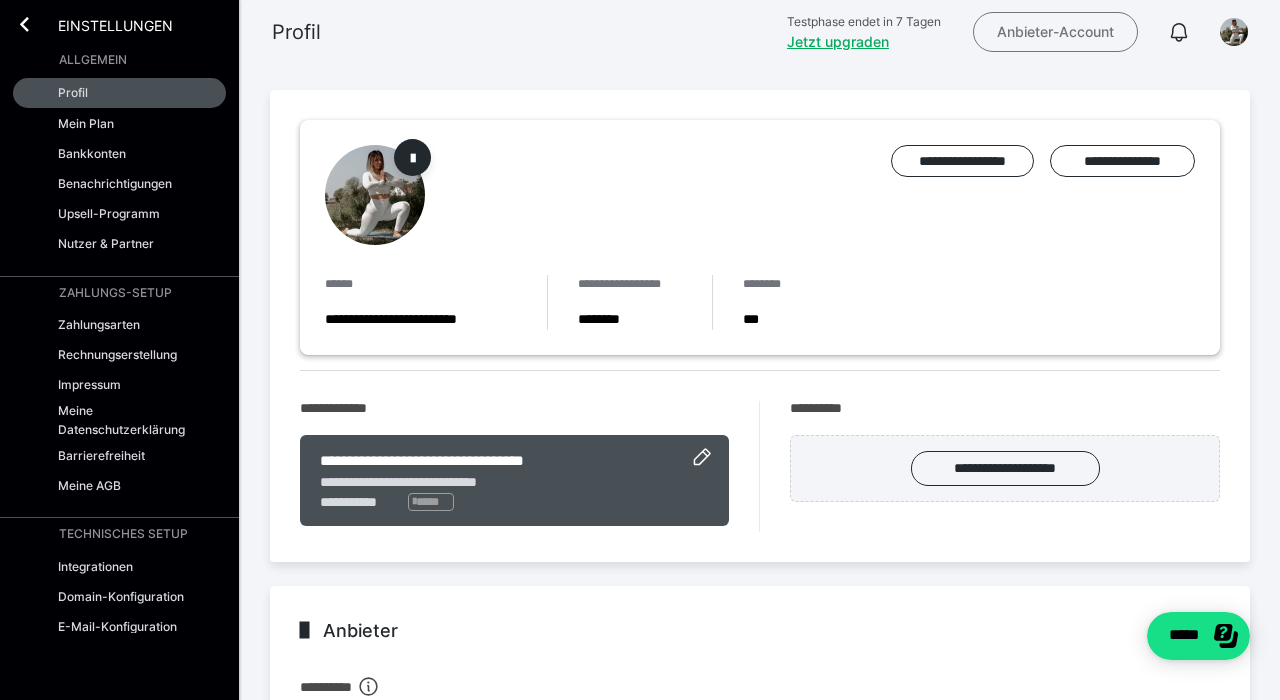 click on "Anbieter-Account" at bounding box center (1055, 32) 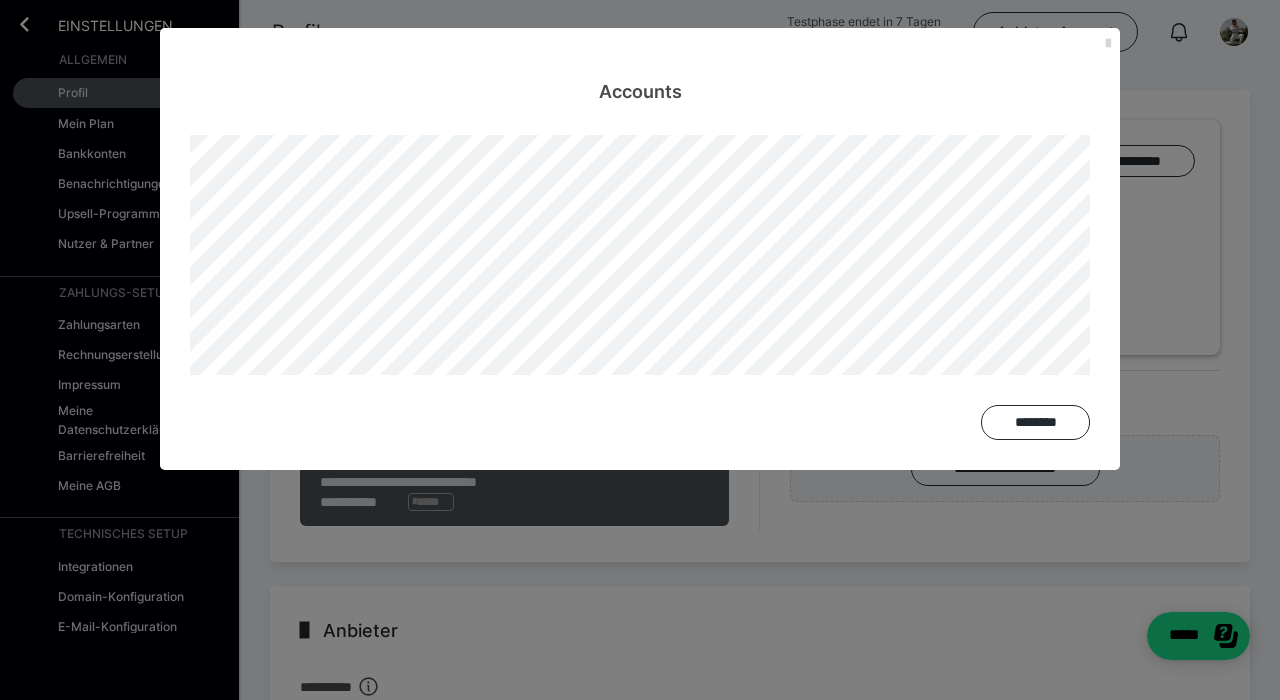 click at bounding box center (1108, 44) 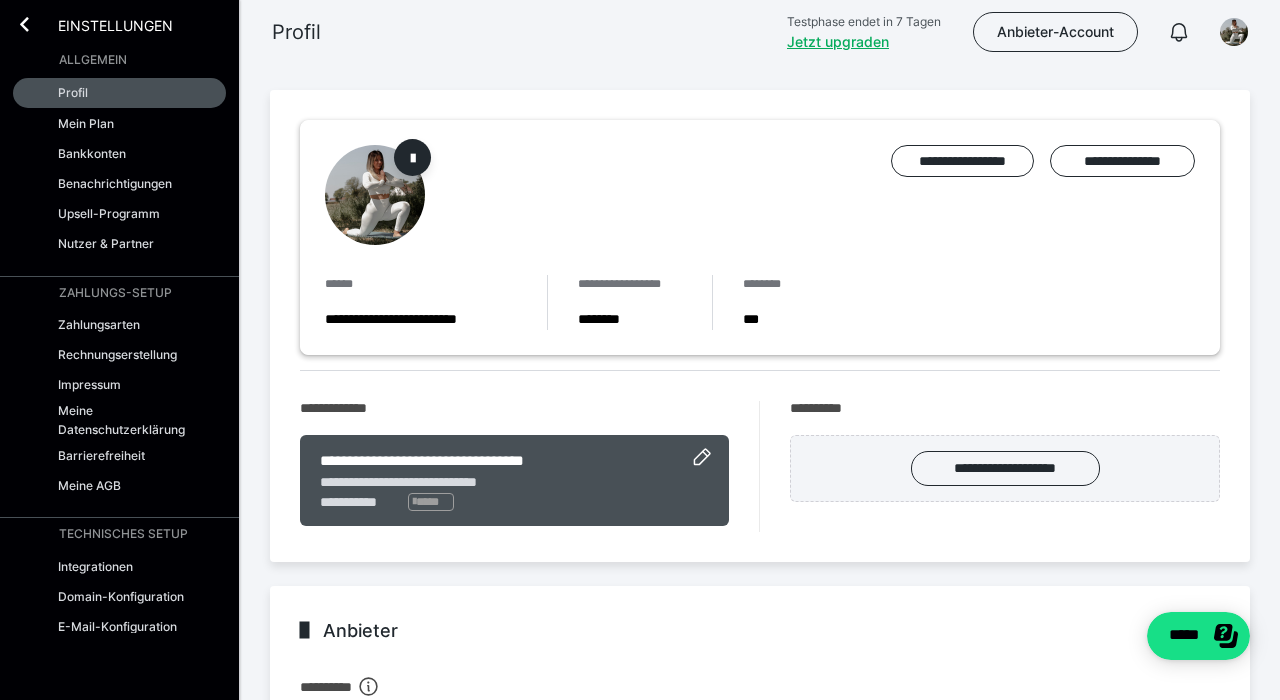 click on "Einstellungen" at bounding box center [119, 22] 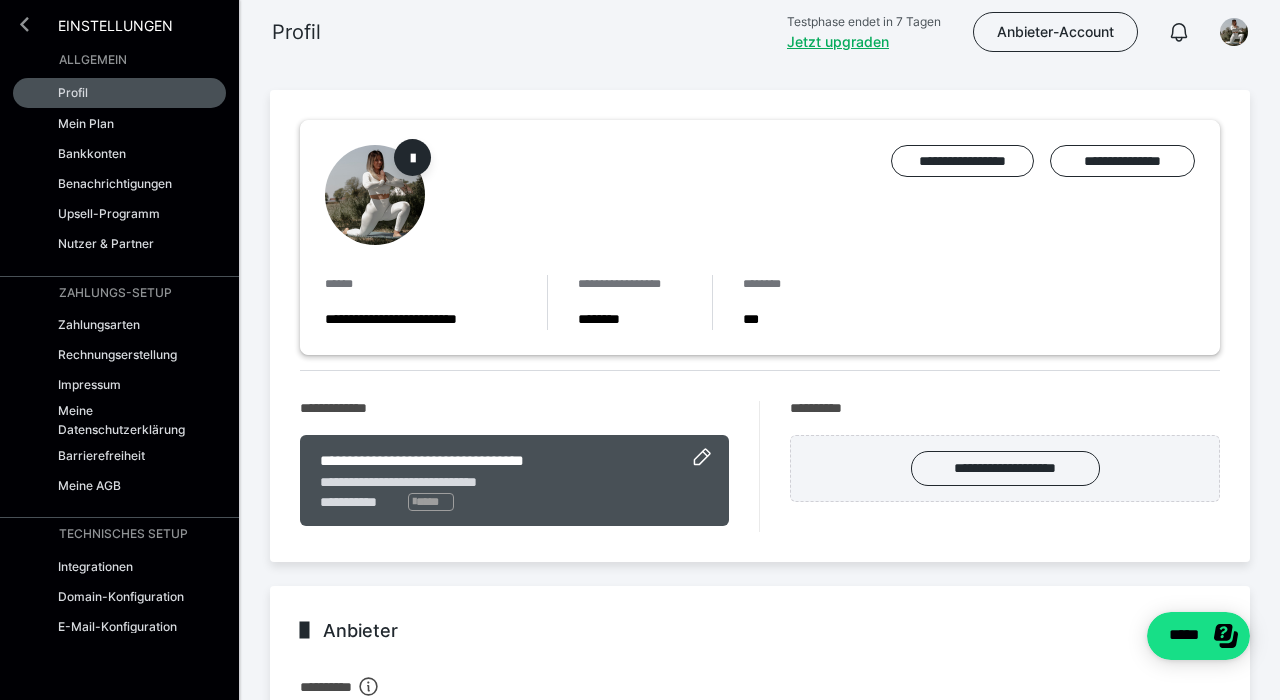 click at bounding box center (24, 24) 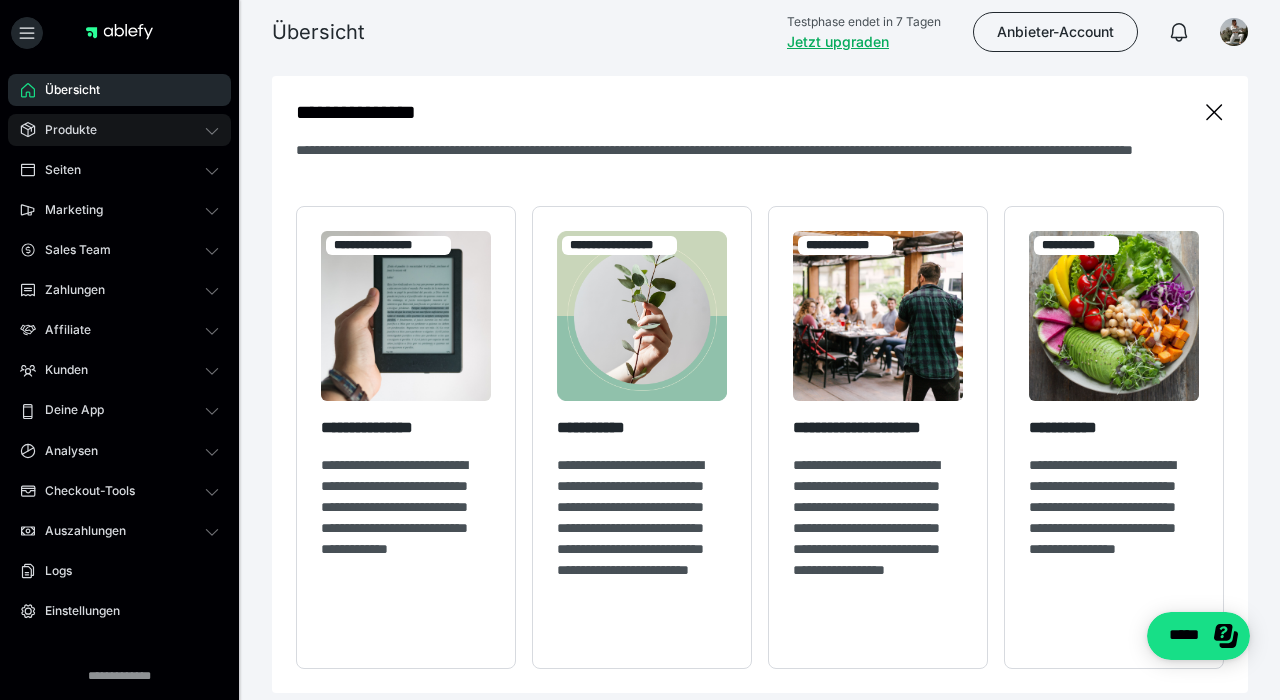 click on "Produkte" at bounding box center [64, 130] 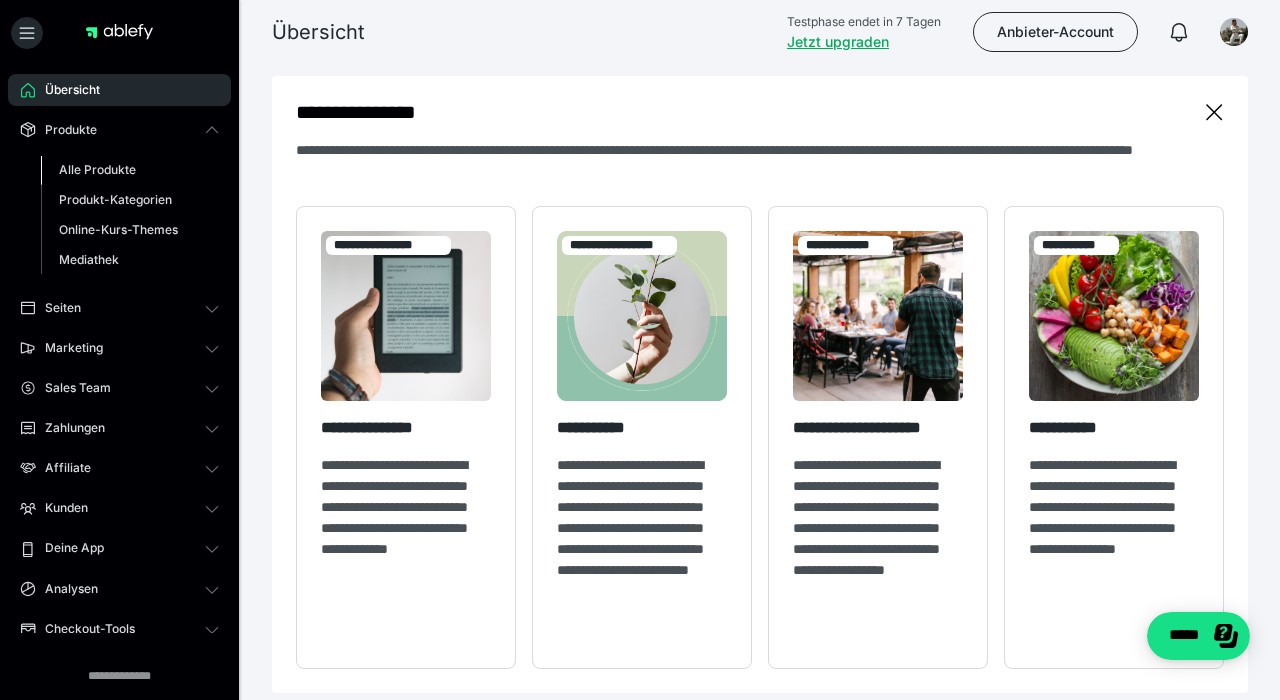 click on "Alle Produkte" at bounding box center [97, 169] 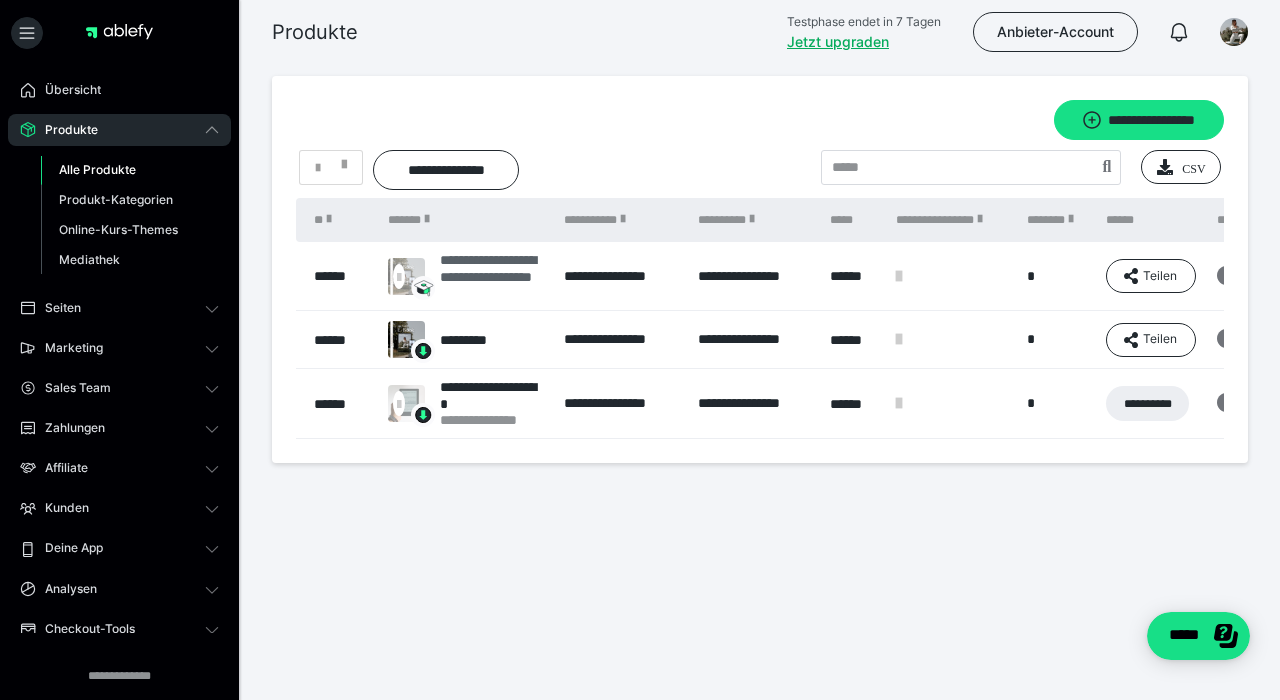 click on "**********" at bounding box center (492, 276) 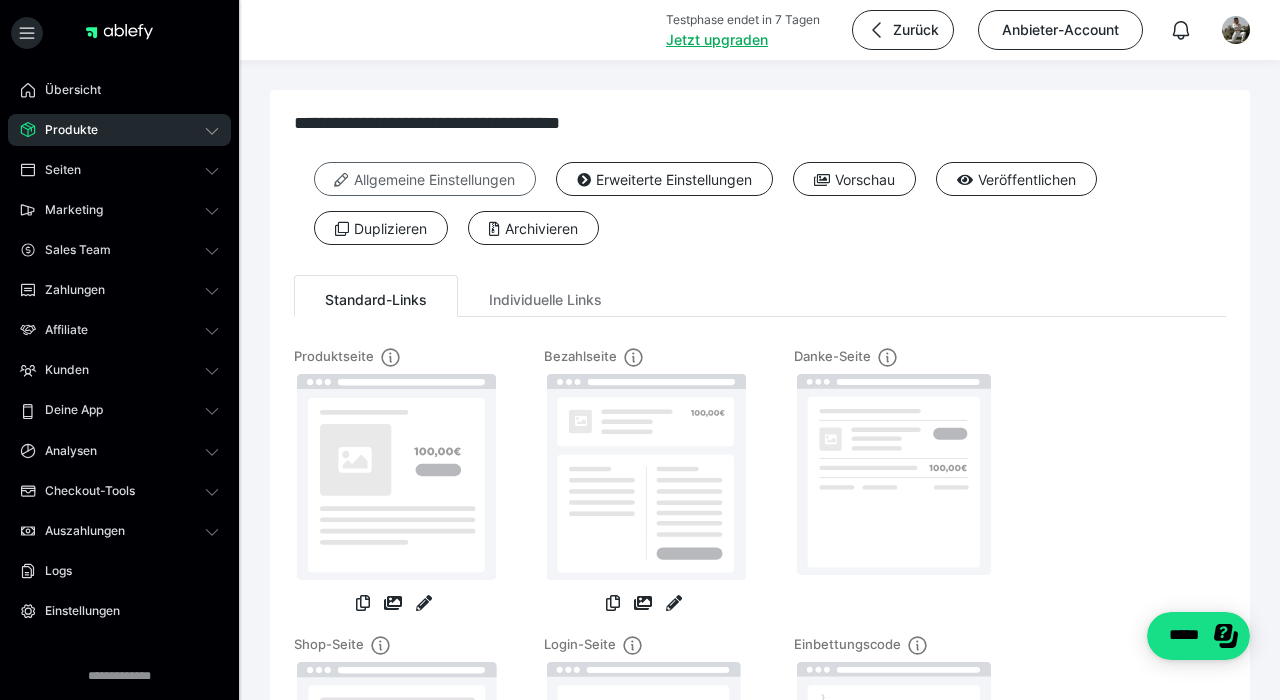 click on "Allgemeine Einstellungen" at bounding box center (425, 179) 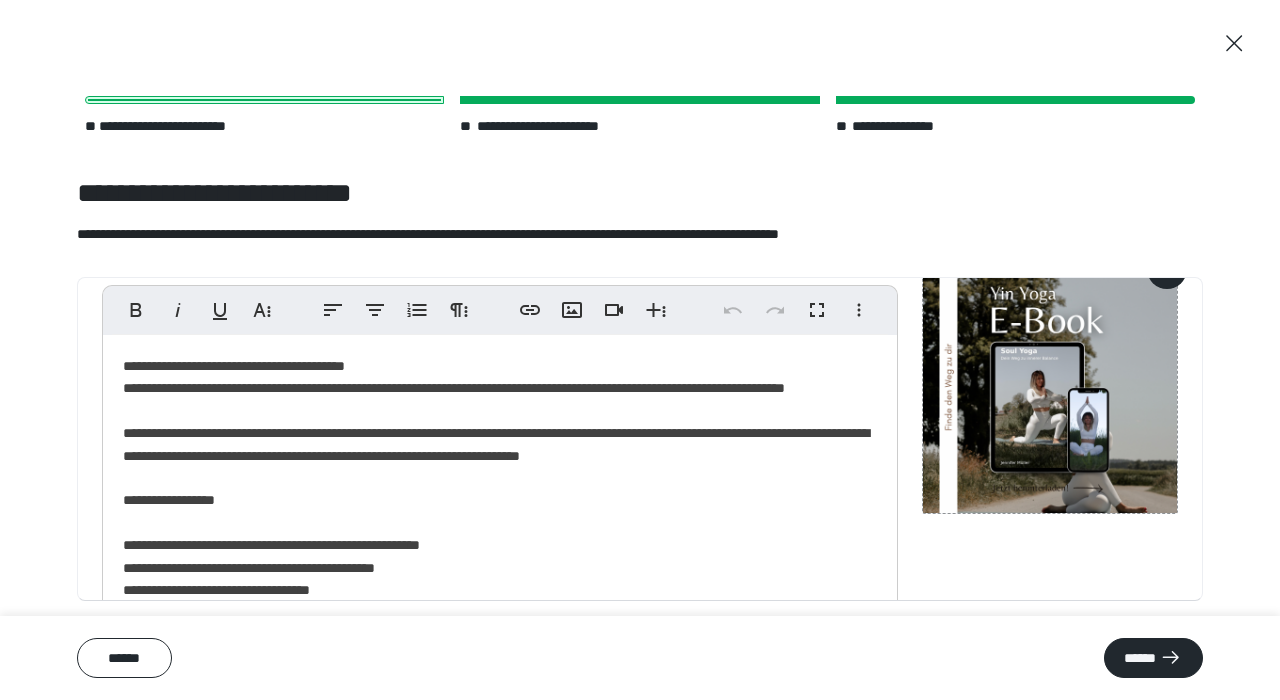 scroll, scrollTop: 211, scrollLeft: 0, axis: vertical 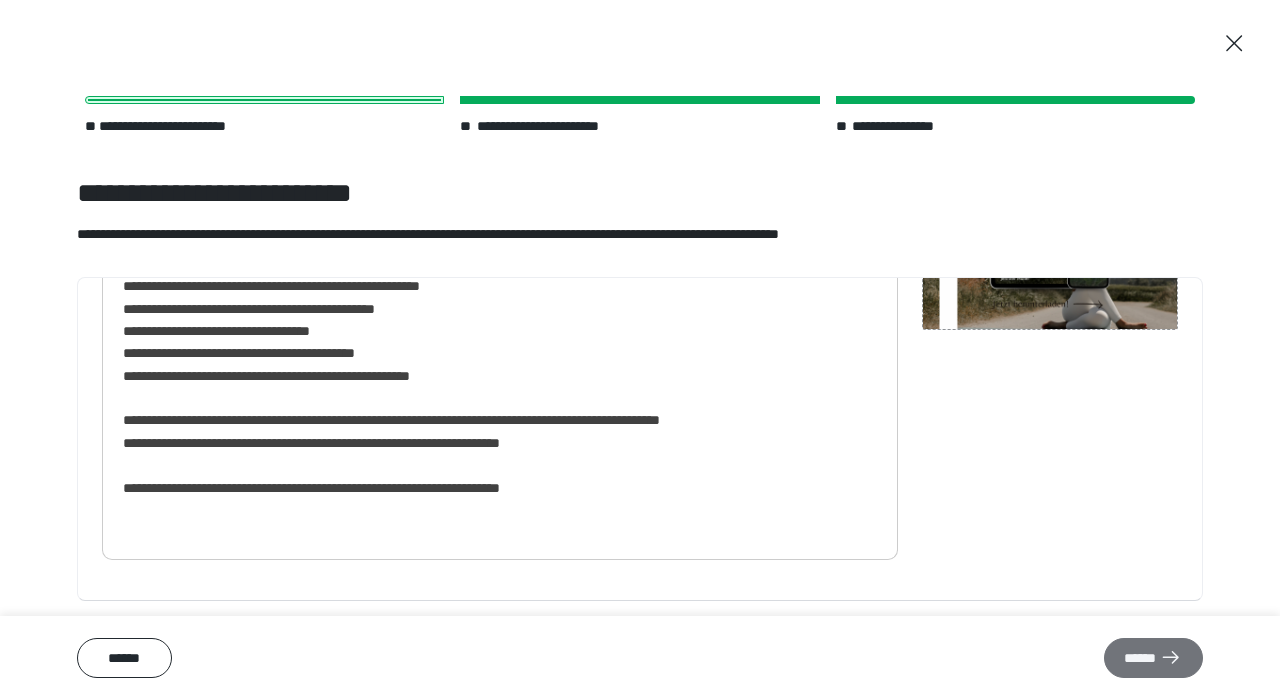 click on "******" at bounding box center (1153, 658) 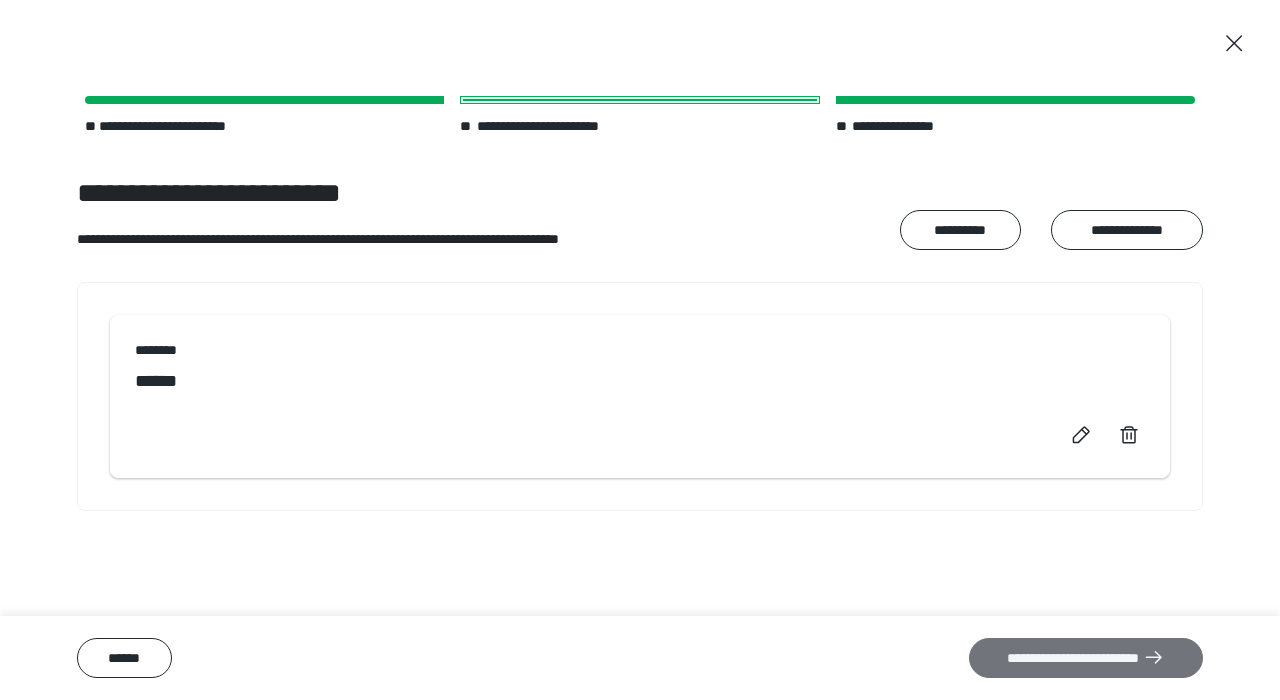 click on "**********" at bounding box center (1086, 658) 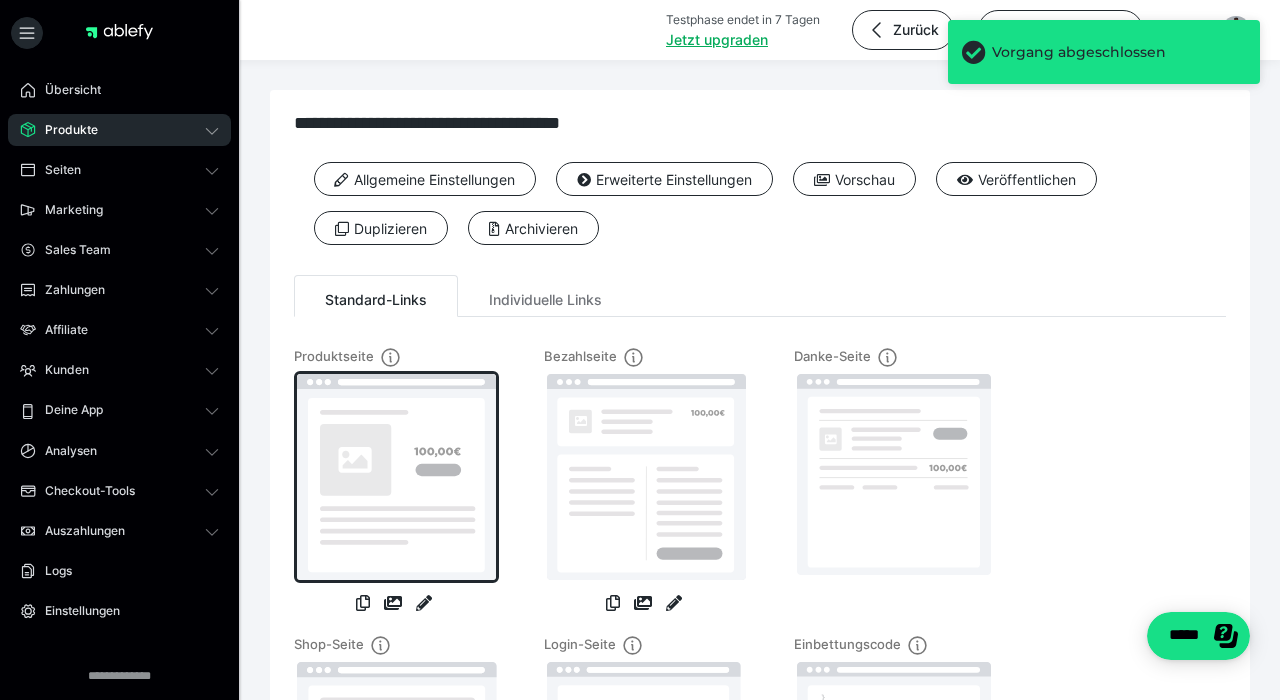 click at bounding box center (396, 477) 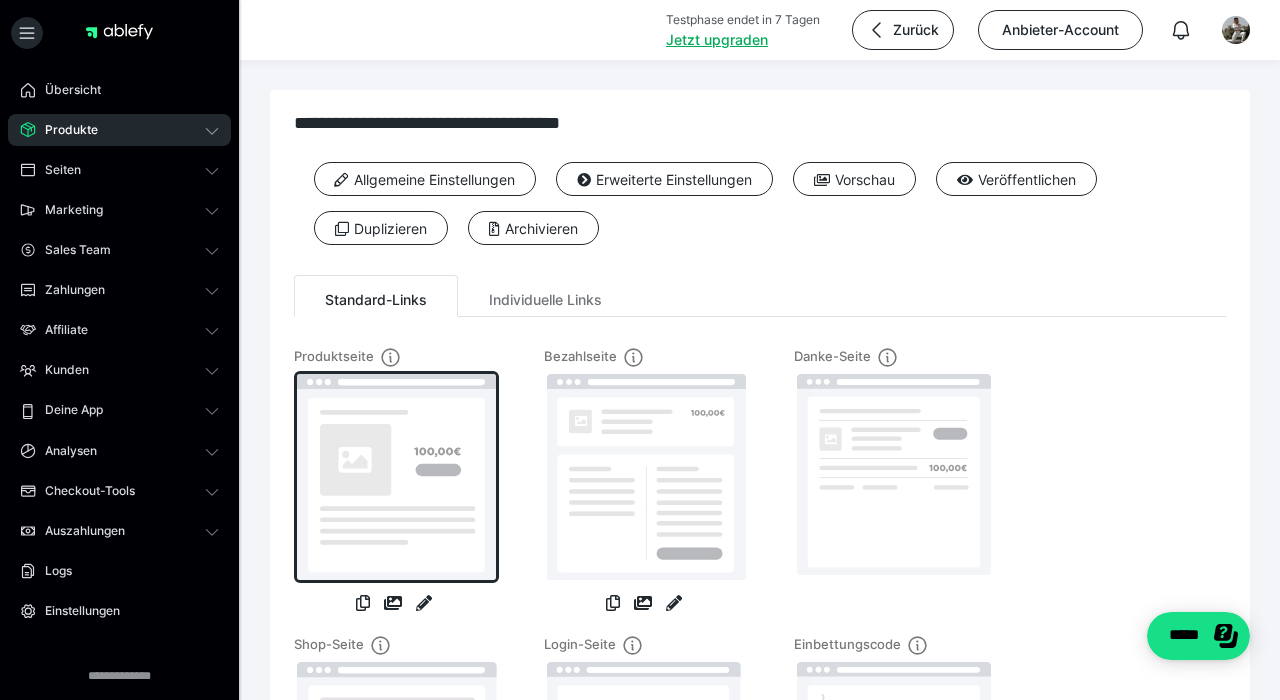 click at bounding box center (396, 477) 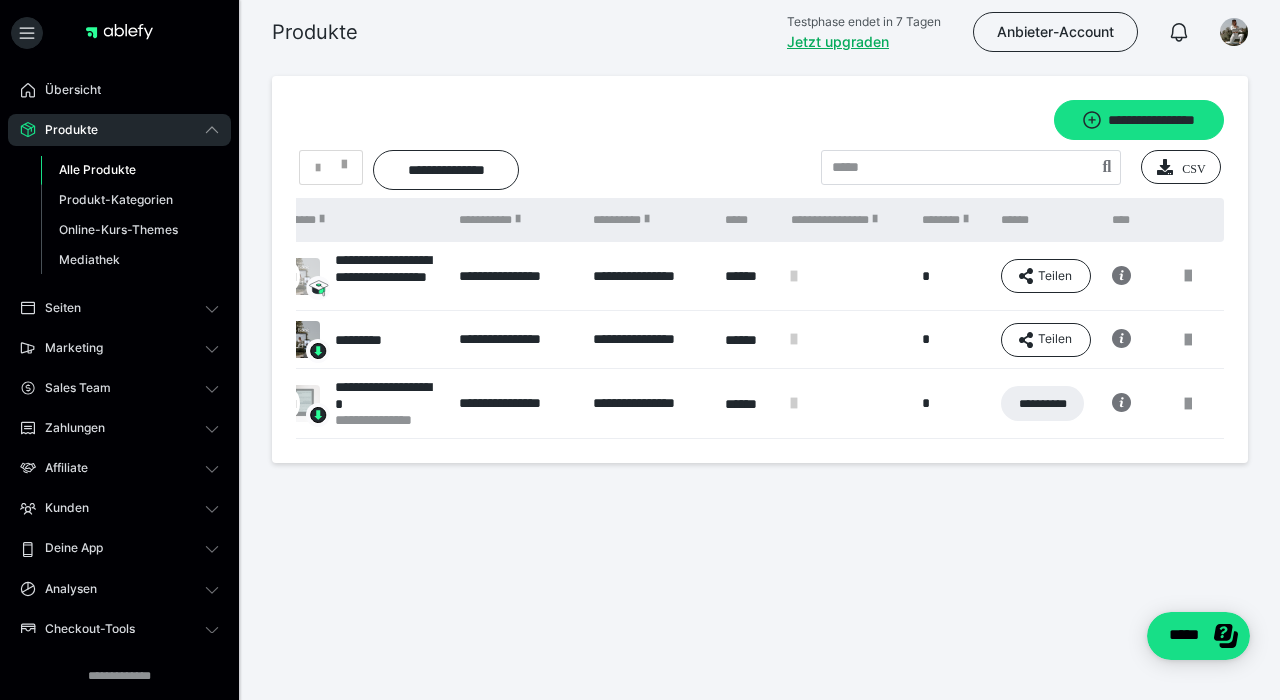 scroll, scrollTop: 0, scrollLeft: 105, axis: horizontal 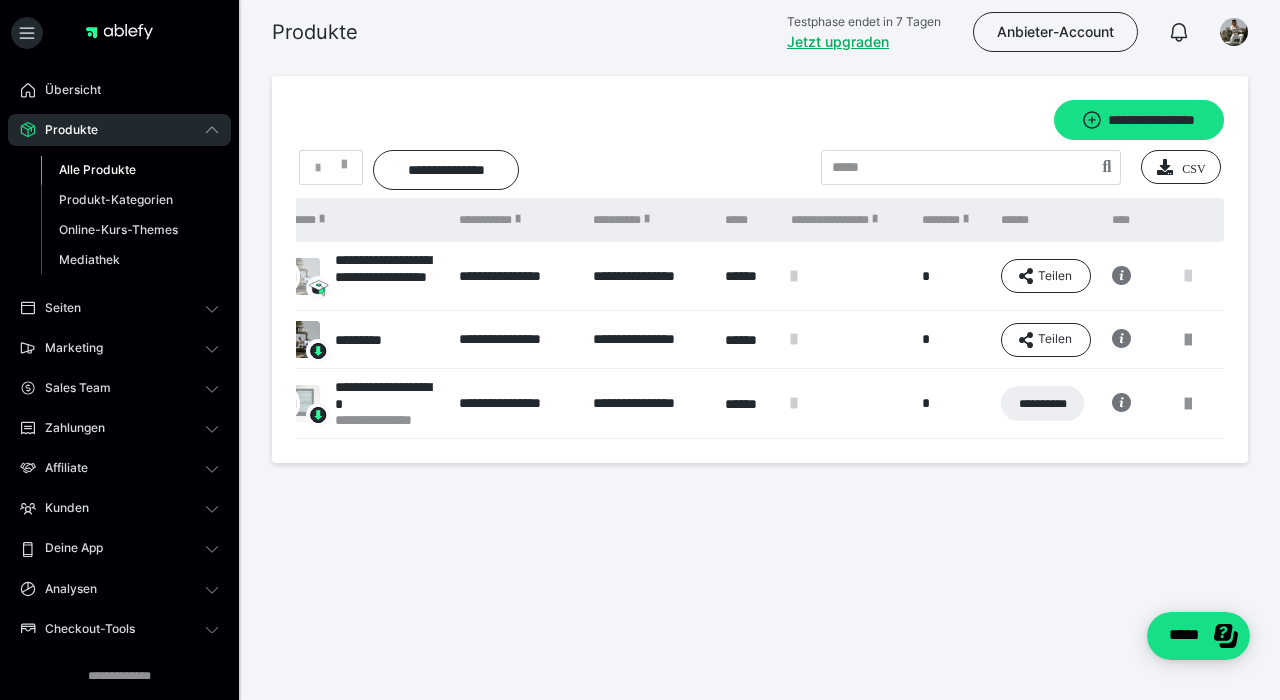 click at bounding box center (1188, 276) 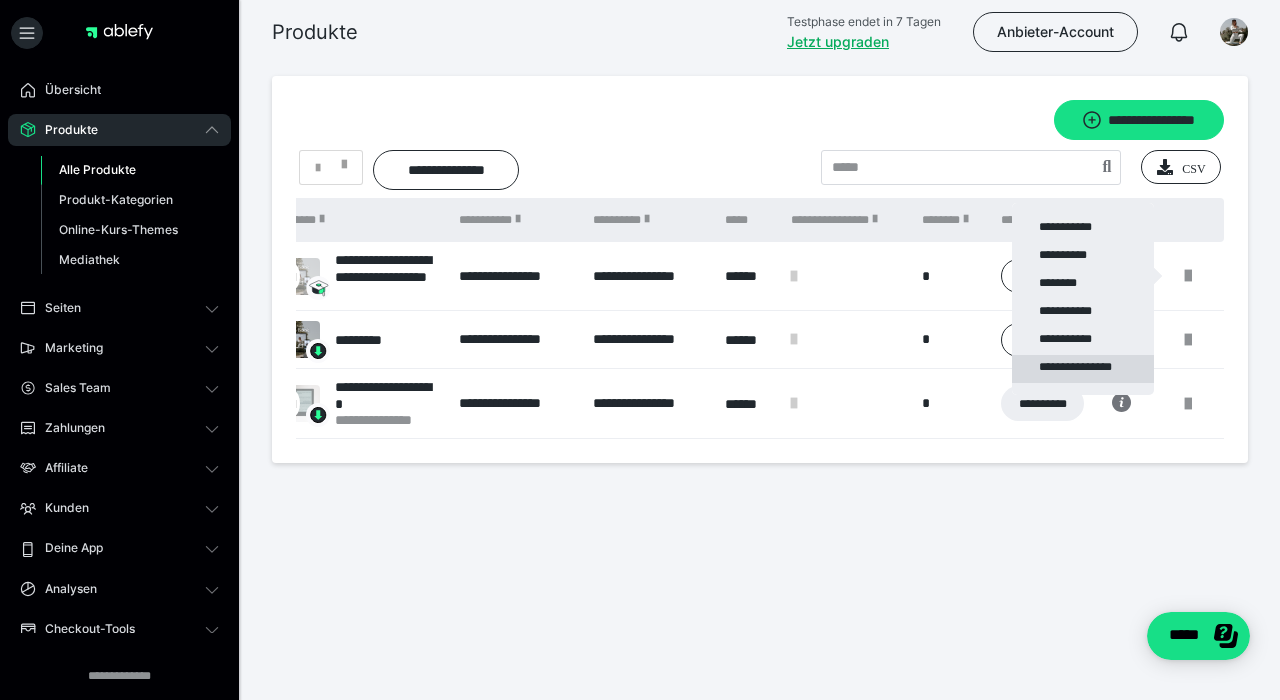 click on "**********" at bounding box center [1083, 369] 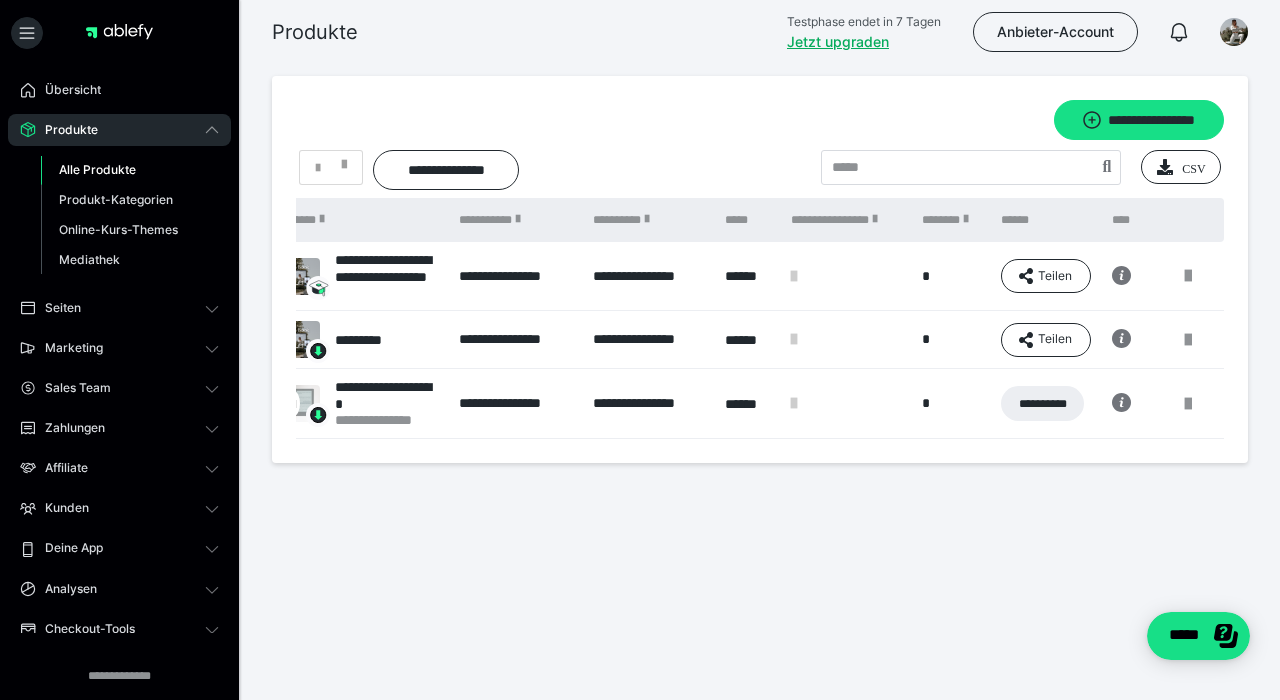 click on "**********" at bounding box center [846, 220] 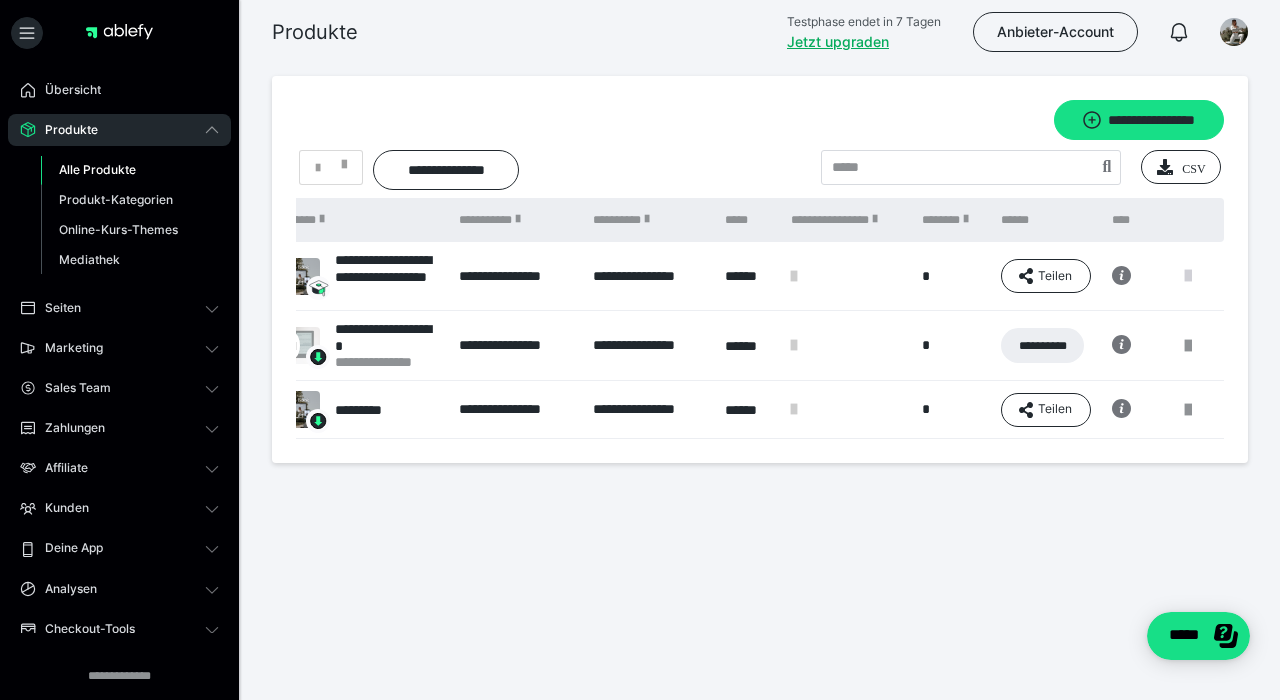 click at bounding box center (1188, 276) 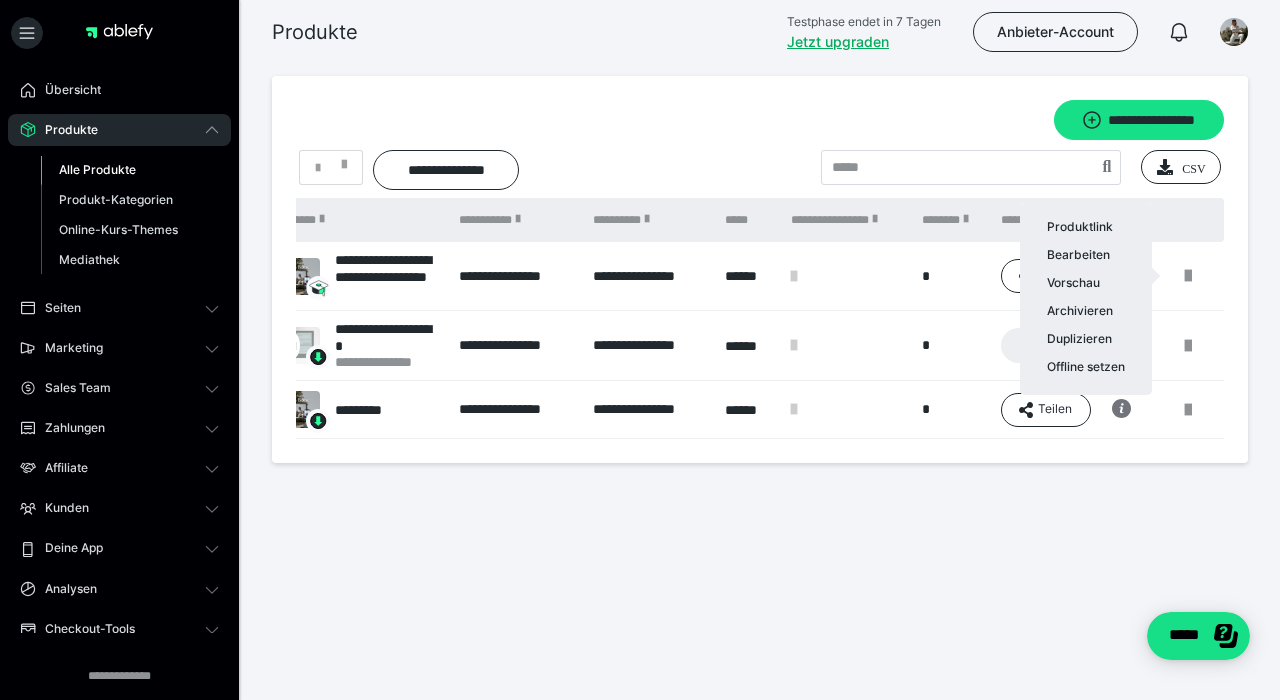 click at bounding box center [640, 350] 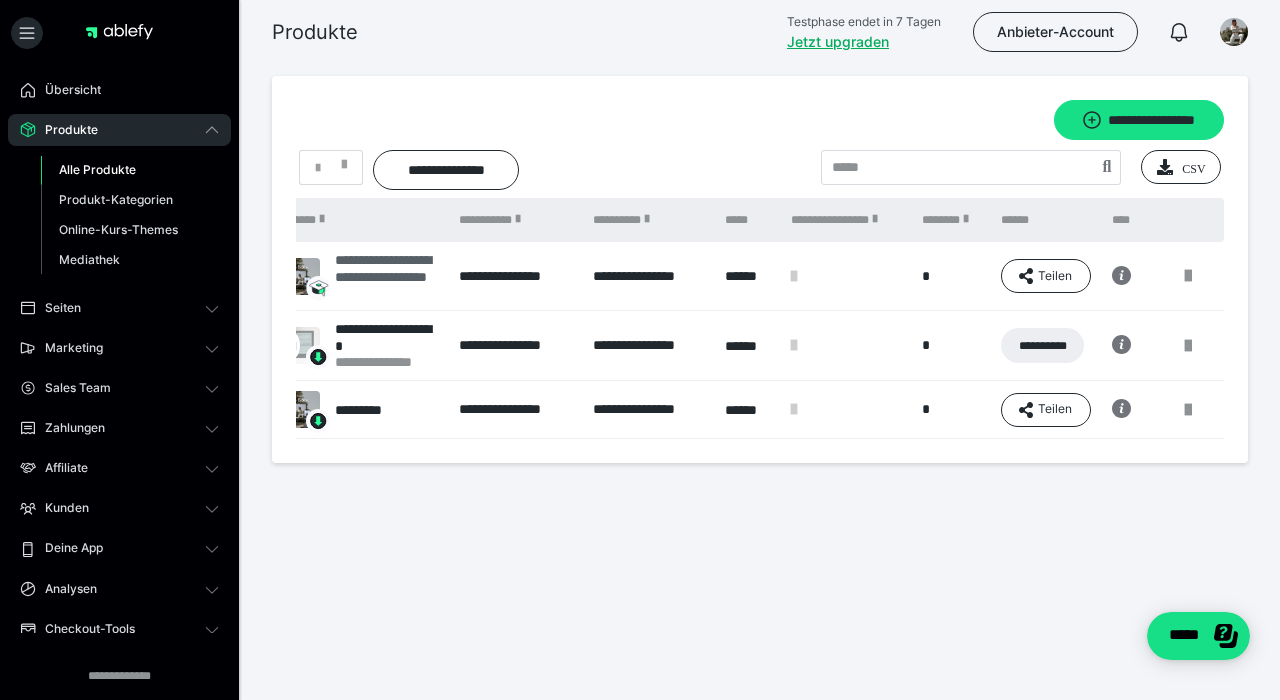 click on "**********" at bounding box center (387, 276) 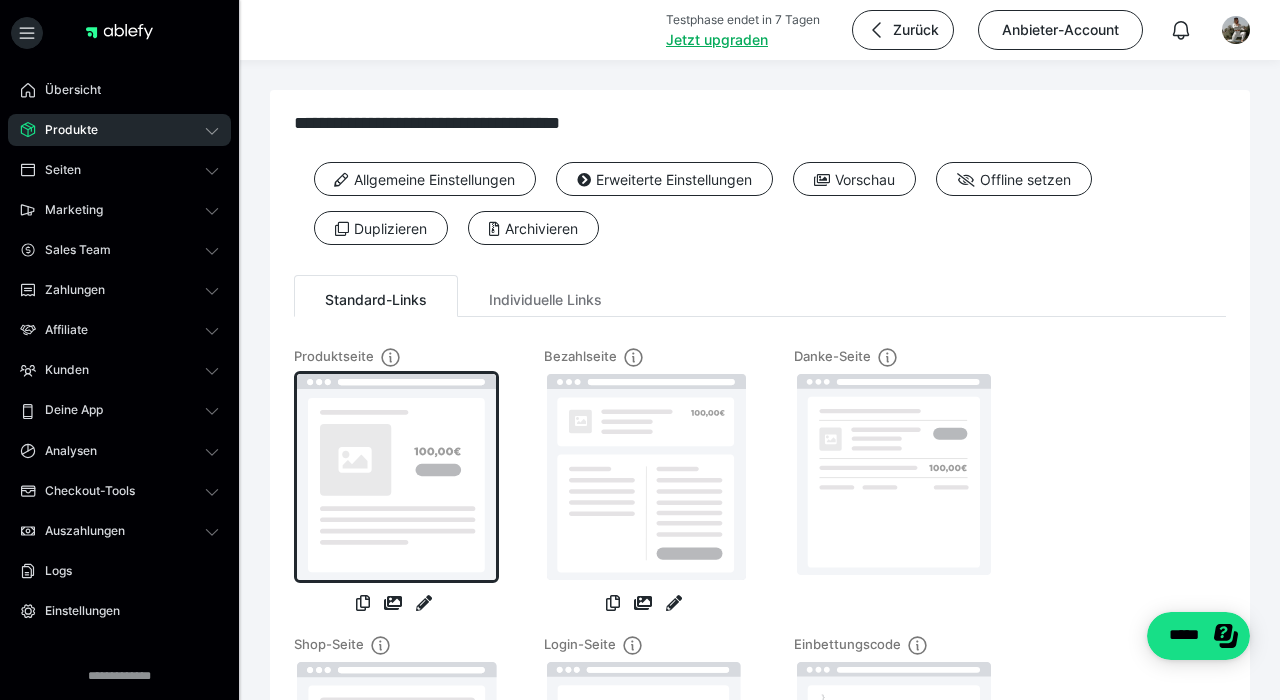 click at bounding box center [396, 477] 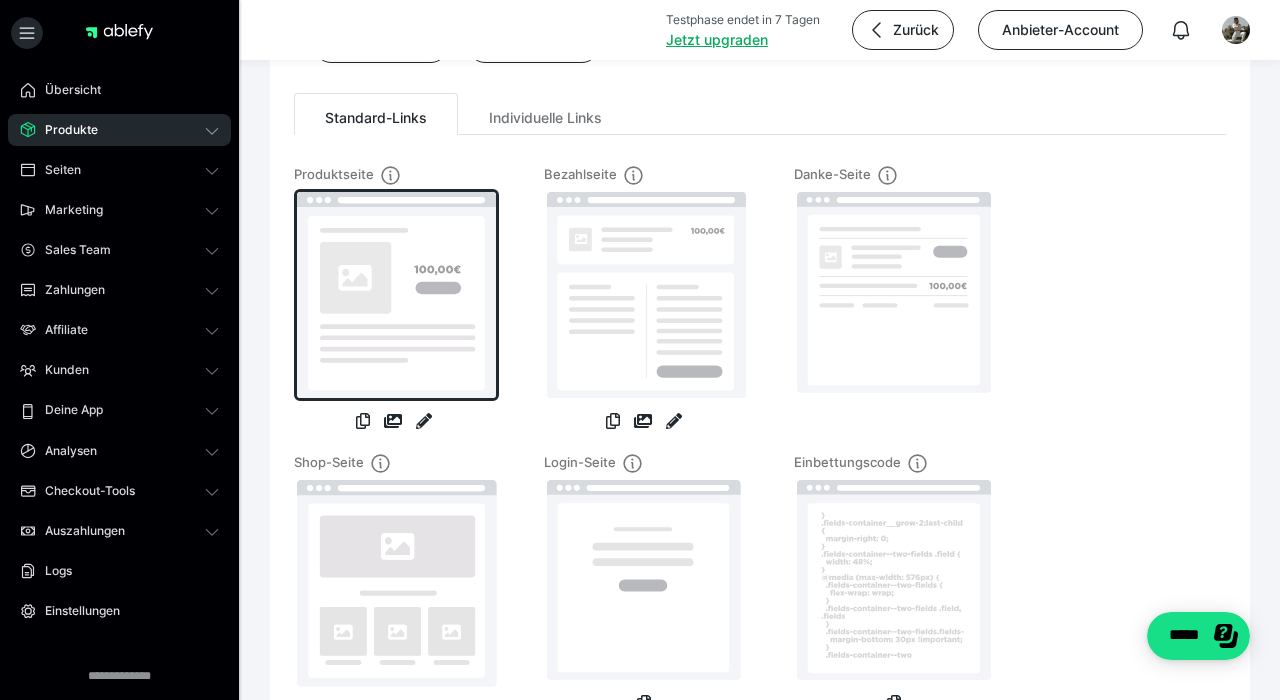 scroll, scrollTop: 189, scrollLeft: 0, axis: vertical 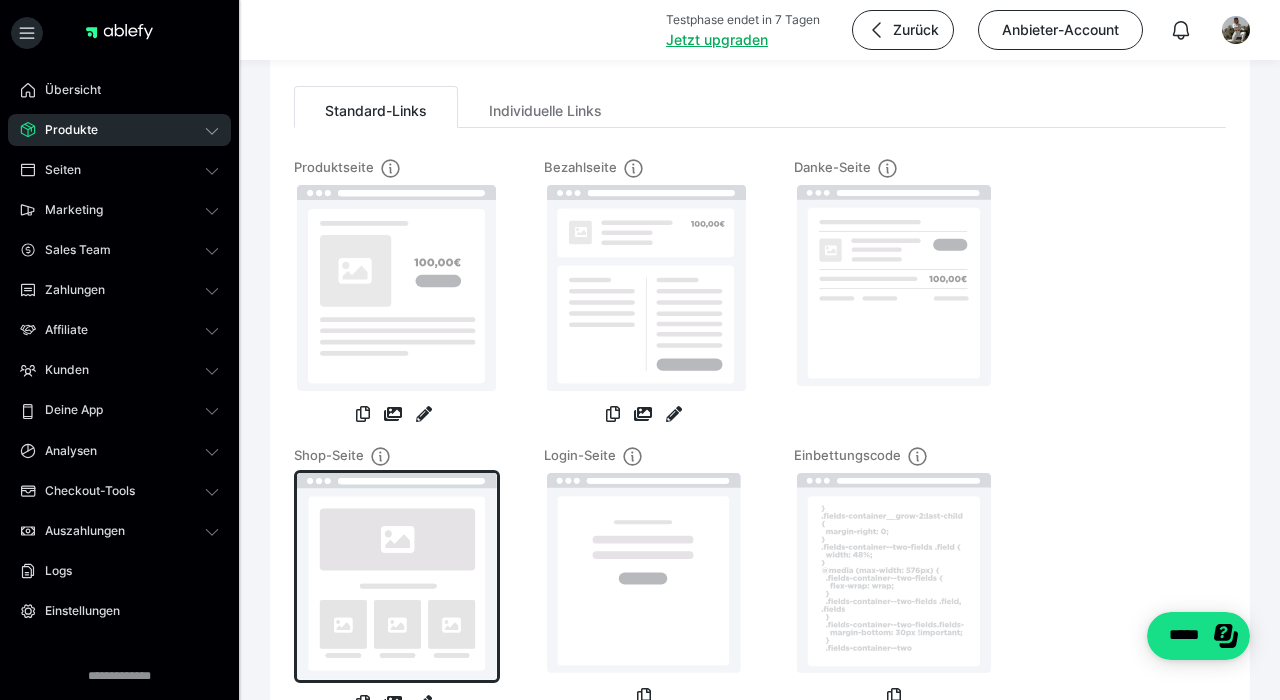 click at bounding box center (397, 576) 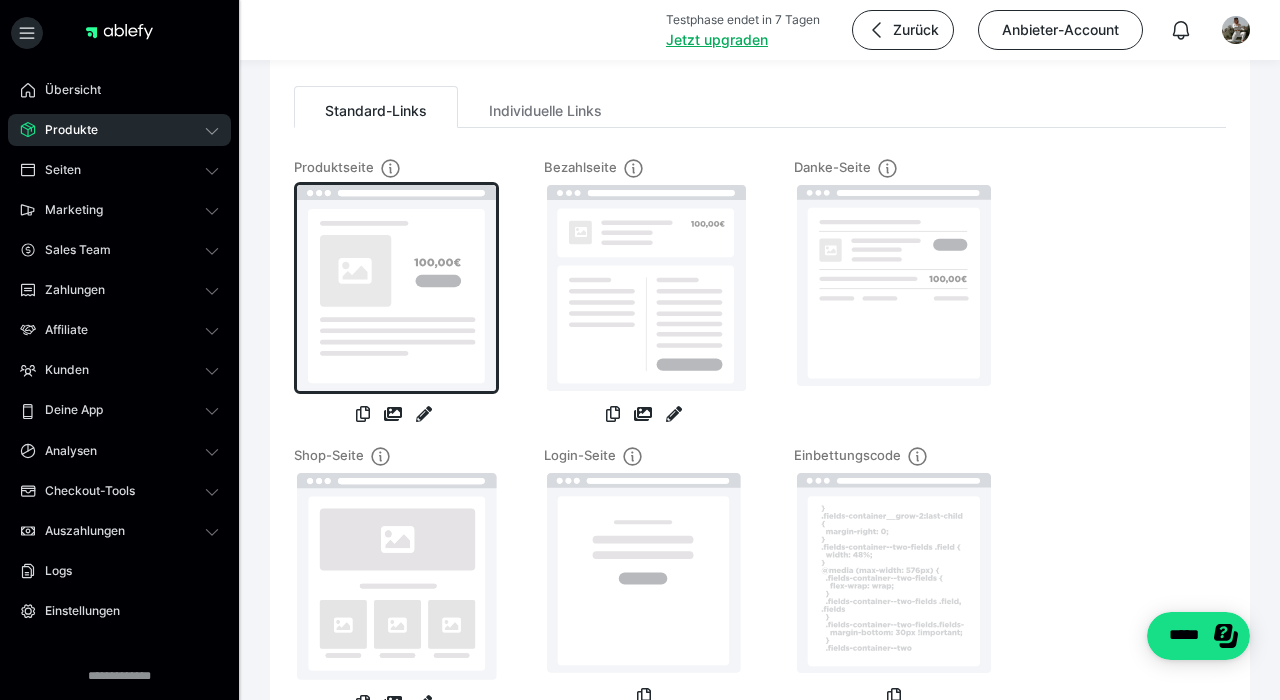 click at bounding box center [396, 288] 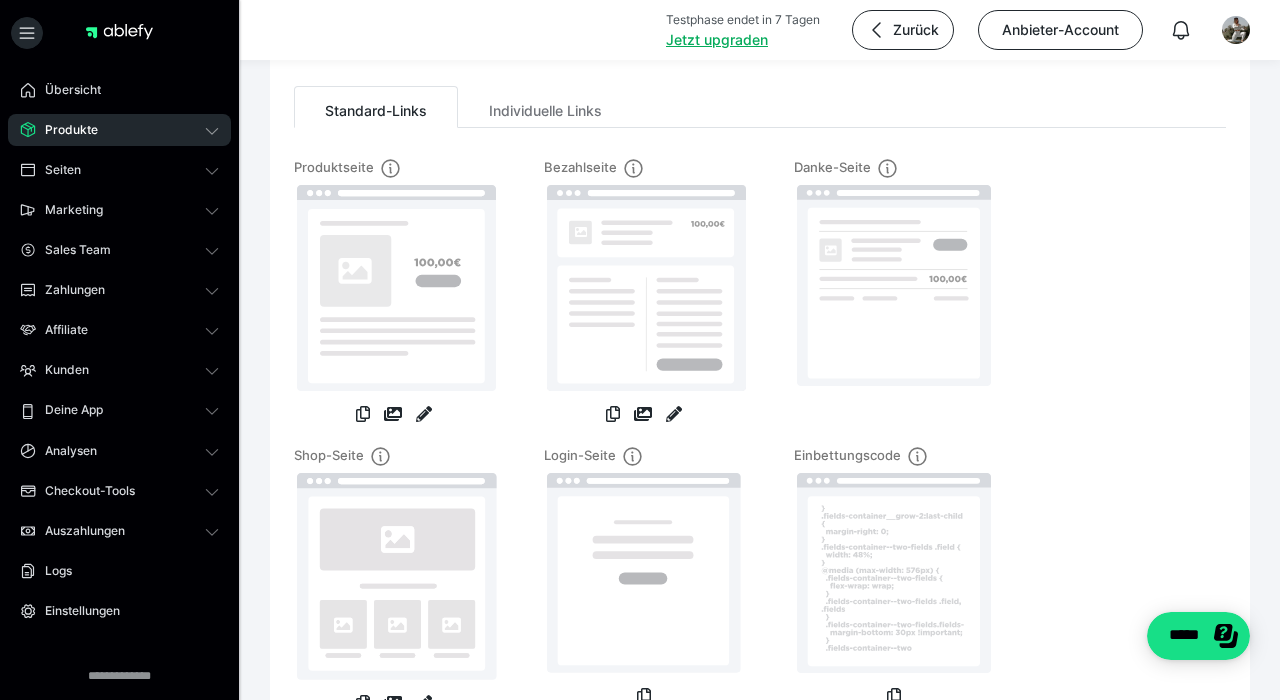 click on "Danke-Seite" at bounding box center (894, 302) 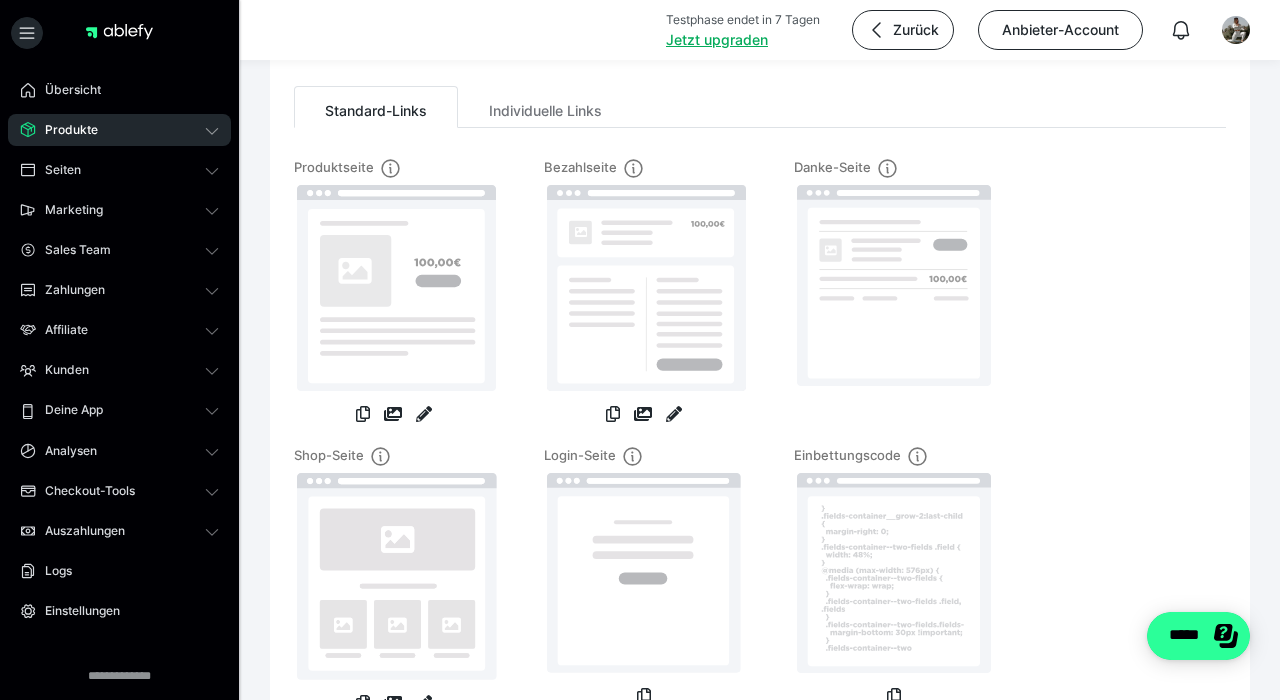 click on "*****" at bounding box center (1198, 636) 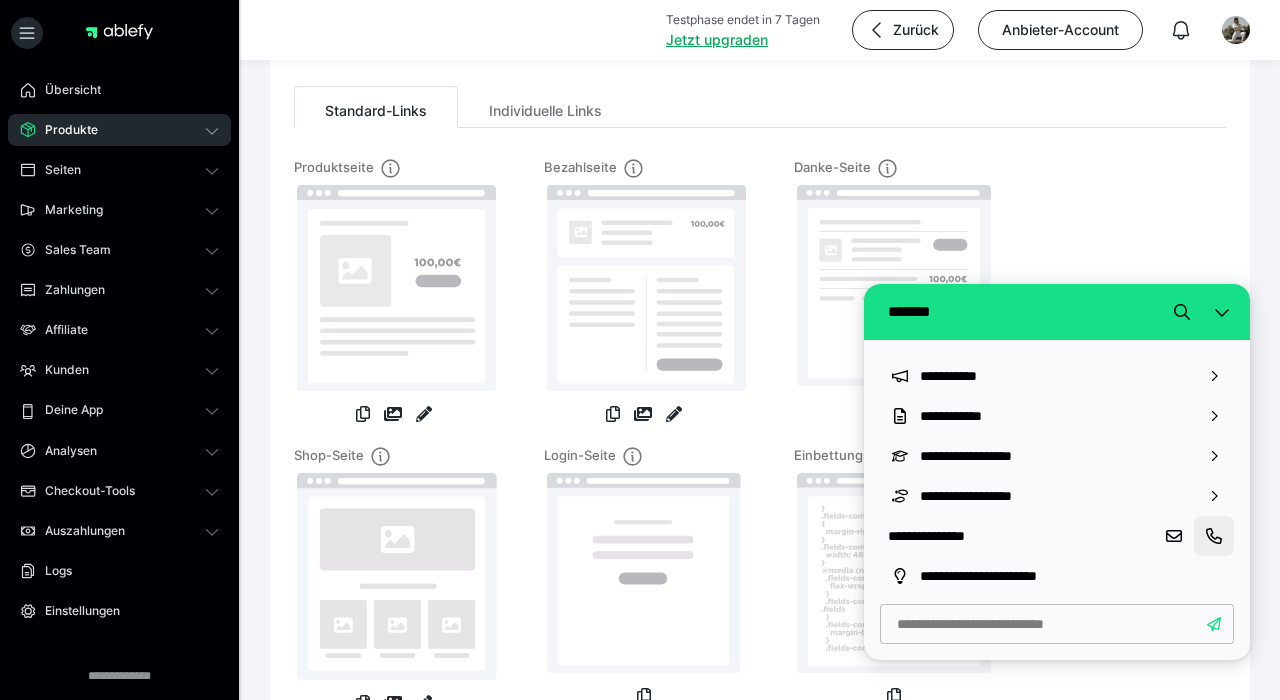 click 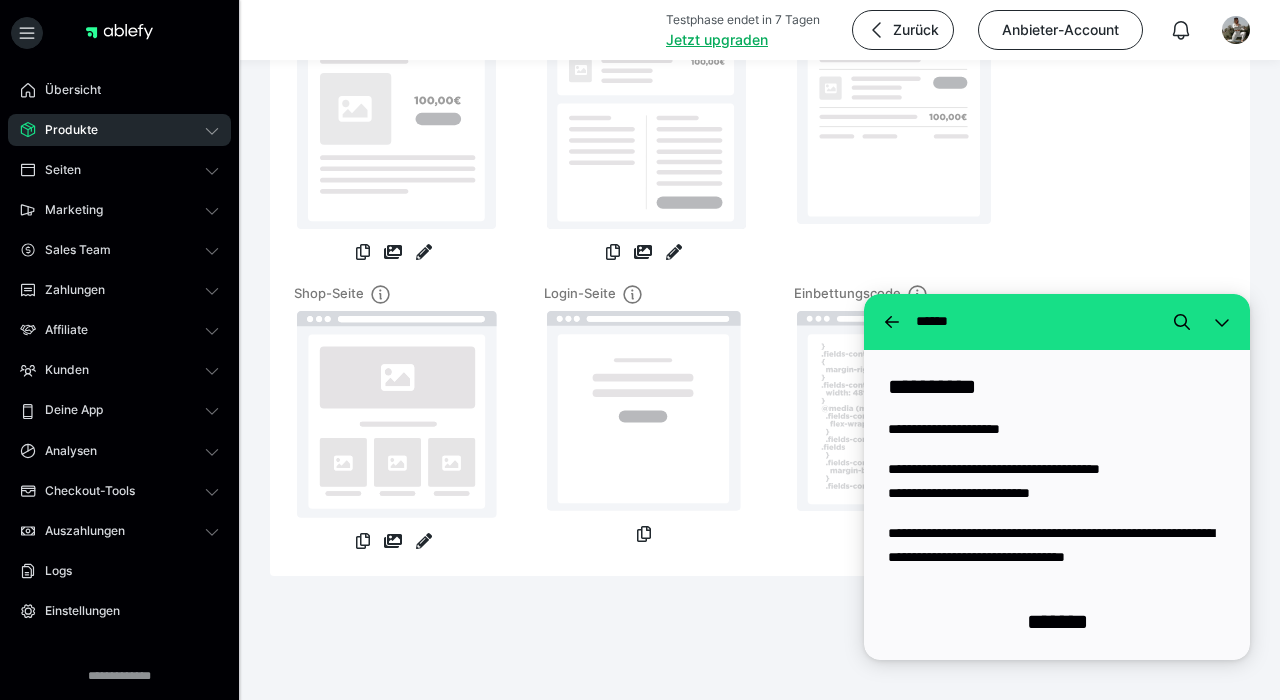 scroll, scrollTop: 350, scrollLeft: 0, axis: vertical 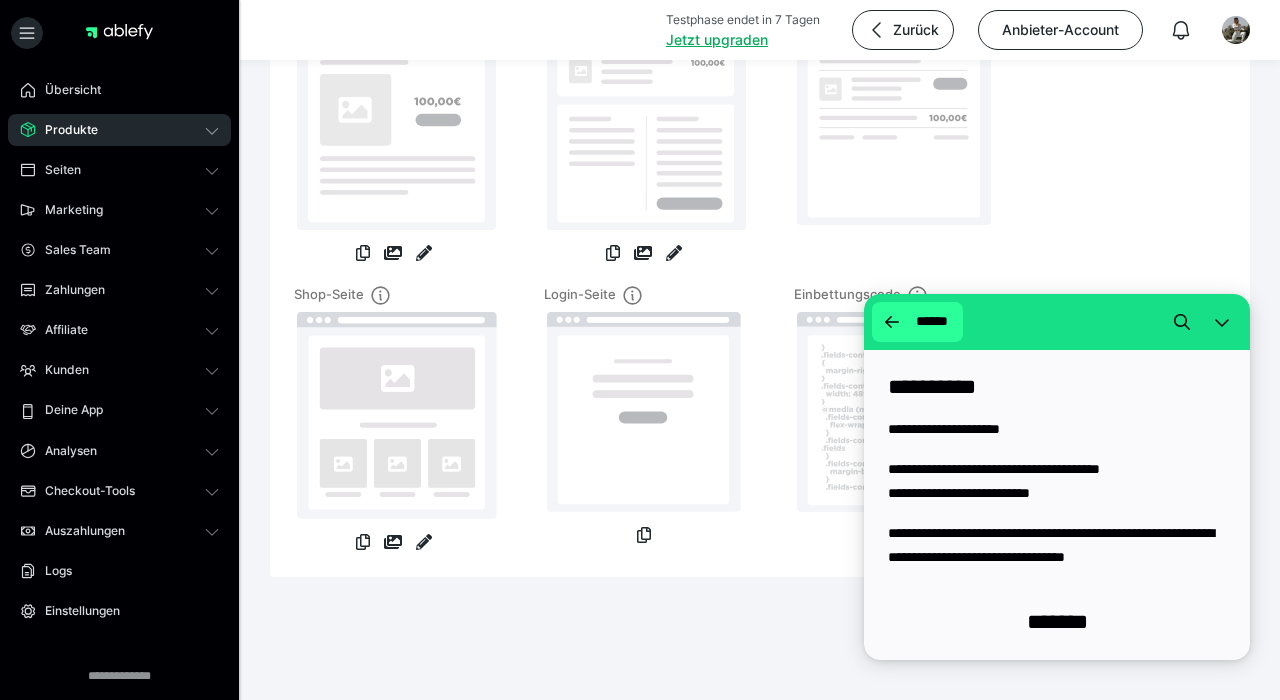 click 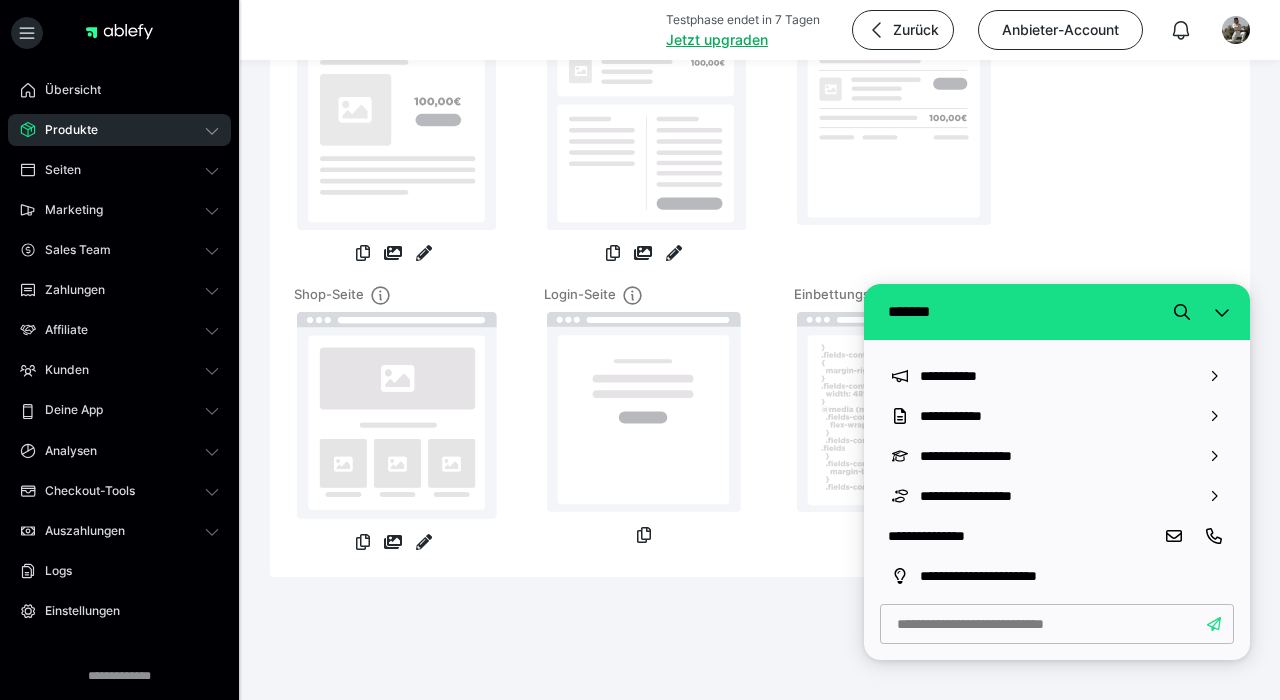 click on "**********" at bounding box center (760, 205) 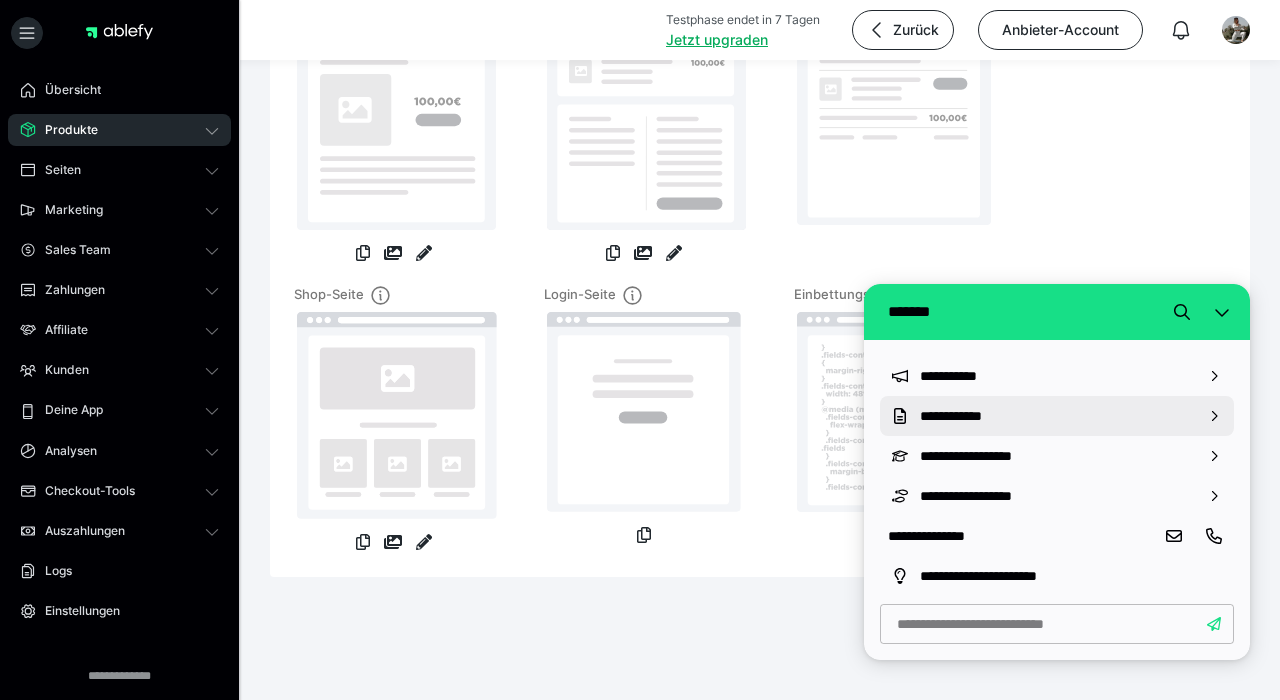 click on "**********" at bounding box center (1057, 416) 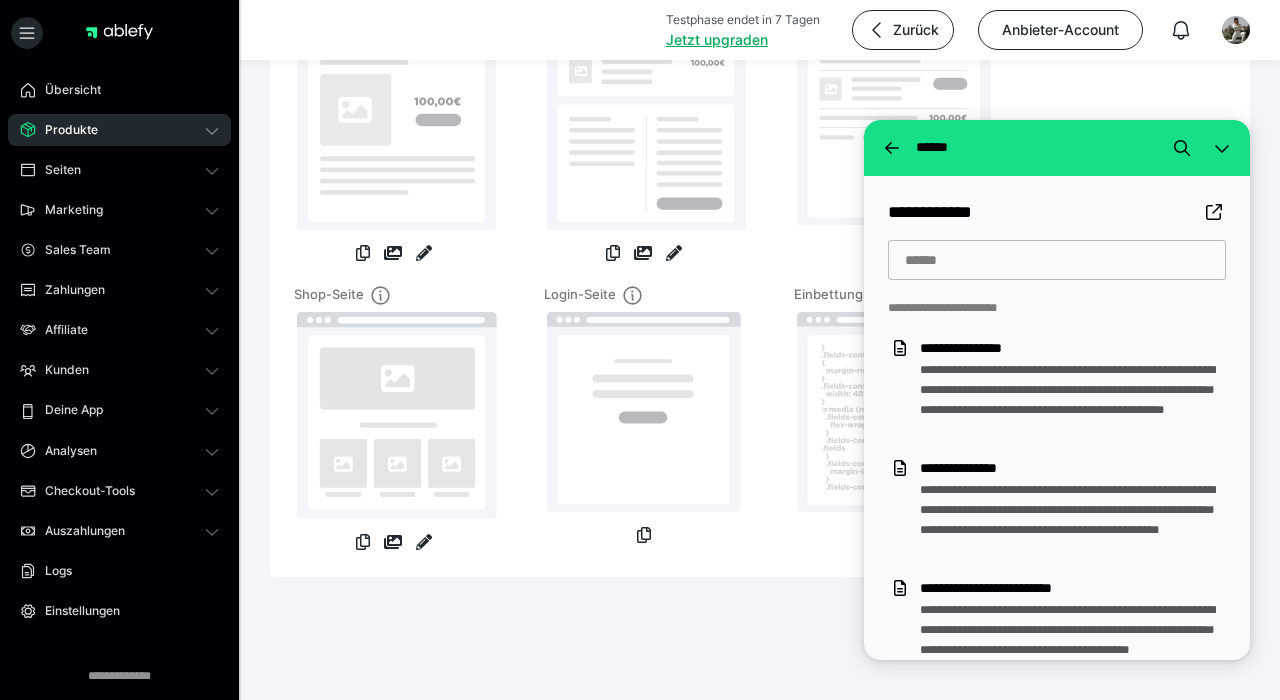 click on "**********" at bounding box center (760, 205) 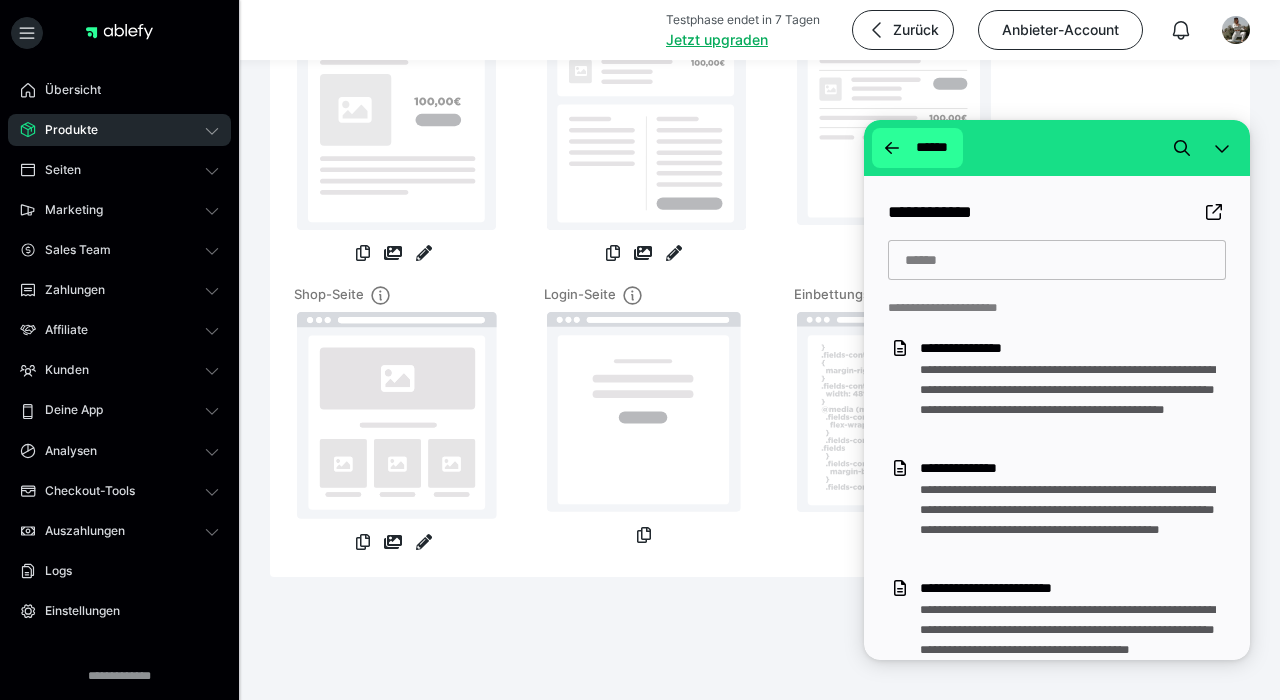 click 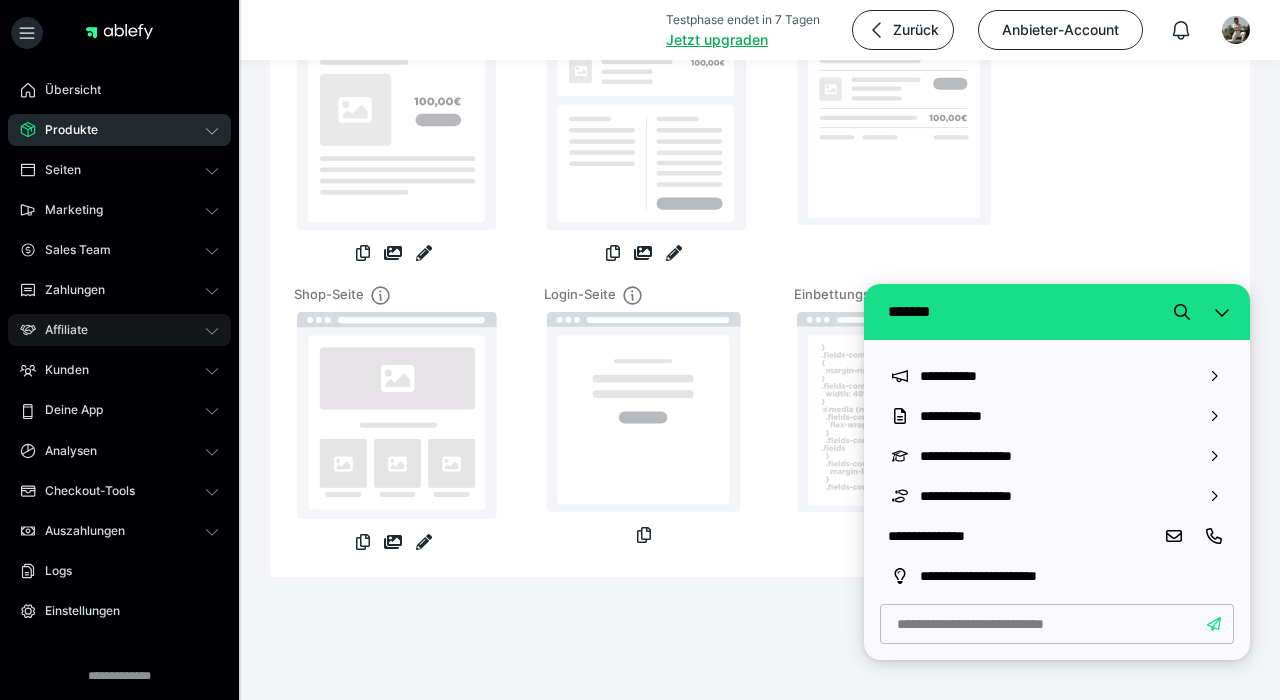 click on "Affiliate" at bounding box center [119, 330] 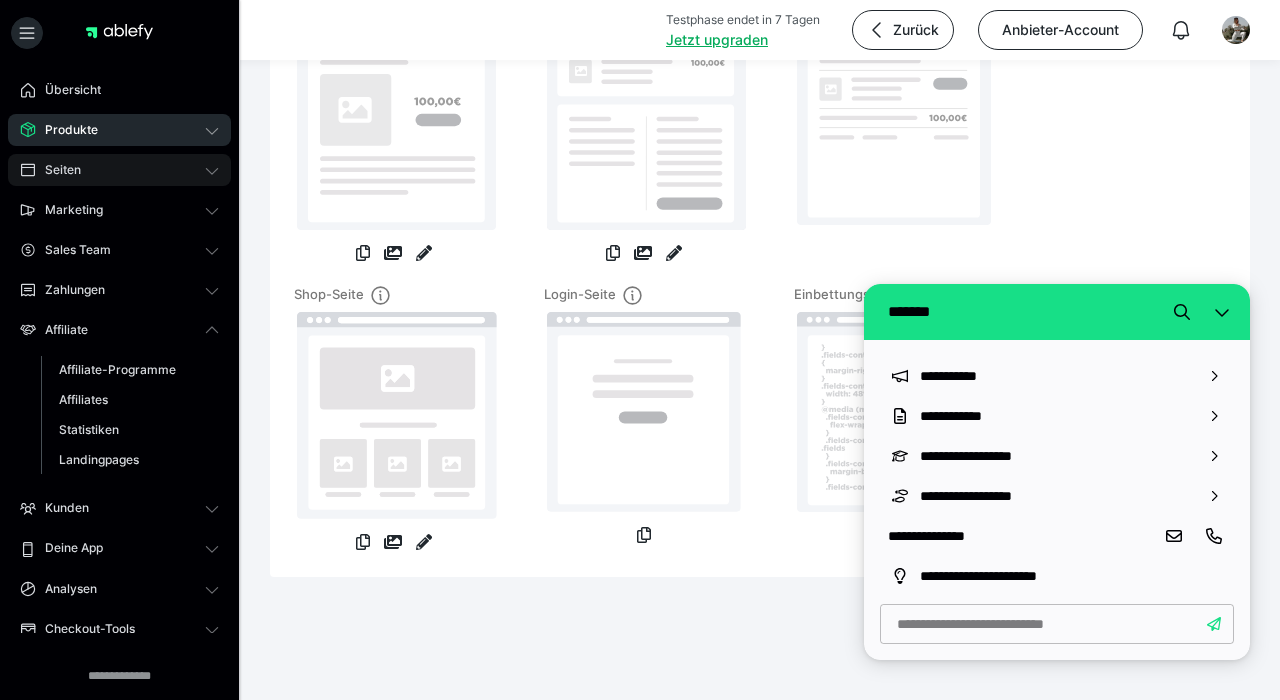click on "Seiten" at bounding box center [56, 170] 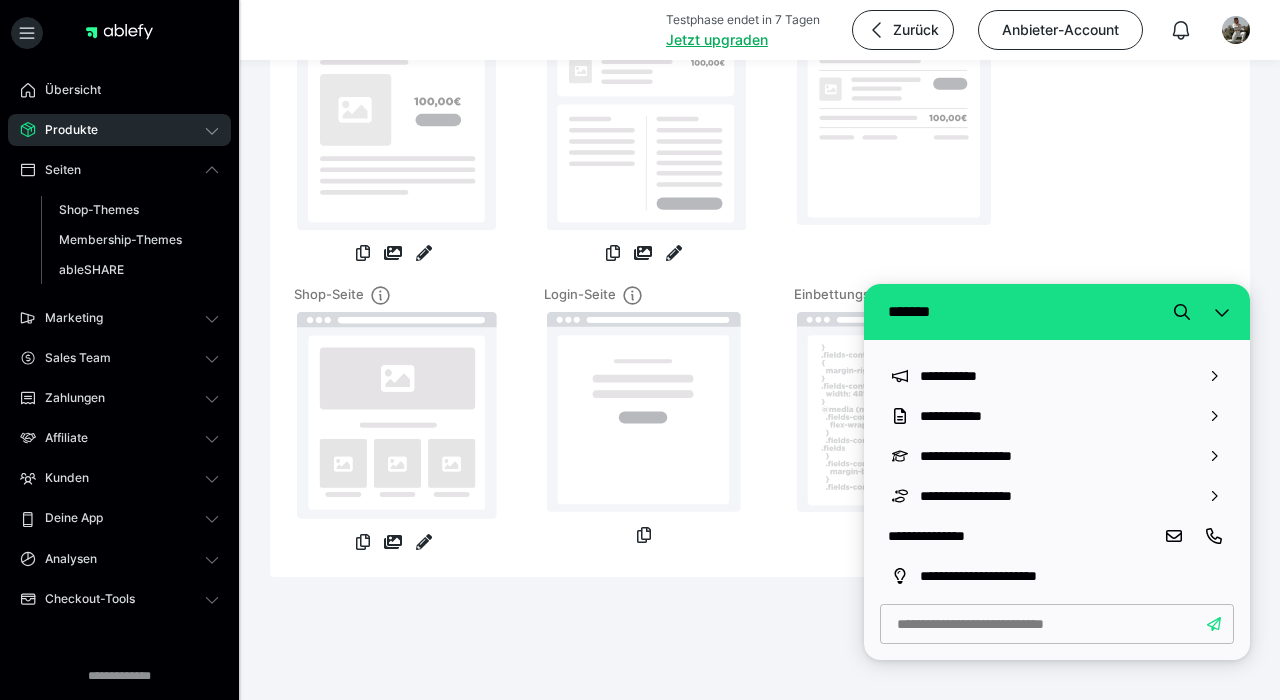 click 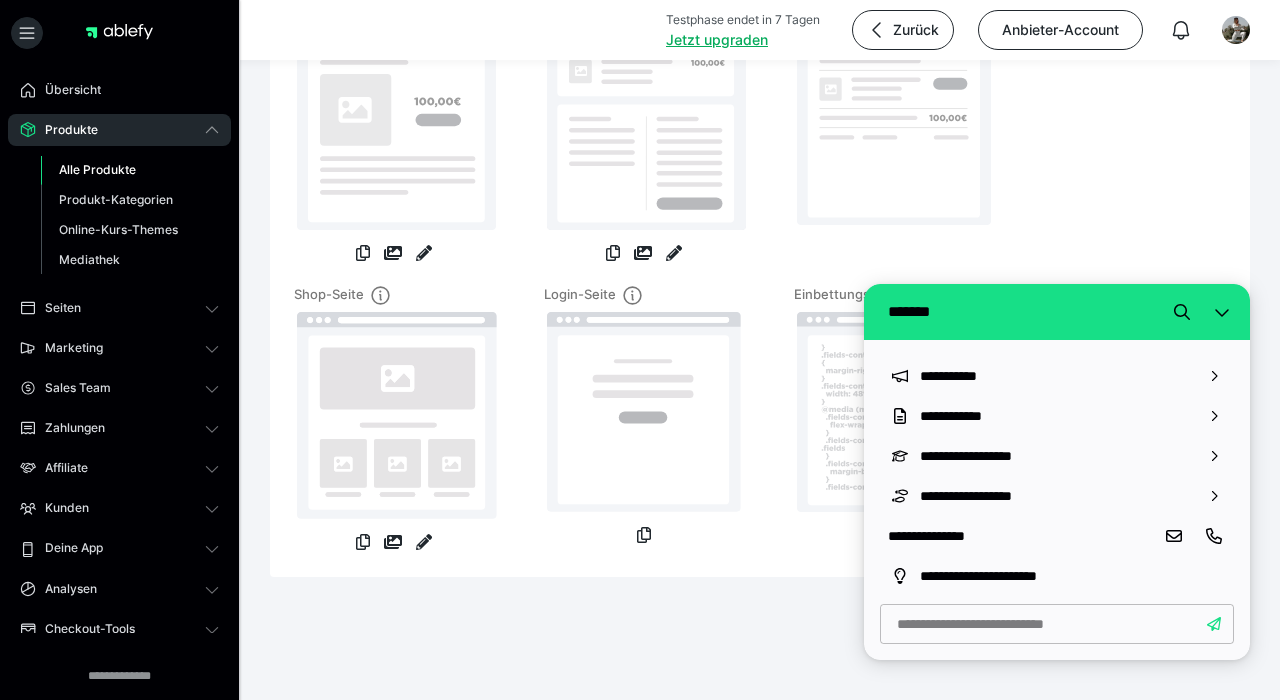 click on "Alle Produkte" at bounding box center (97, 169) 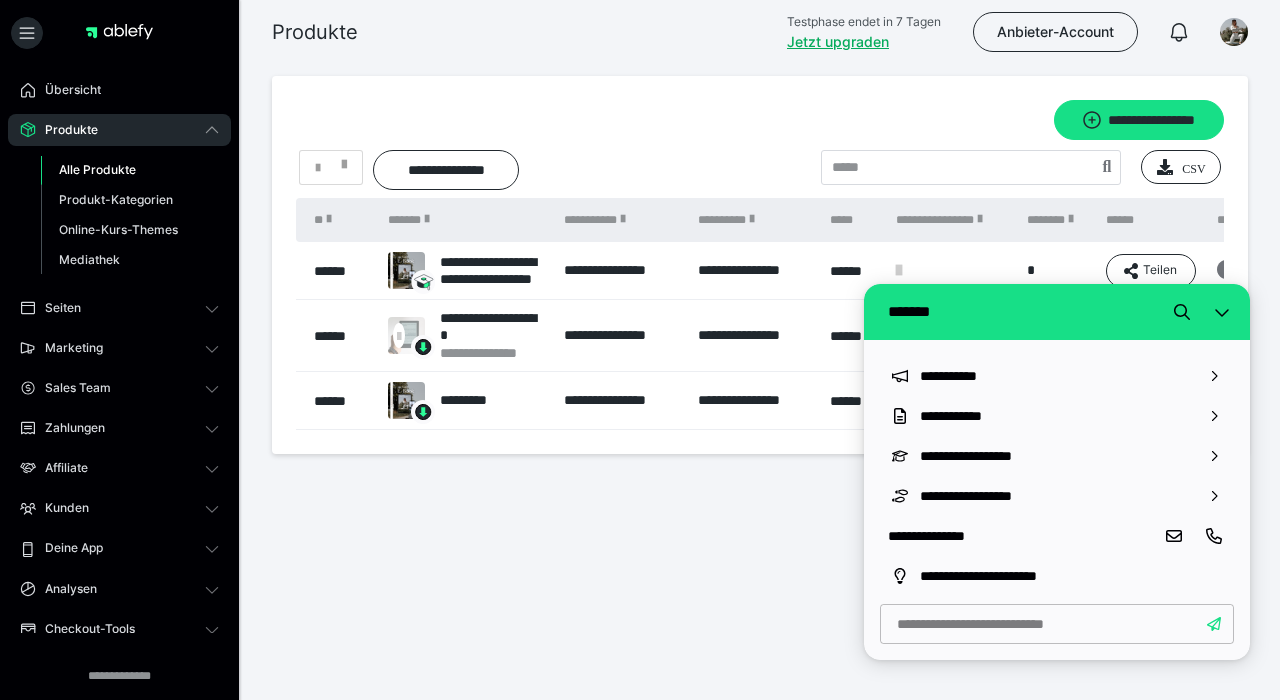 scroll, scrollTop: 0, scrollLeft: 0, axis: both 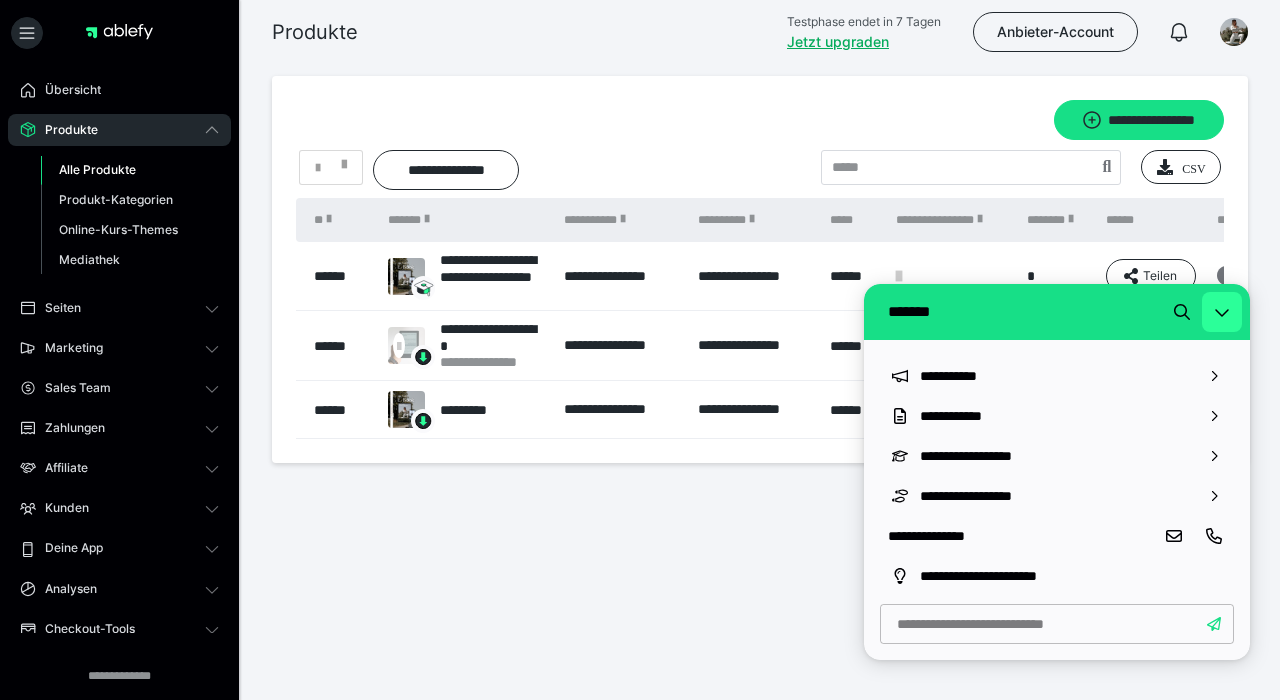click 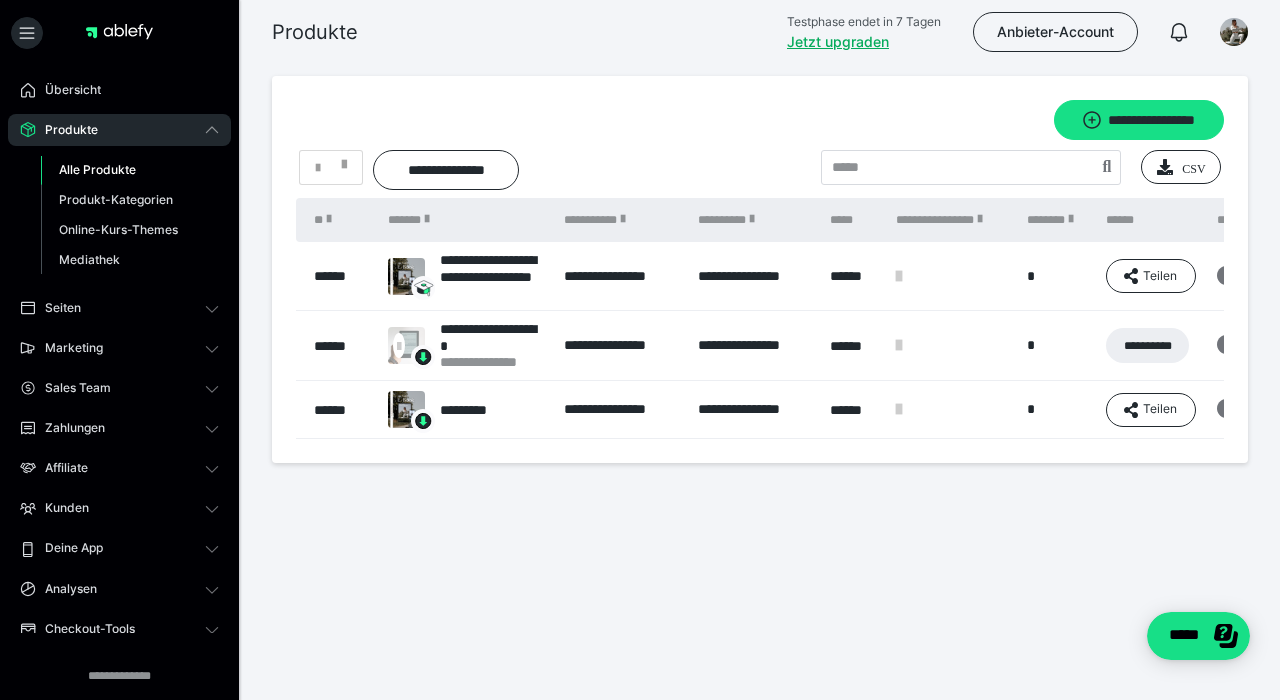 scroll, scrollTop: 0, scrollLeft: 0, axis: both 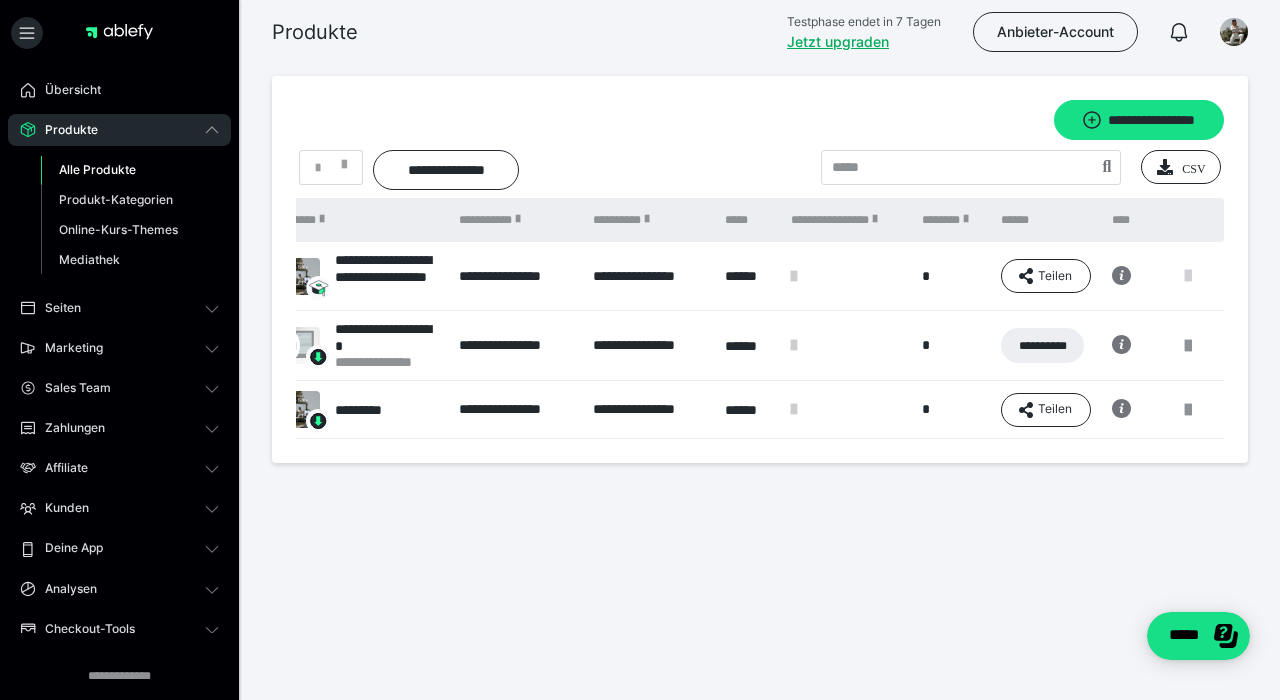 click at bounding box center (1188, 276) 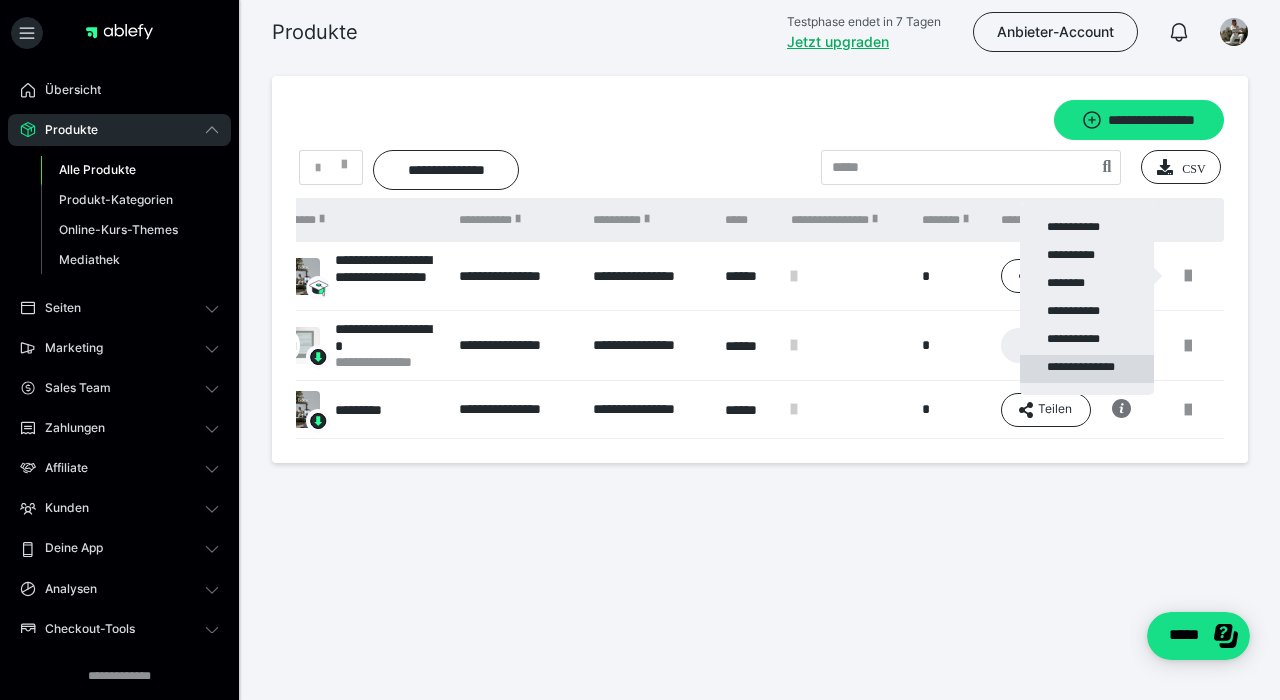 click on "**********" at bounding box center [1087, 369] 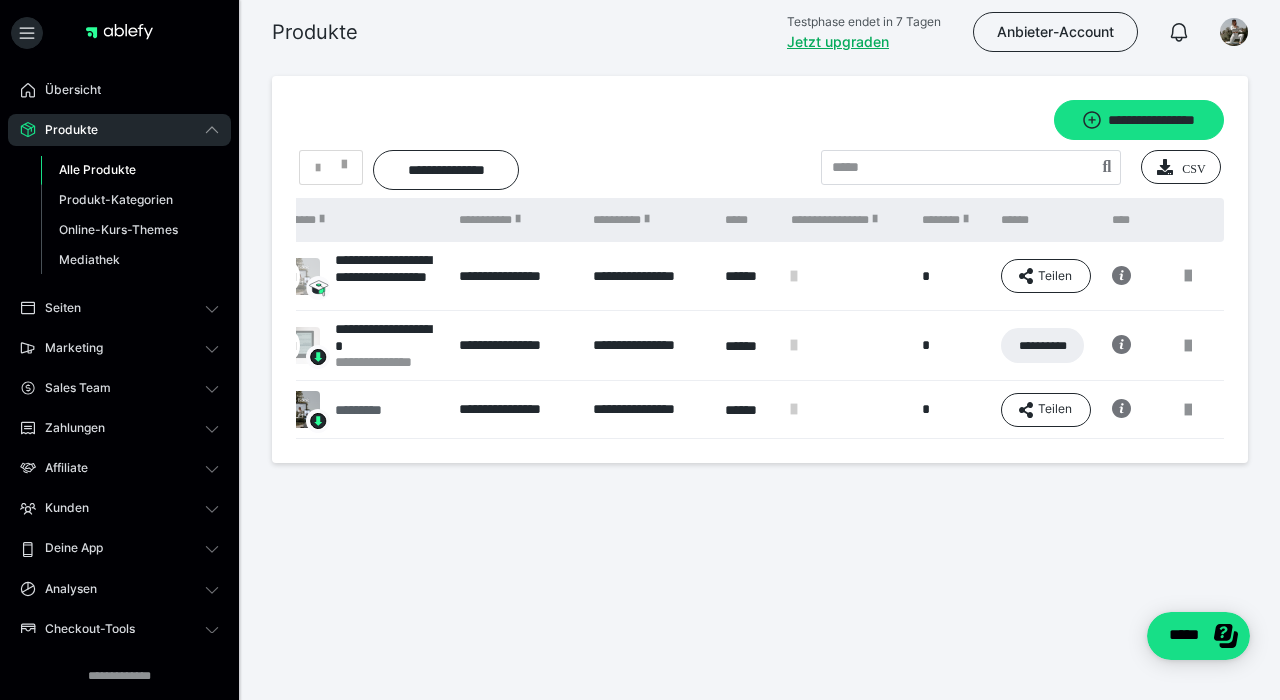 click on "*********" at bounding box center (368, 410) 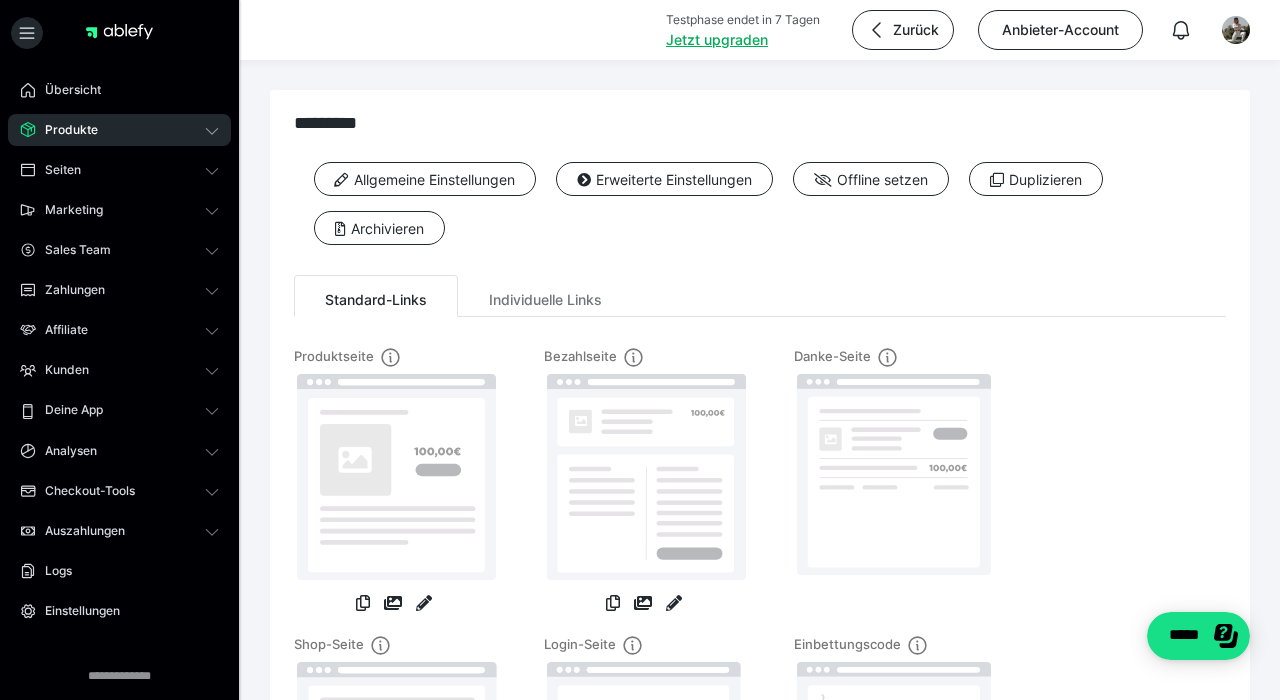 click on "Produkte" at bounding box center [64, 130] 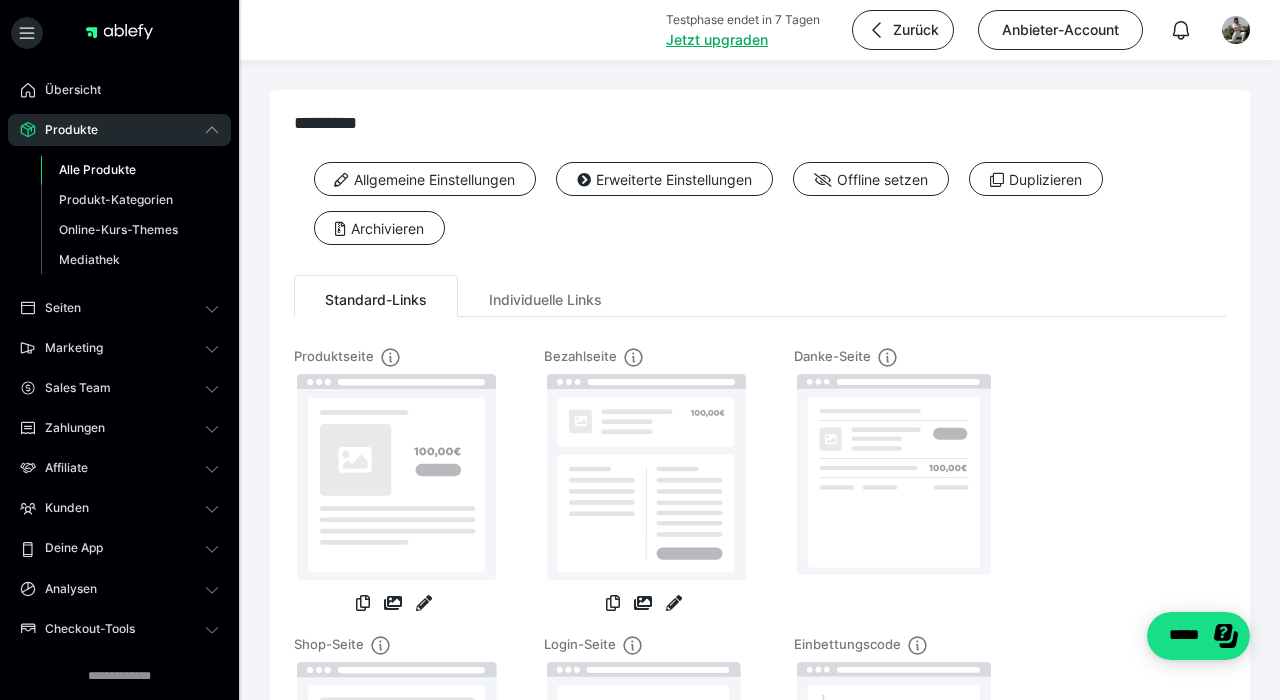 click on "Alle Produkte" at bounding box center [97, 169] 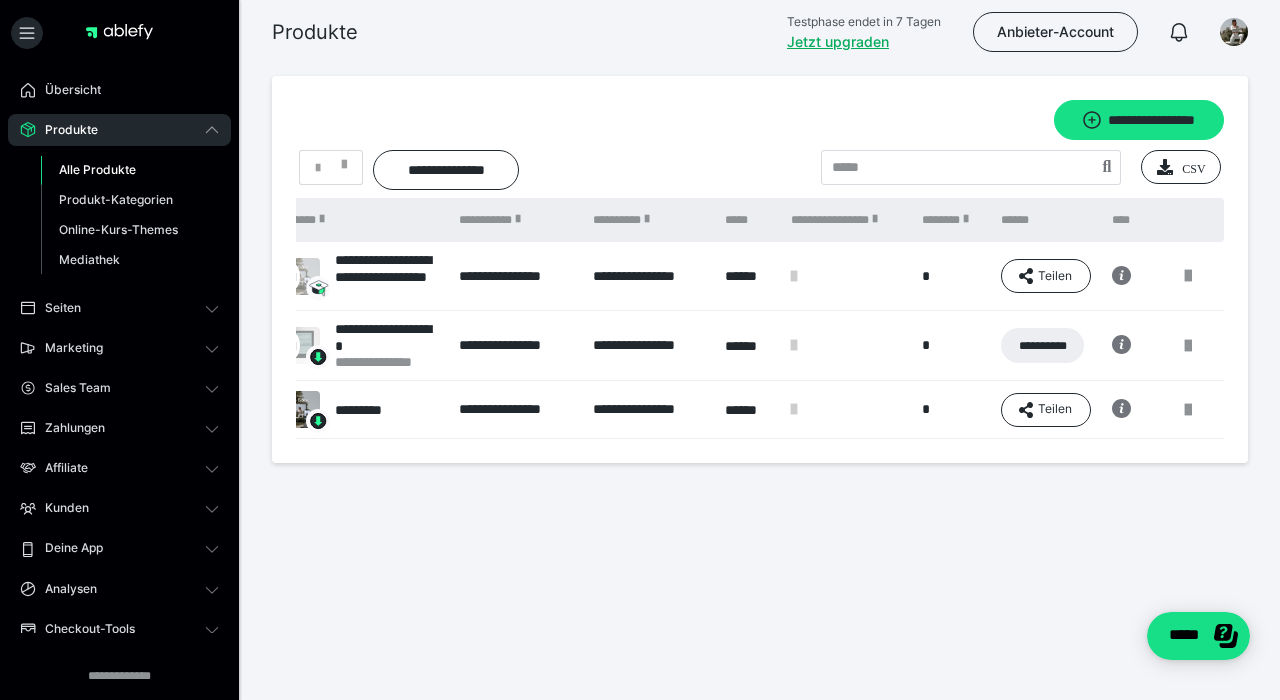 scroll, scrollTop: 0, scrollLeft: 105, axis: horizontal 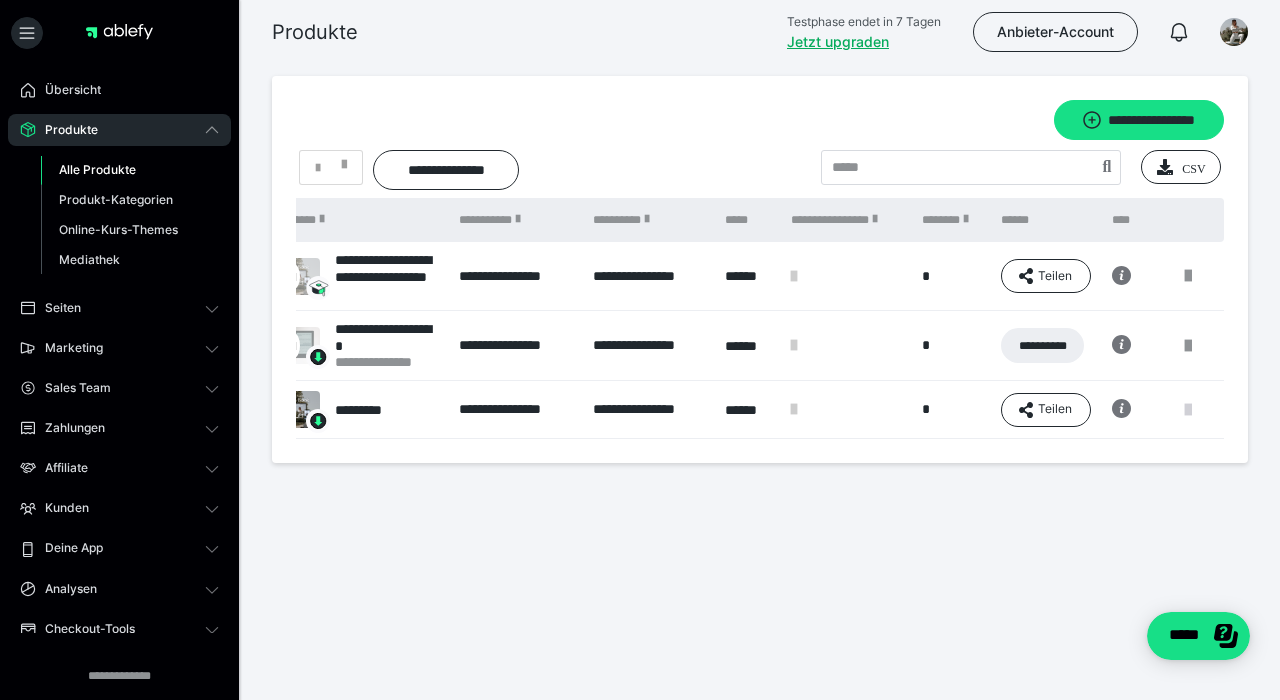 click at bounding box center [1188, 410] 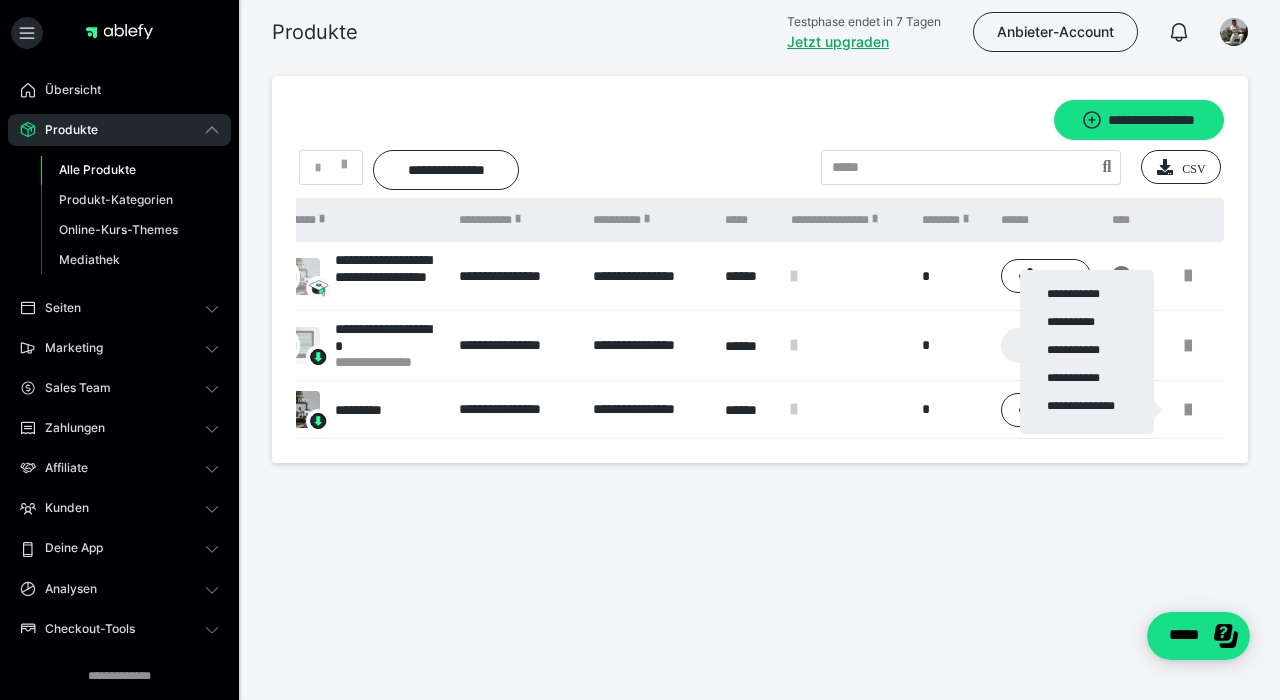 click at bounding box center [640, 350] 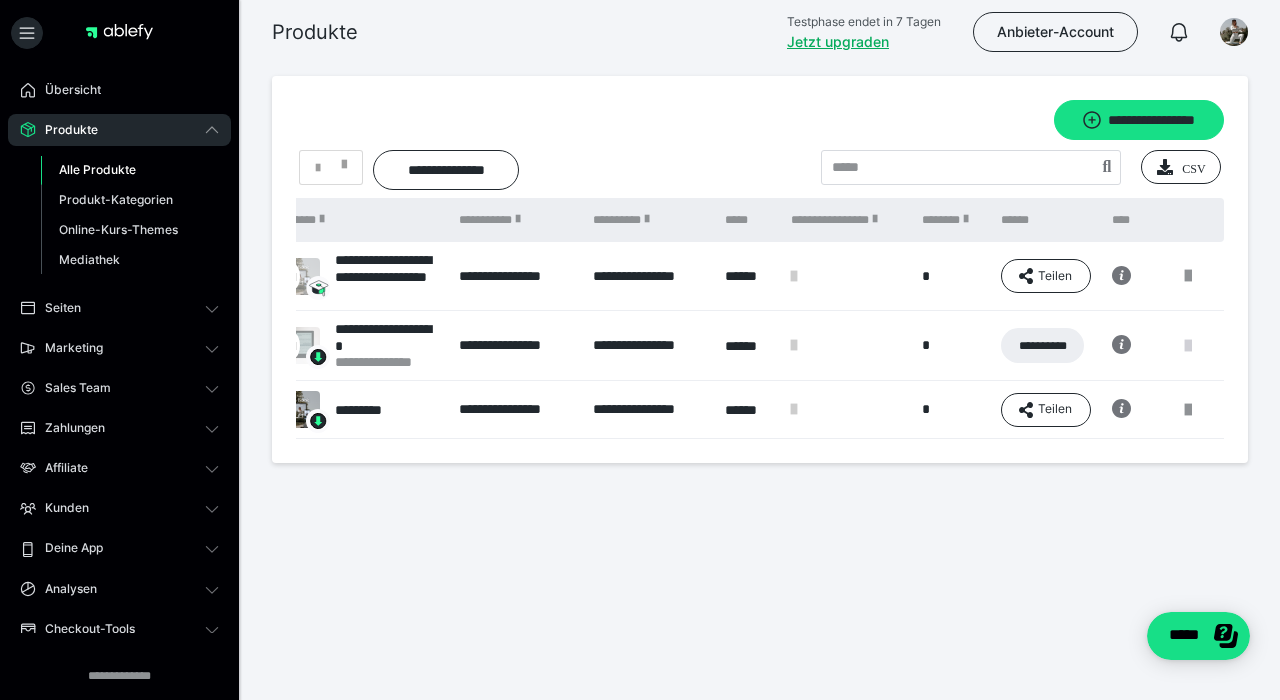 click at bounding box center [1188, 346] 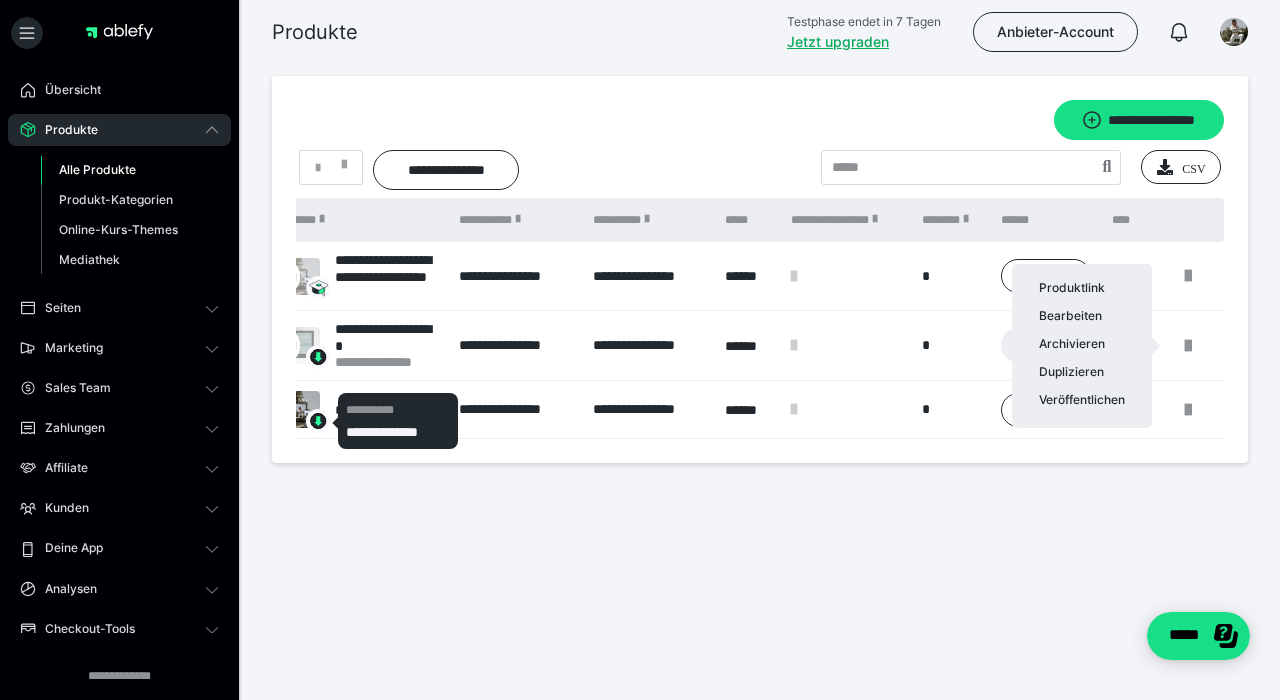 click on "**********" at bounding box center [398, 432] 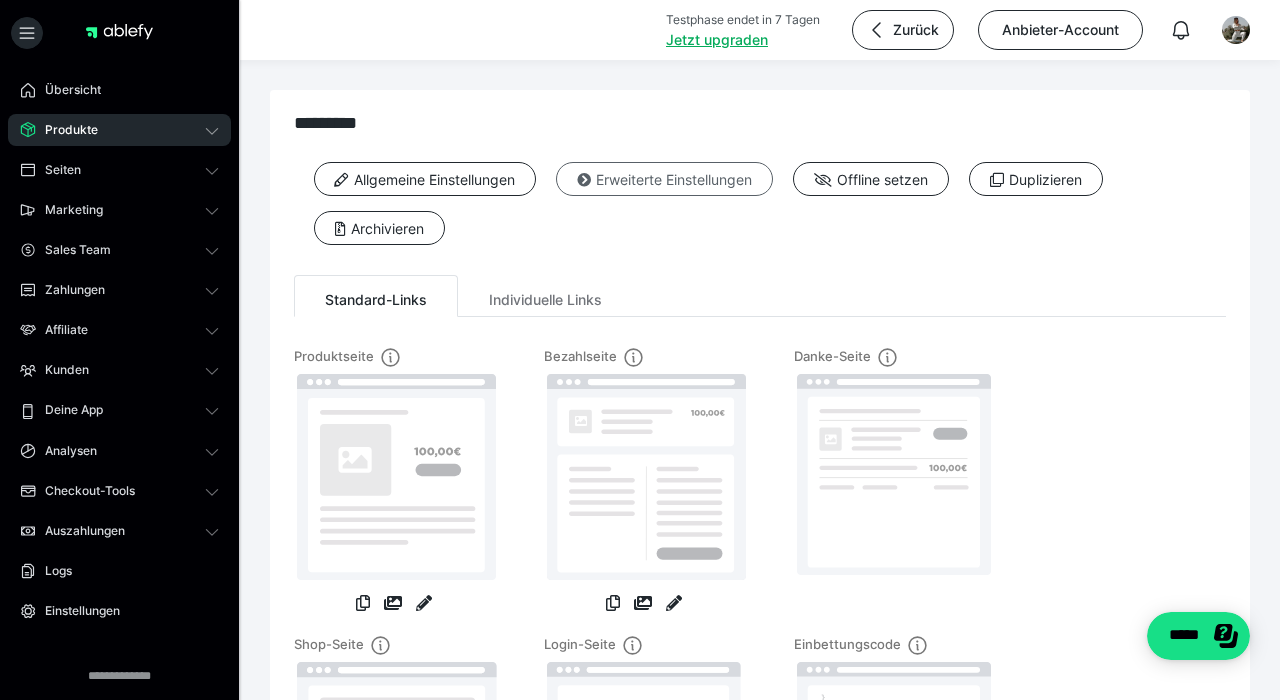 click on "Erweiterte Einstellungen" at bounding box center [664, 179] 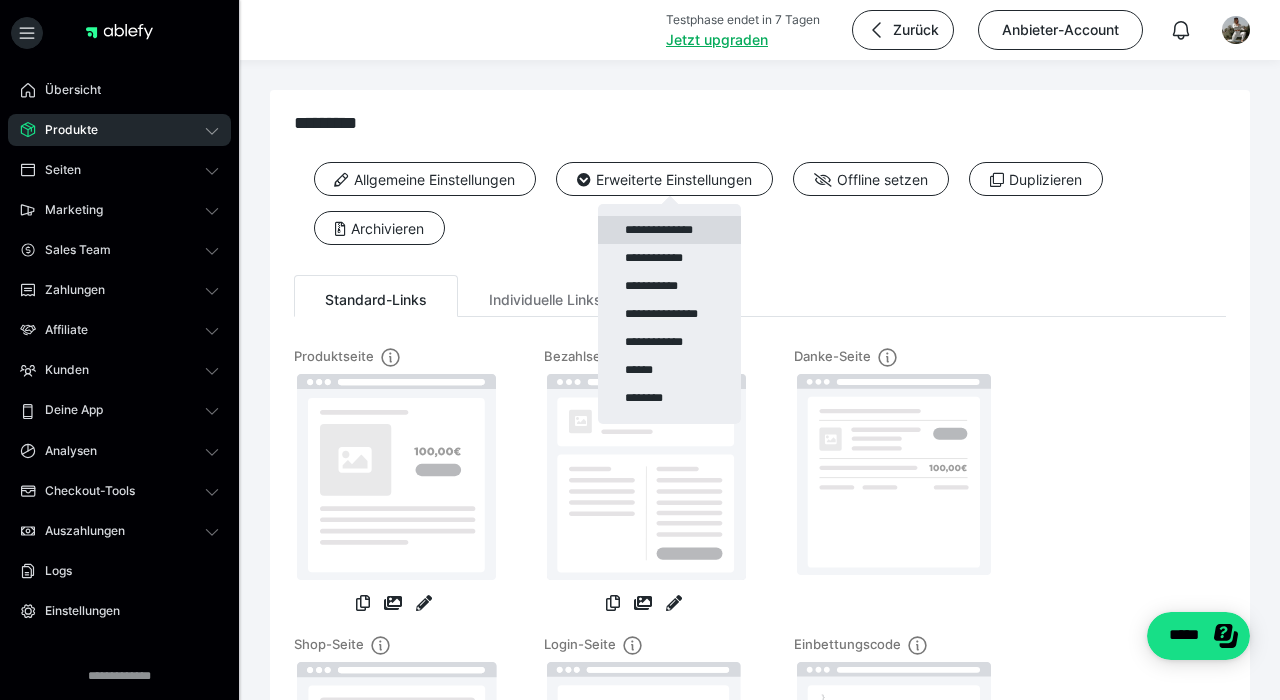 click on "**********" at bounding box center [669, 230] 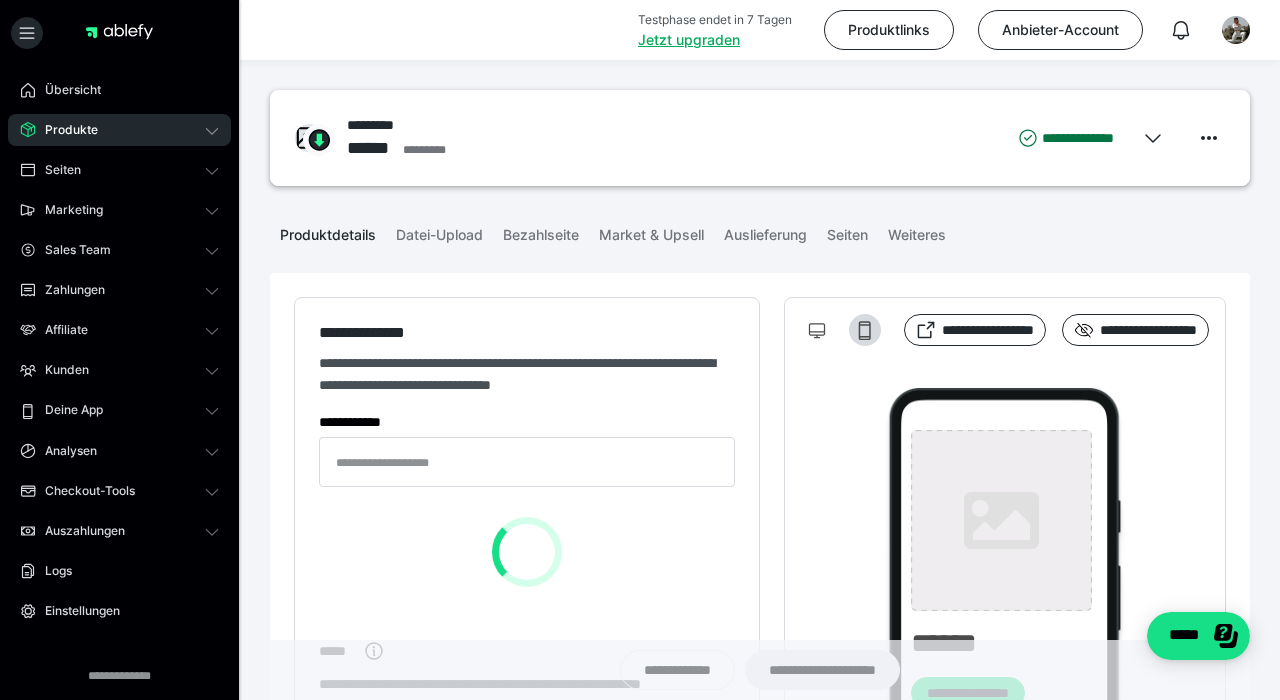 type on "*********" 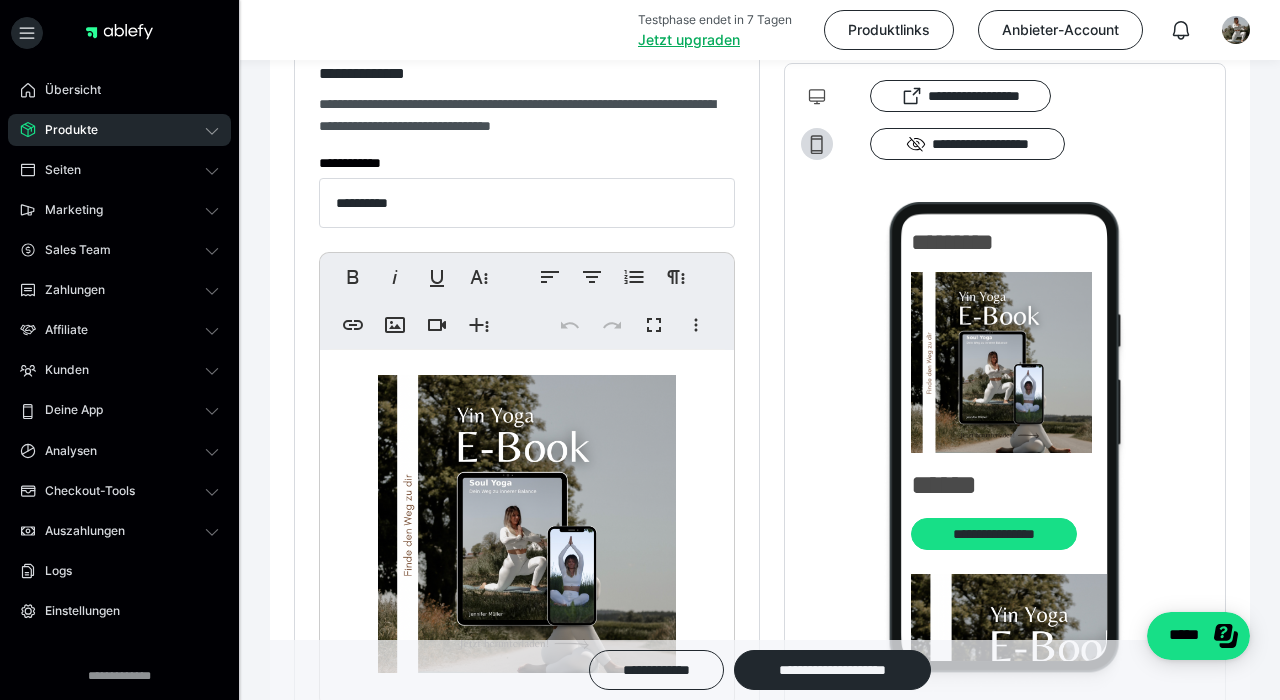 scroll, scrollTop: 269, scrollLeft: 0, axis: vertical 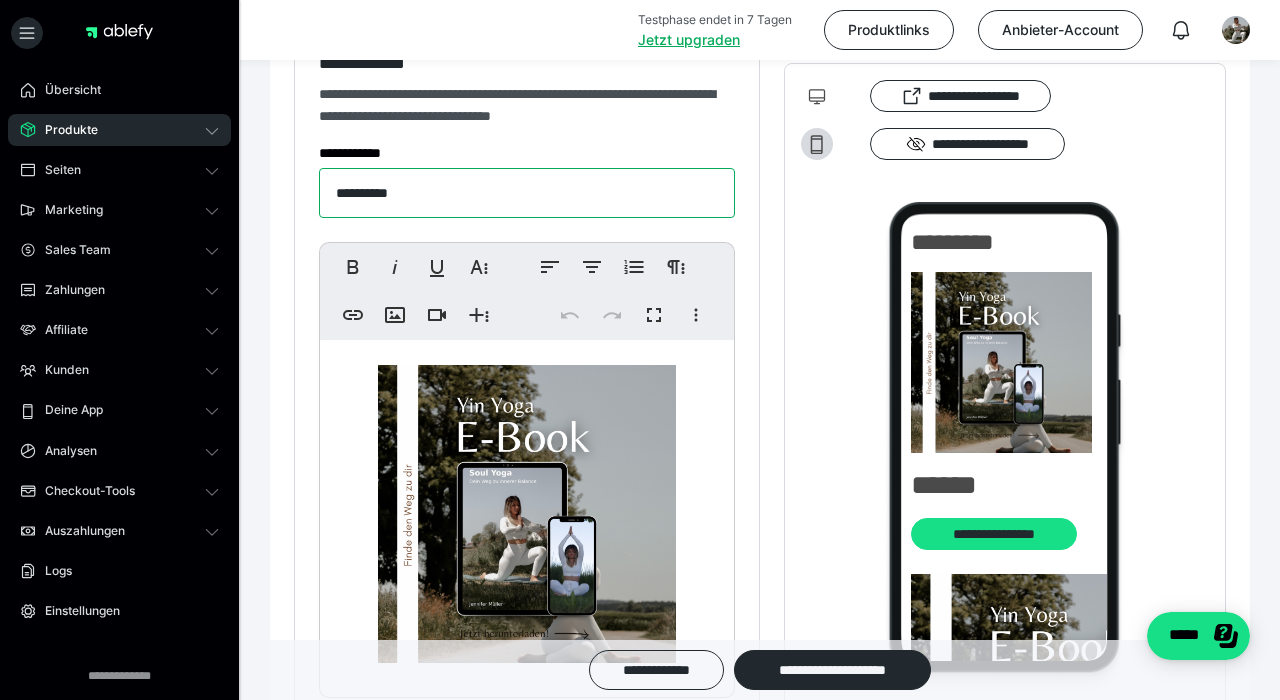 click on "*********" at bounding box center [527, 193] 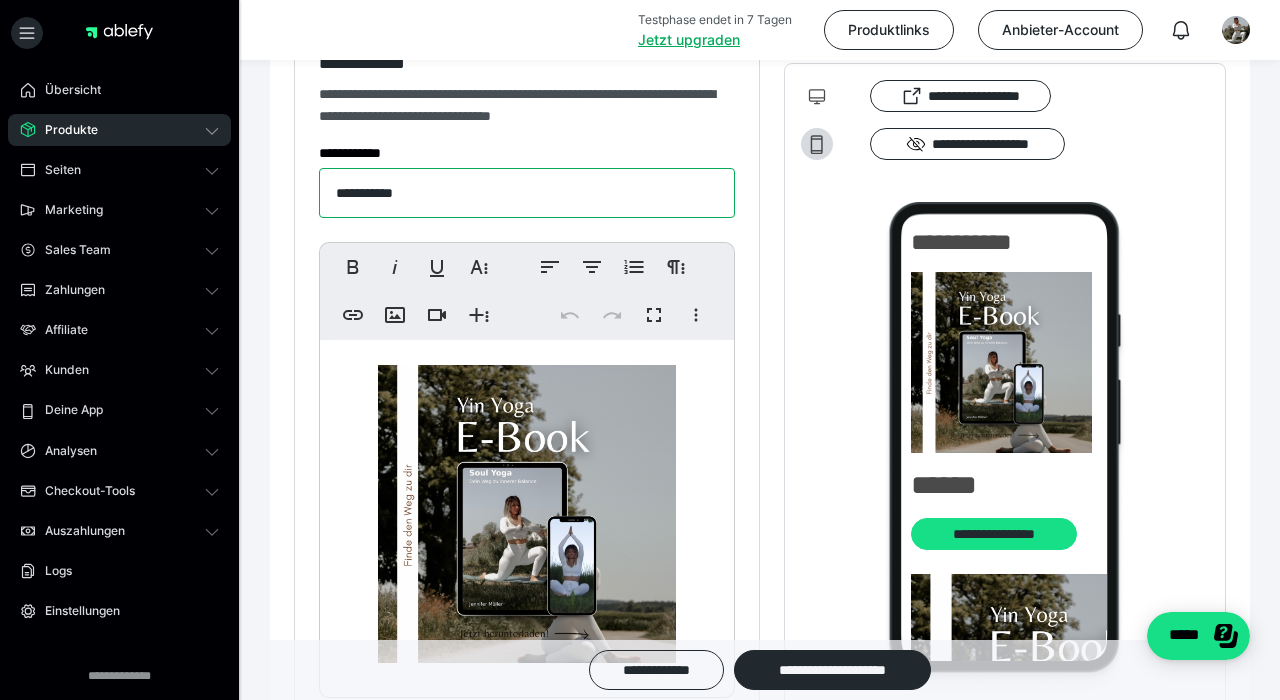 type on "*********" 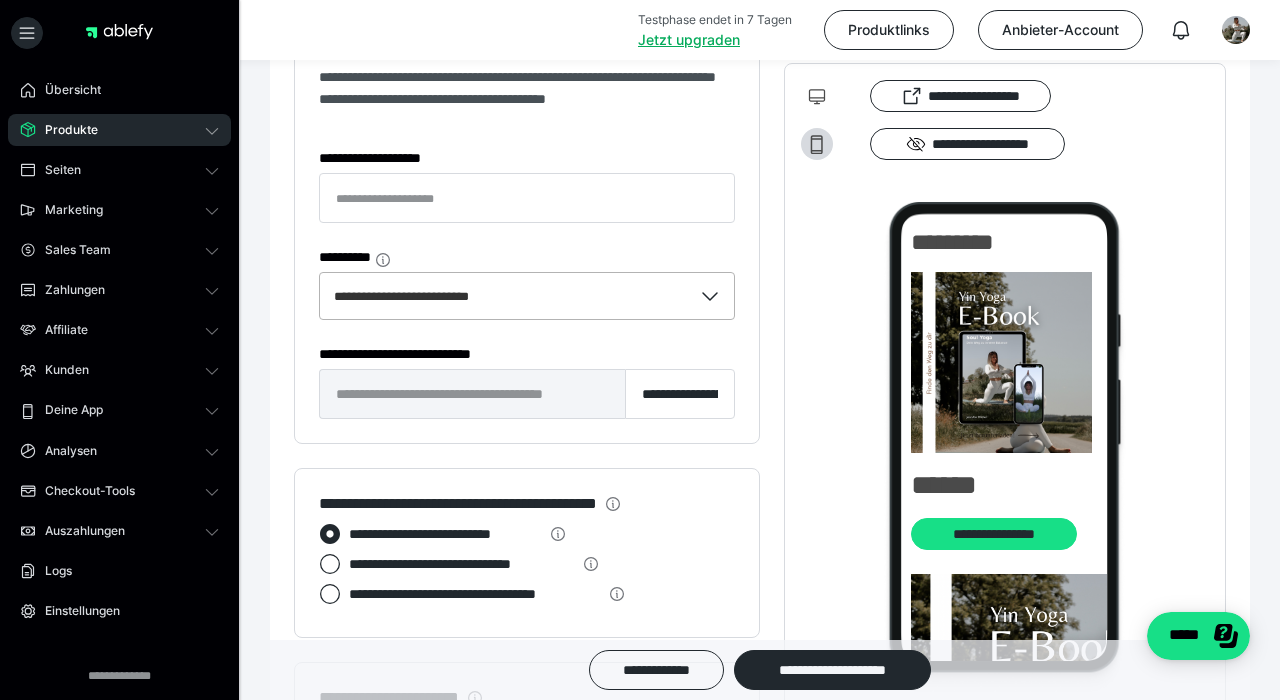 scroll, scrollTop: 1452, scrollLeft: 0, axis: vertical 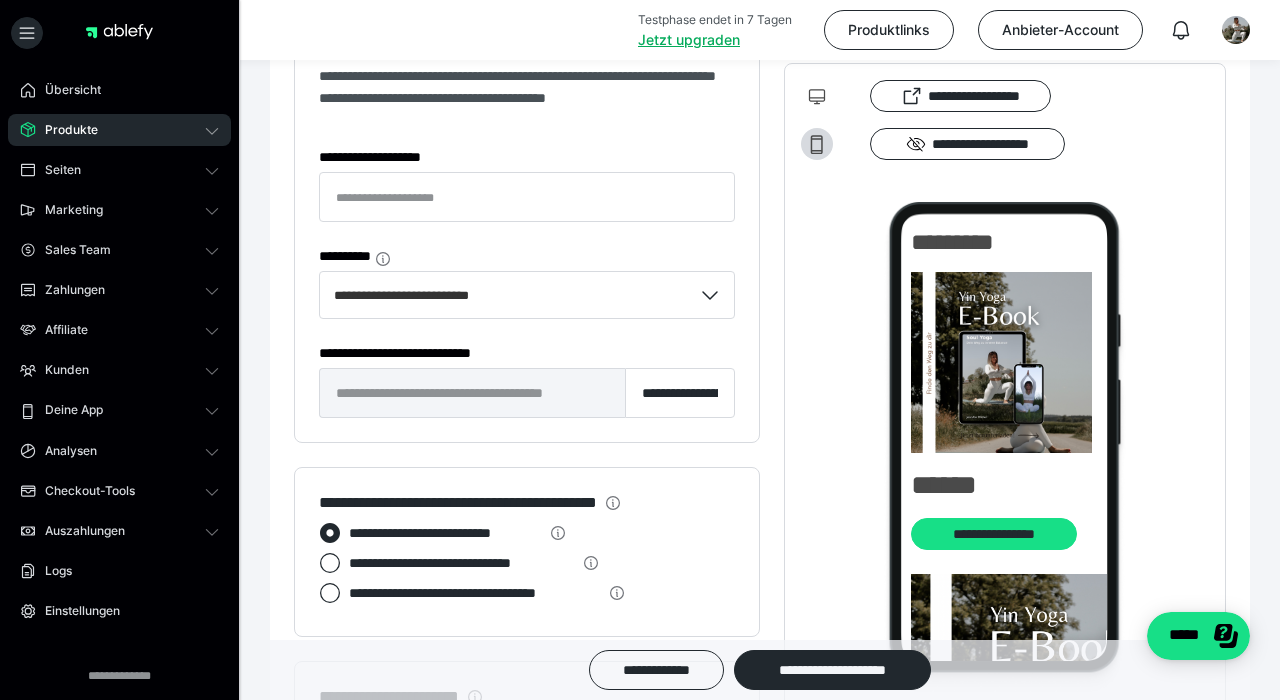 click 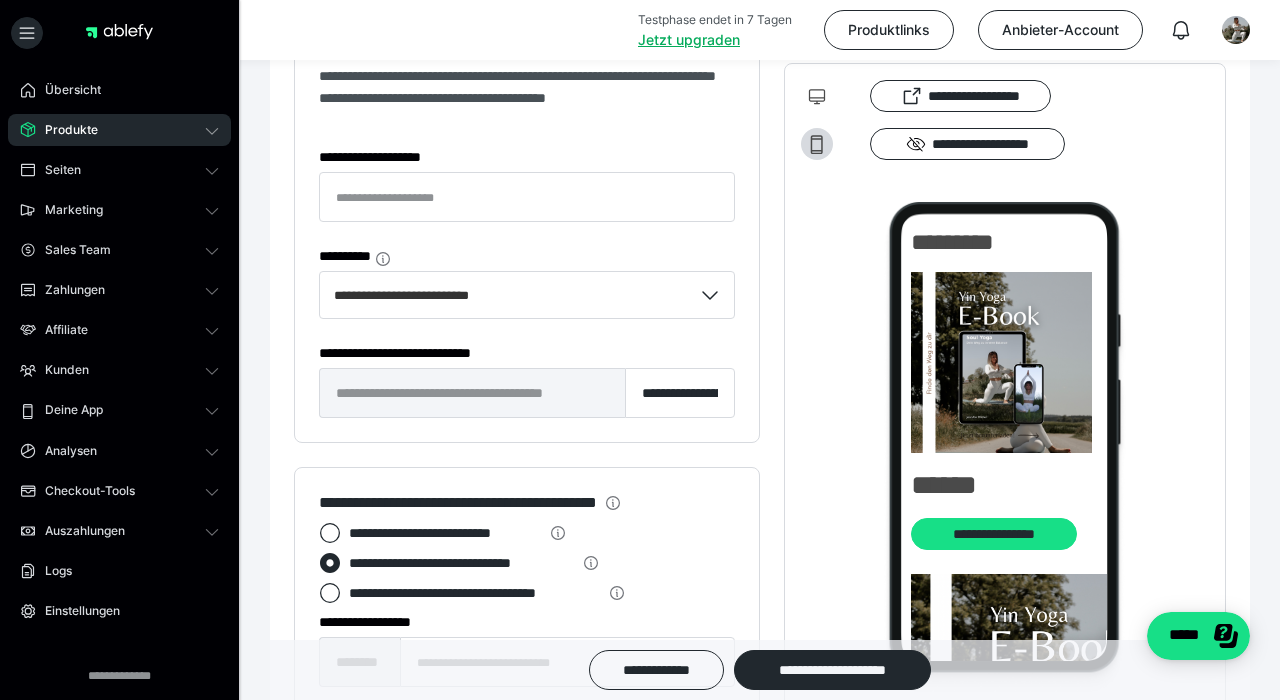 click 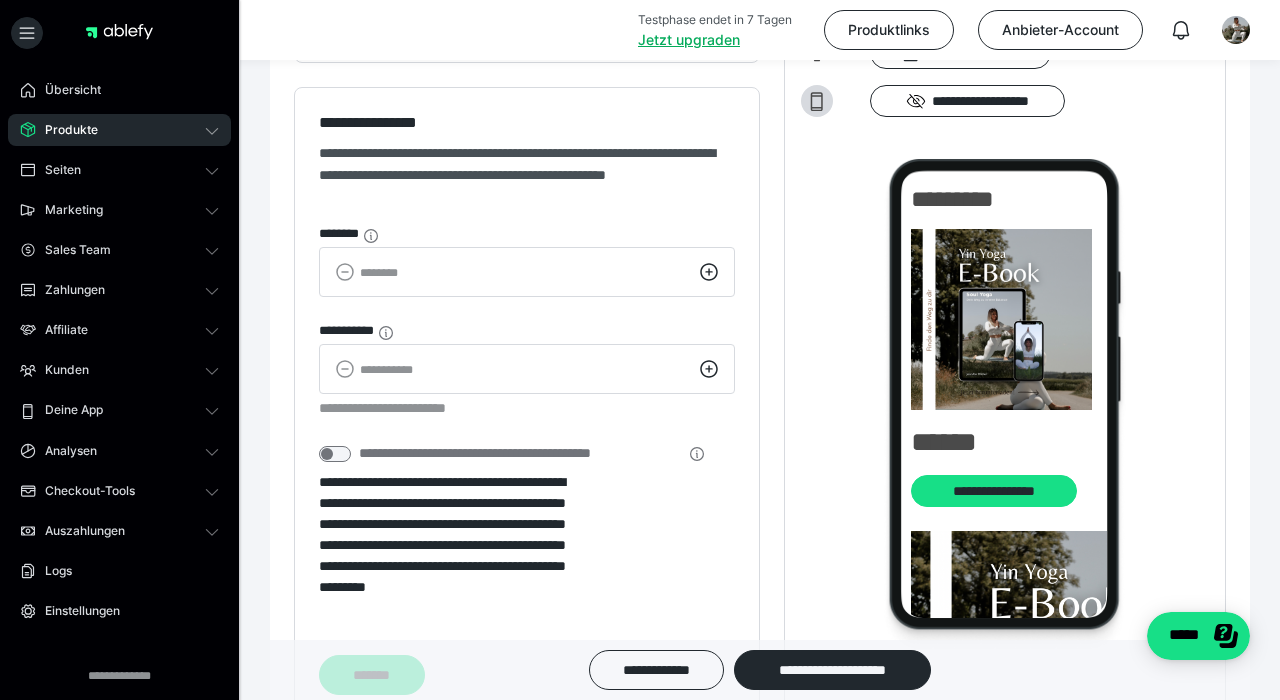 scroll, scrollTop: 2294, scrollLeft: 0, axis: vertical 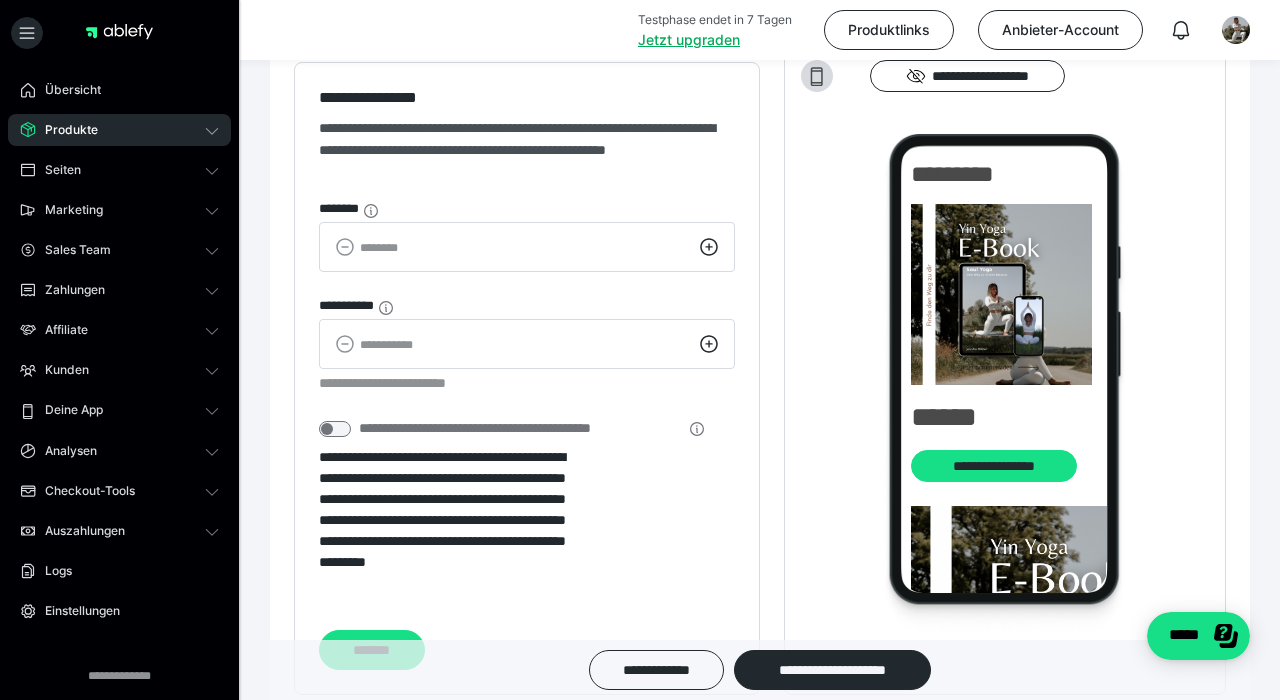 click 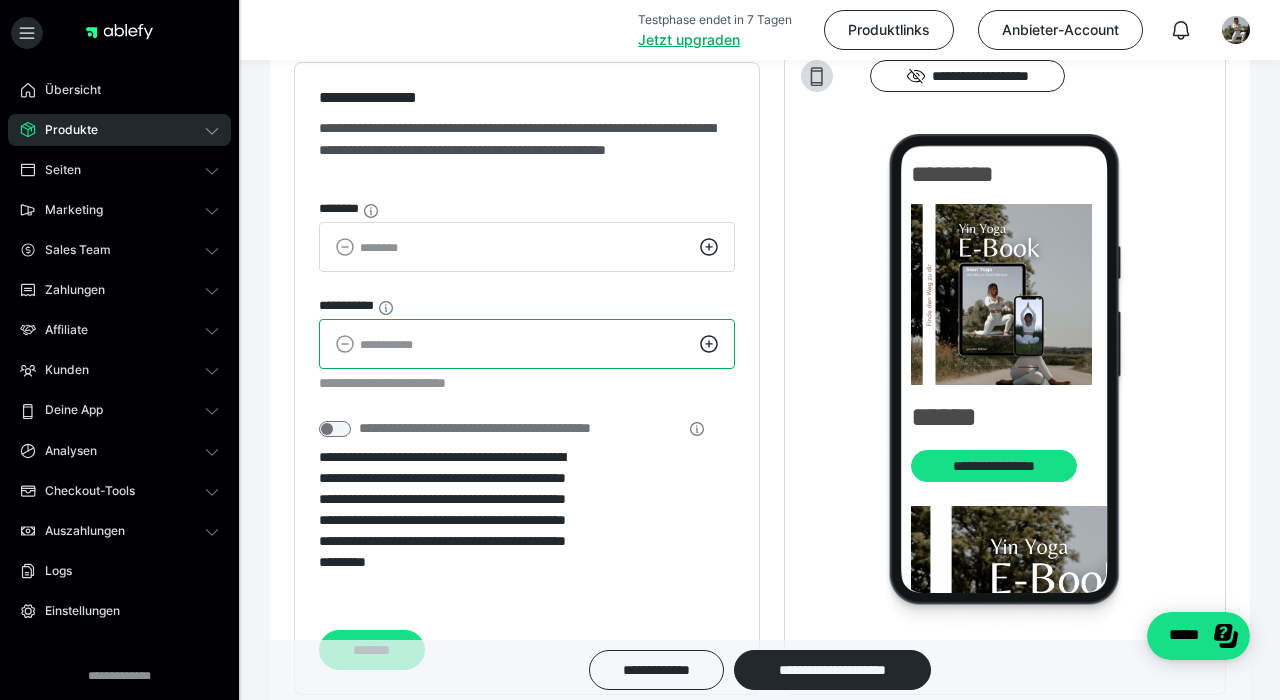 click at bounding box center (527, 344) 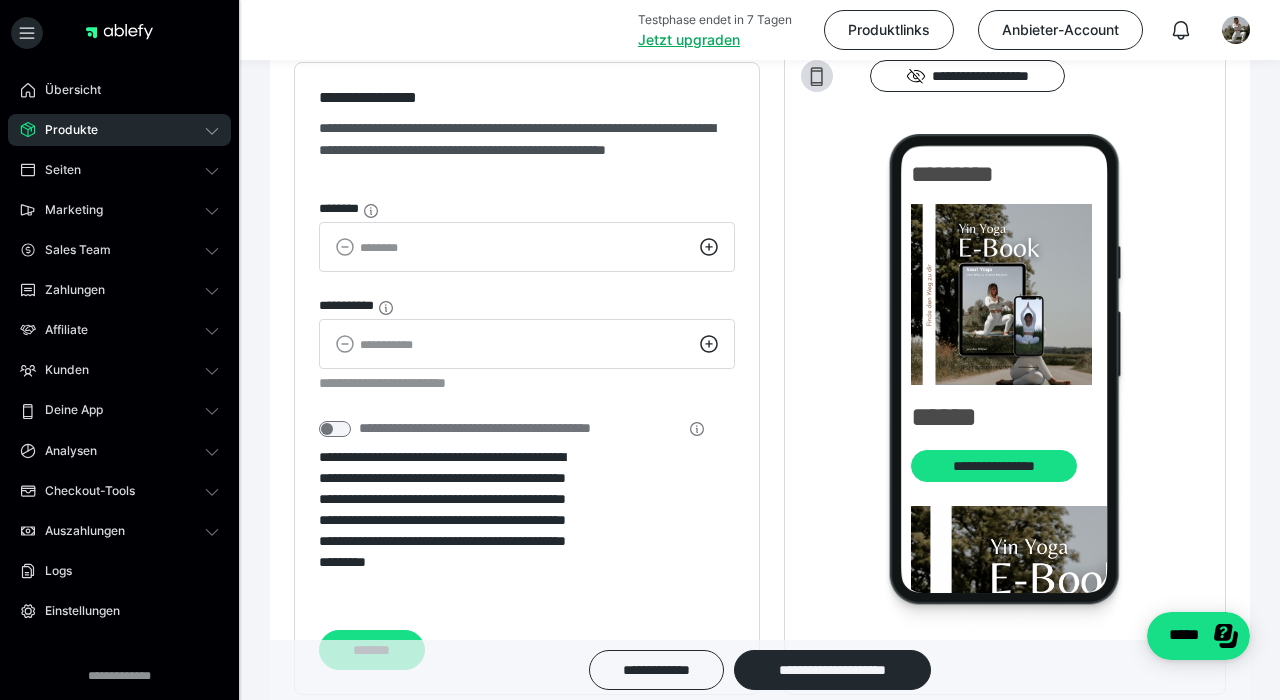click 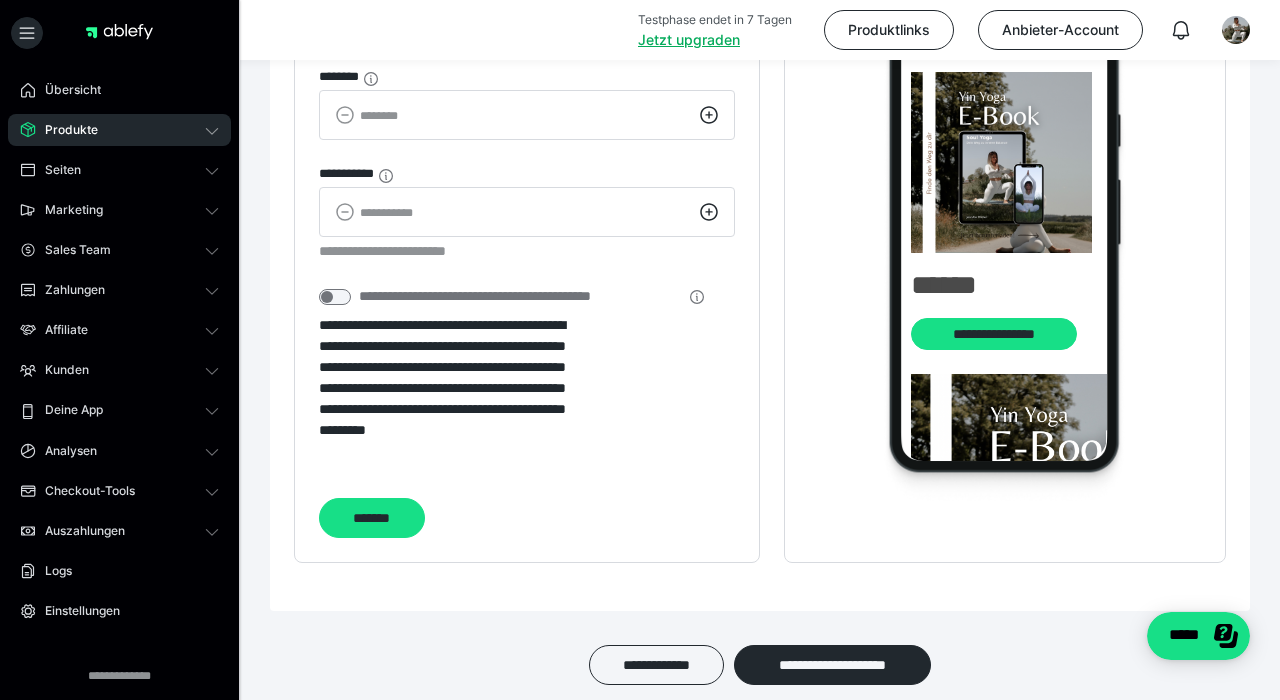 scroll, scrollTop: 2426, scrollLeft: 0, axis: vertical 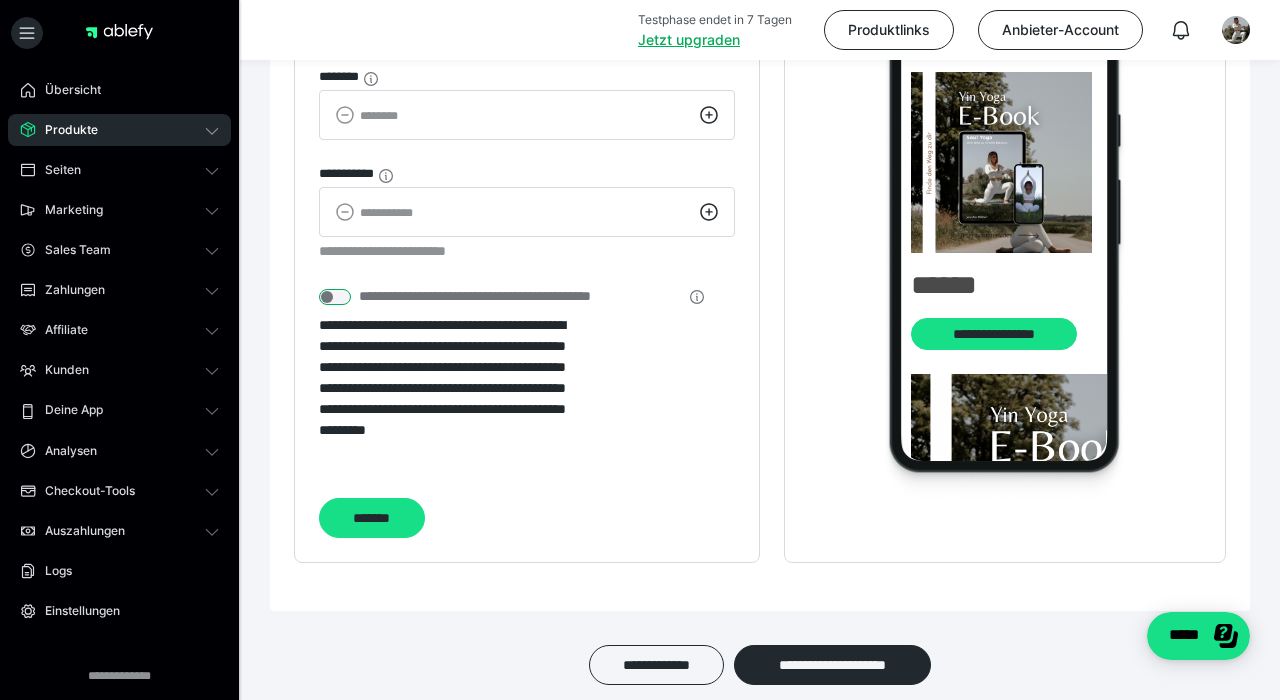 click at bounding box center (335, 297) 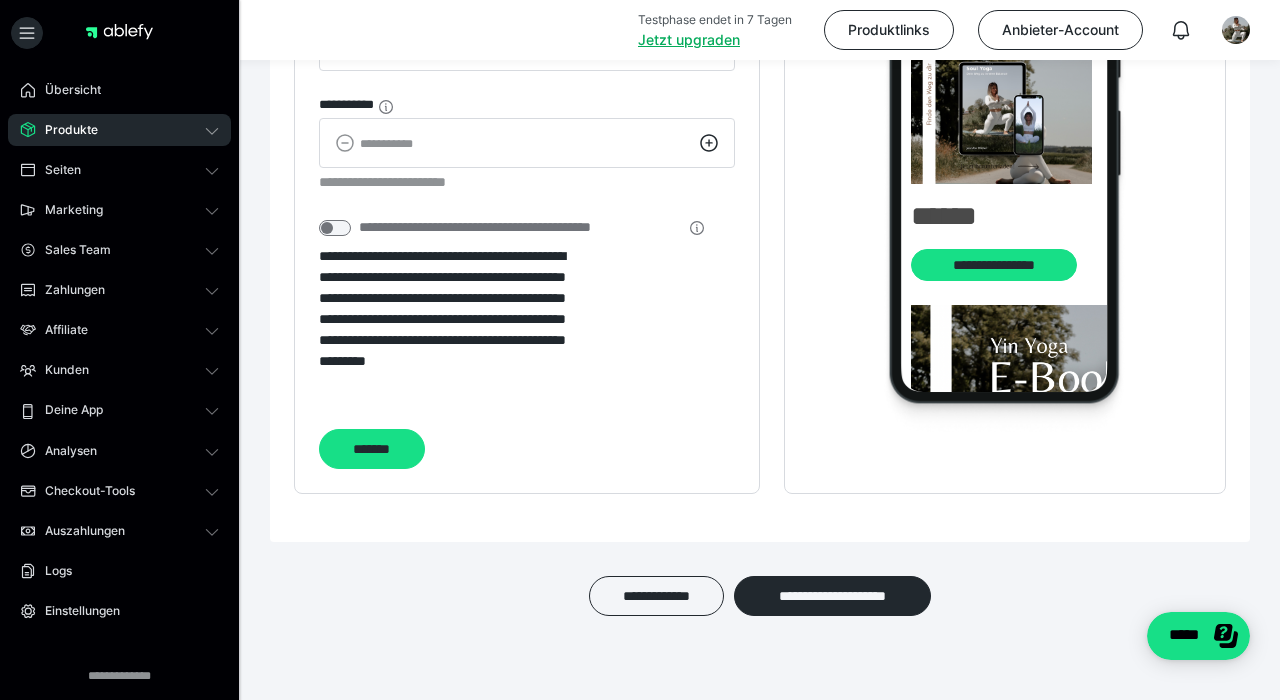 scroll, scrollTop: 2489, scrollLeft: 0, axis: vertical 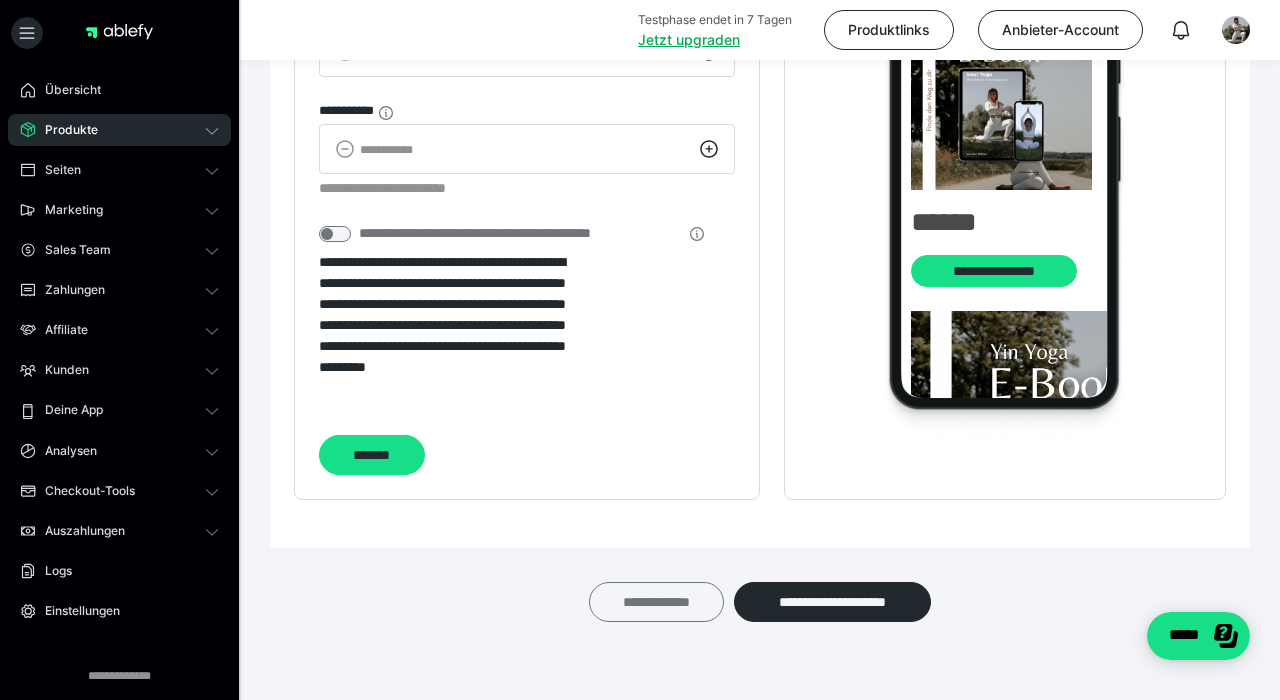 click on "**********" at bounding box center (656, 602) 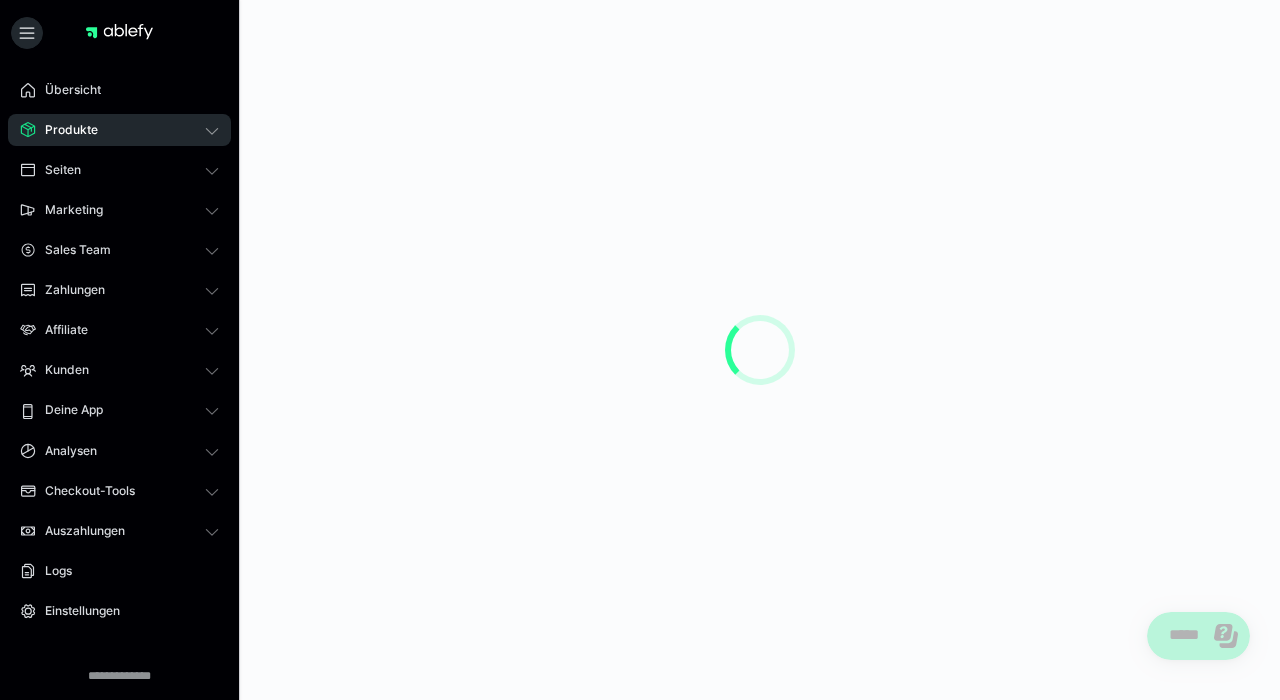 scroll, scrollTop: 0, scrollLeft: 0, axis: both 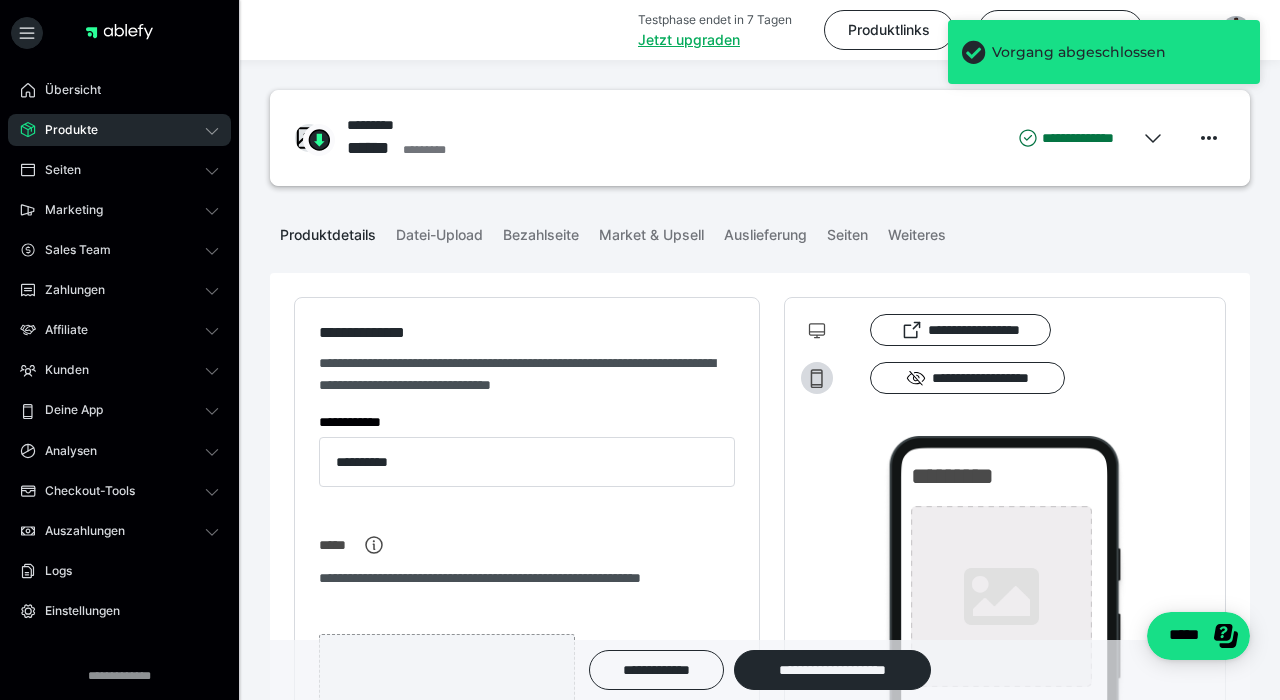 type on "**********" 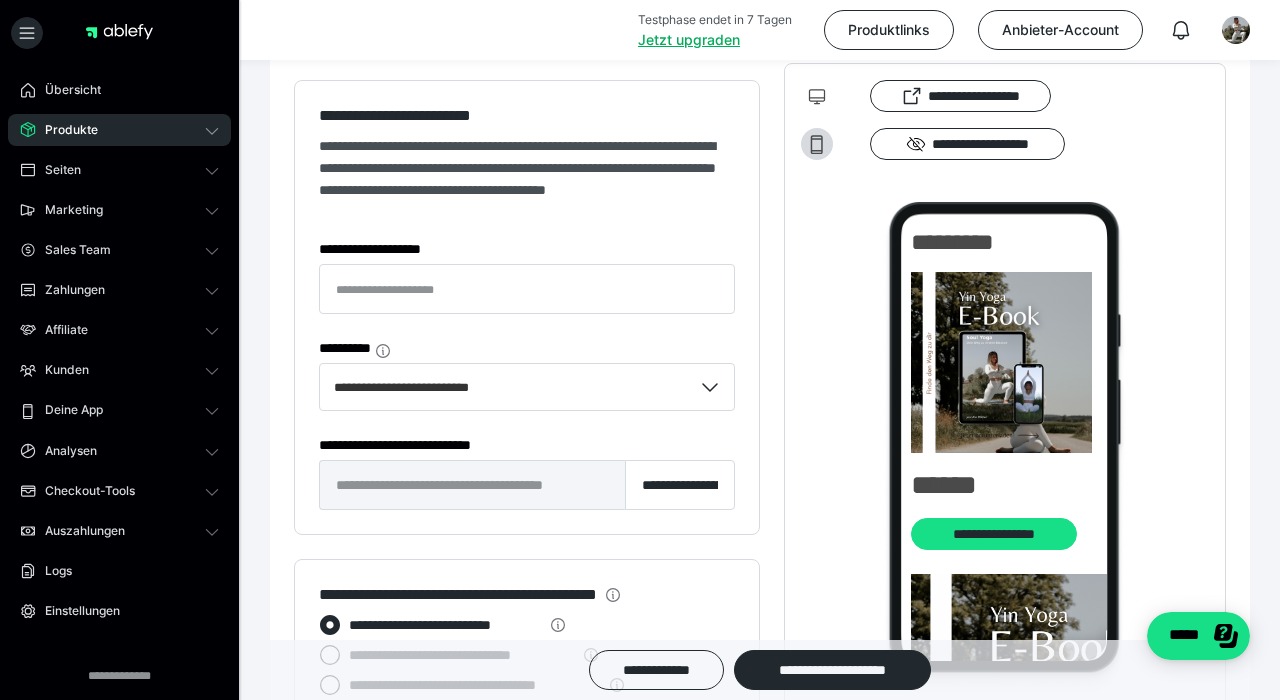 scroll, scrollTop: 1310, scrollLeft: 0, axis: vertical 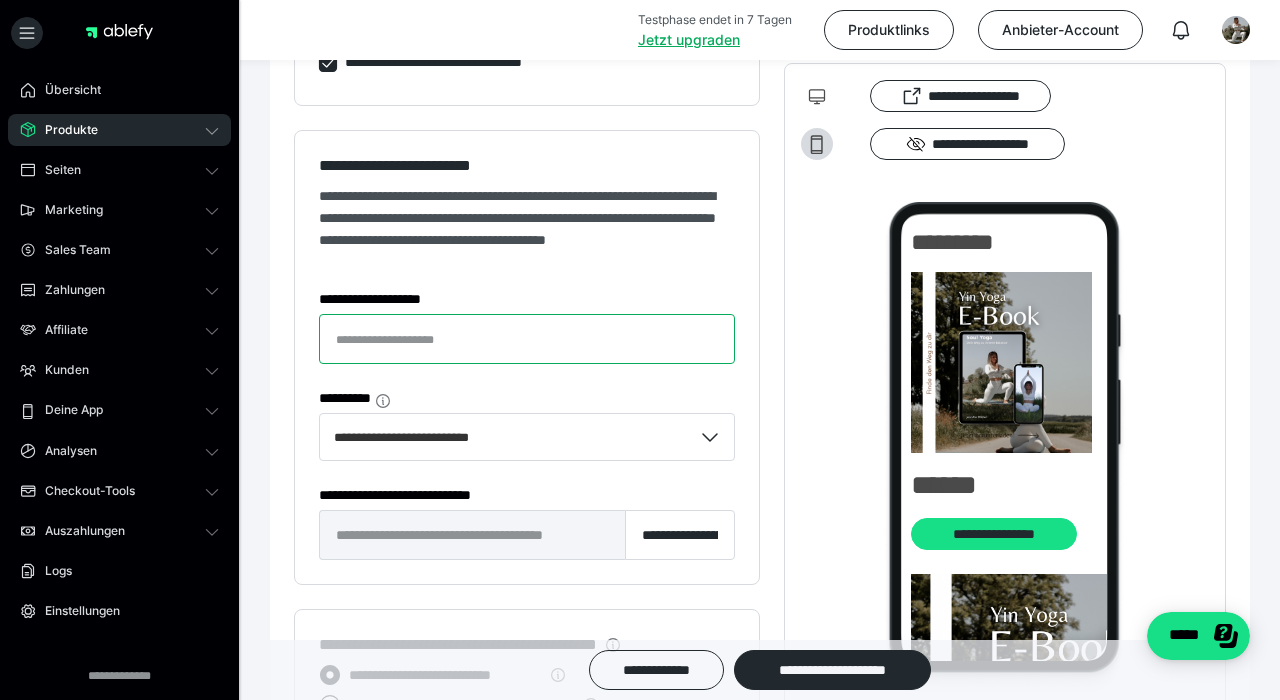 click on "**********" at bounding box center (527, 339) 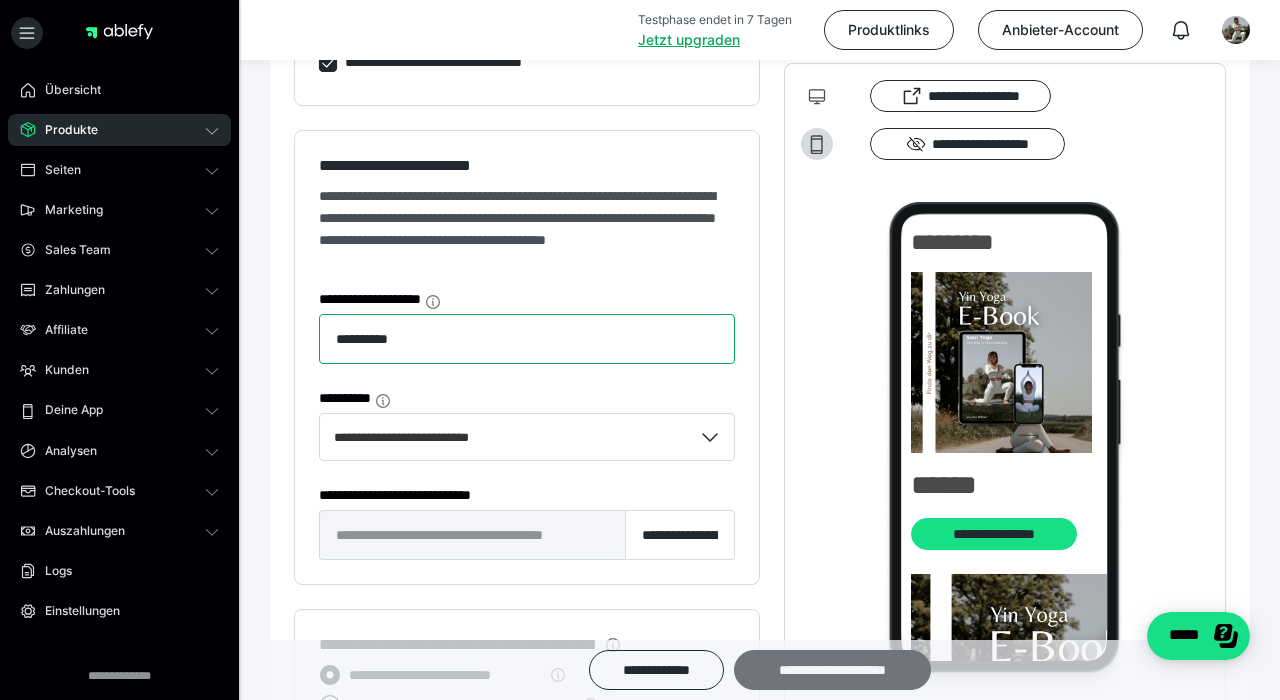 type on "*********" 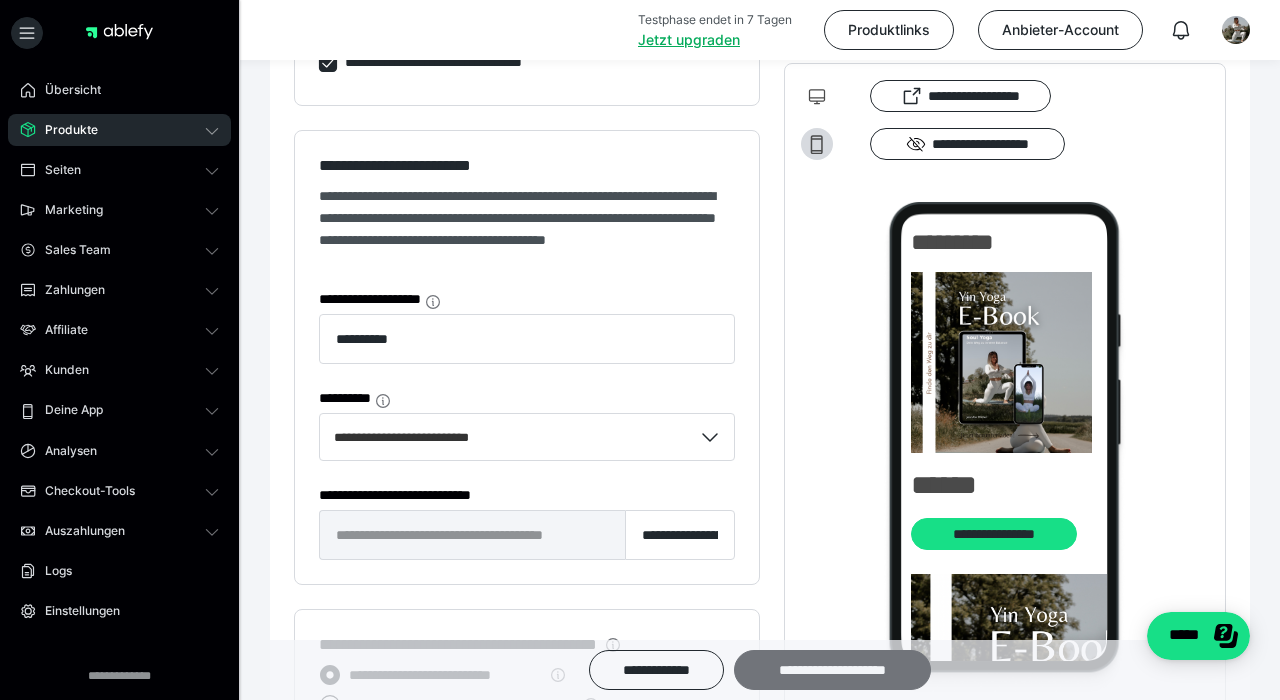 click on "**********" at bounding box center (832, 670) 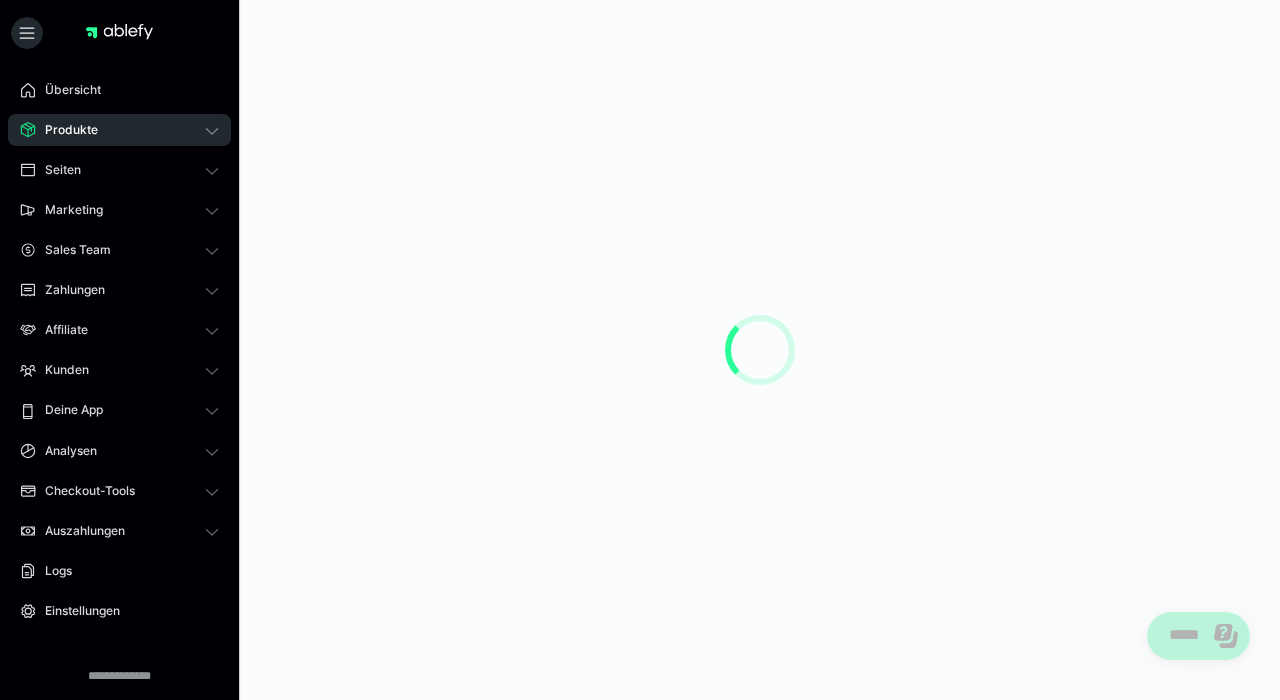 scroll, scrollTop: 0, scrollLeft: 0, axis: both 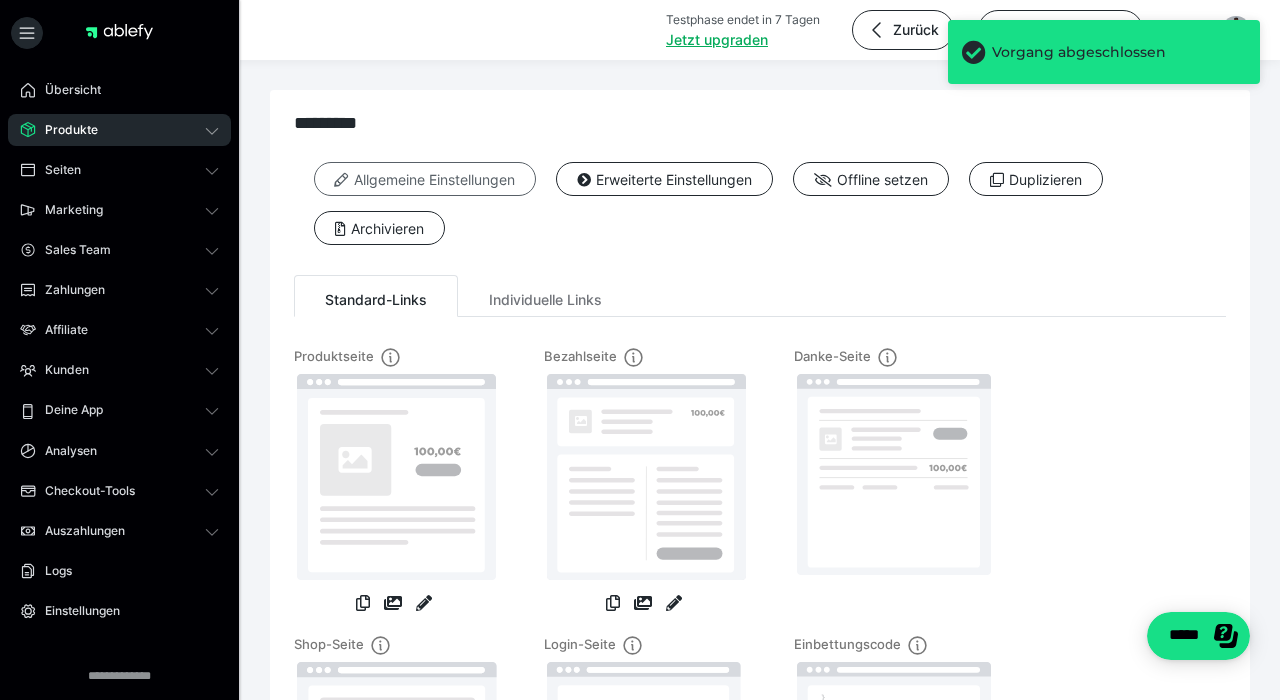 click on "Allgemeine Einstellungen" at bounding box center [425, 179] 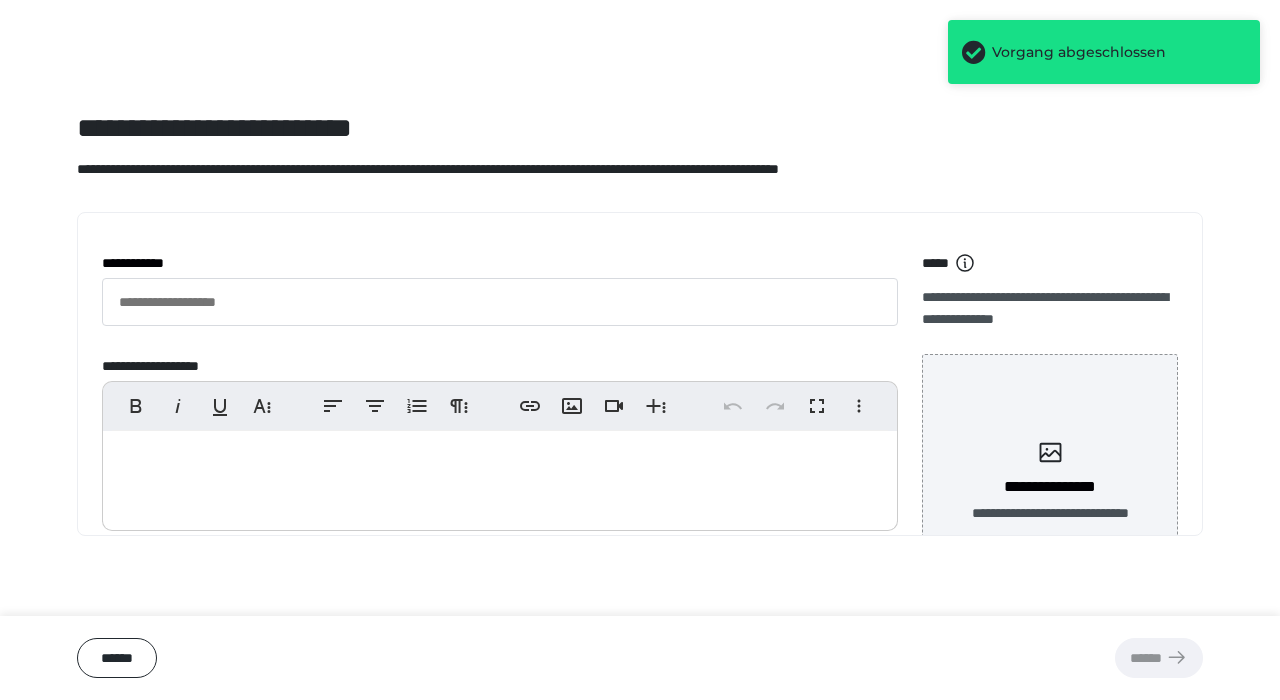 type on "*********" 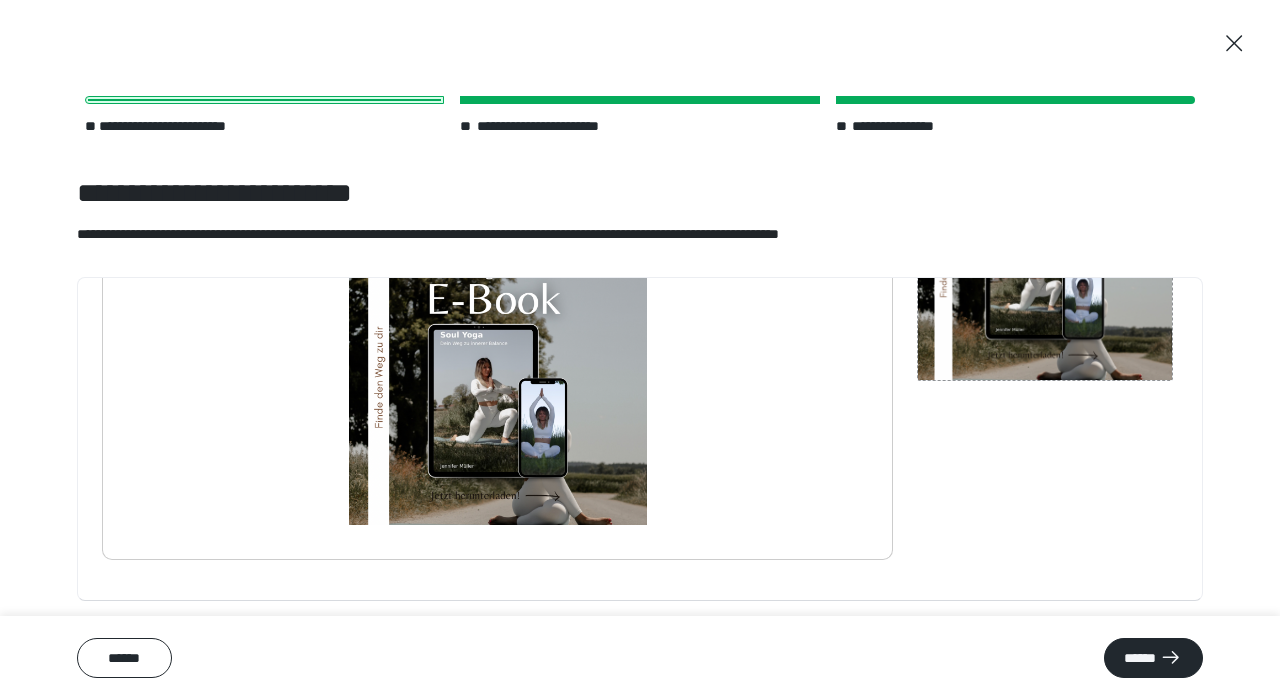 scroll, scrollTop: 294, scrollLeft: 0, axis: vertical 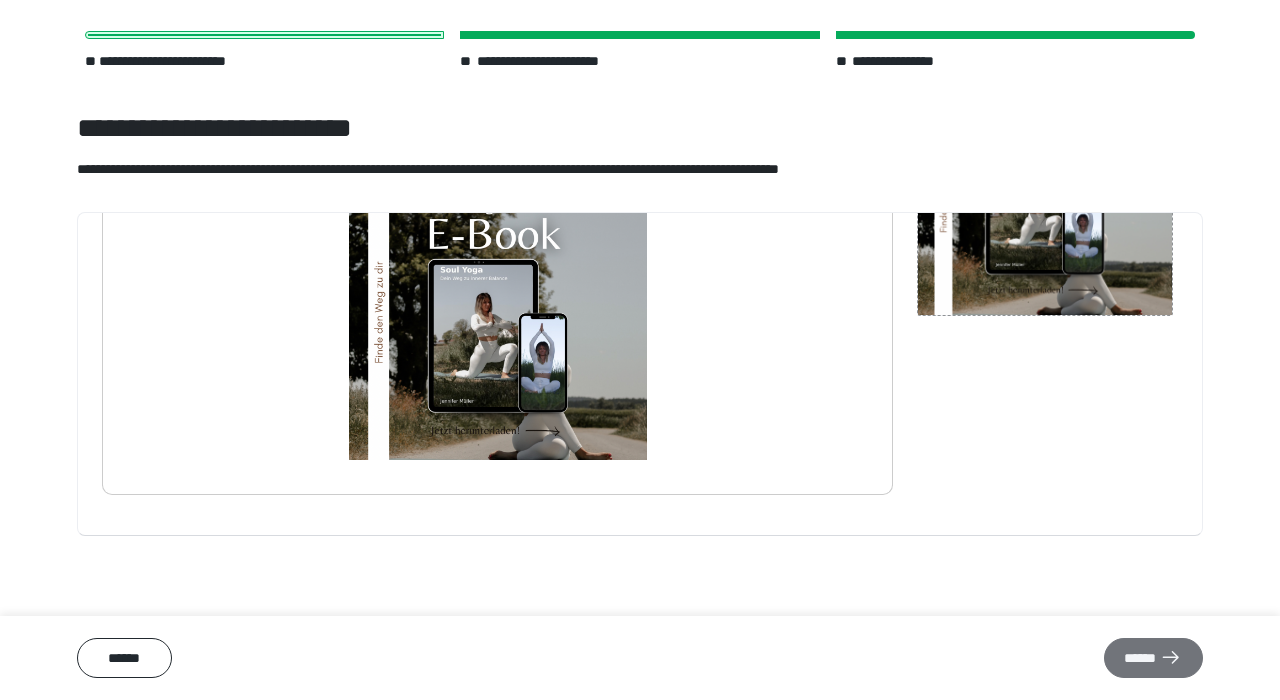 click on "******" at bounding box center (1153, 658) 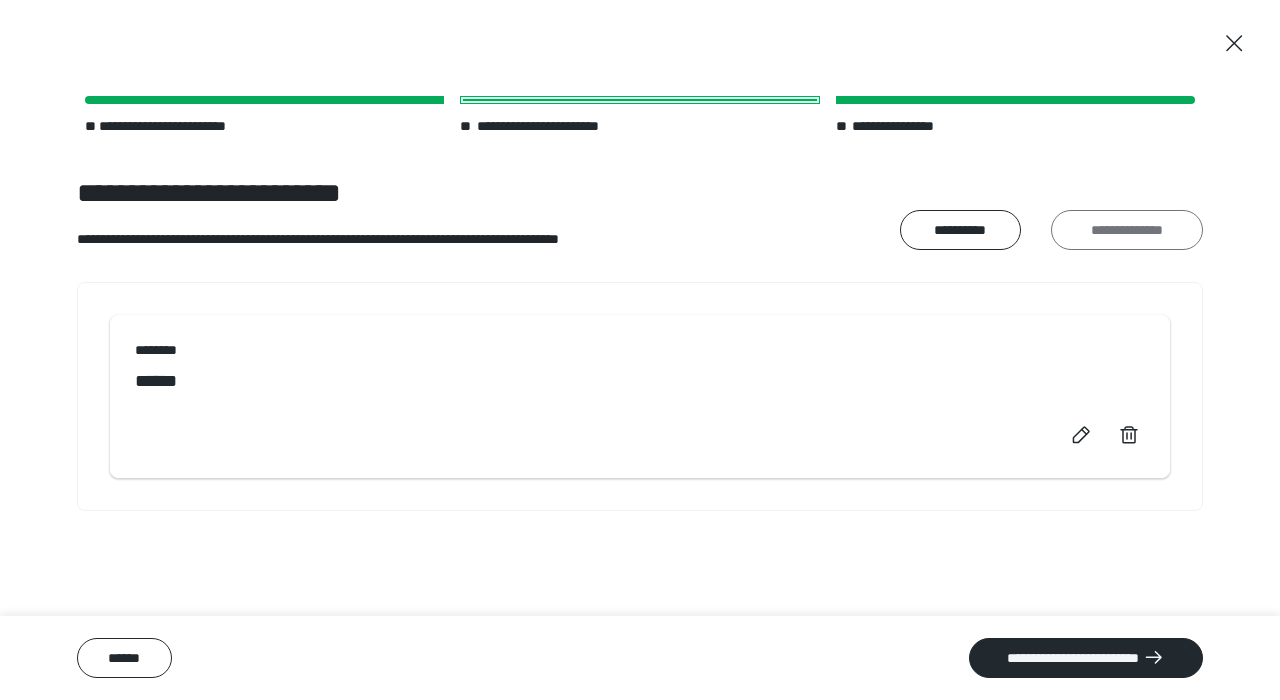 click on "**********" at bounding box center (1127, 230) 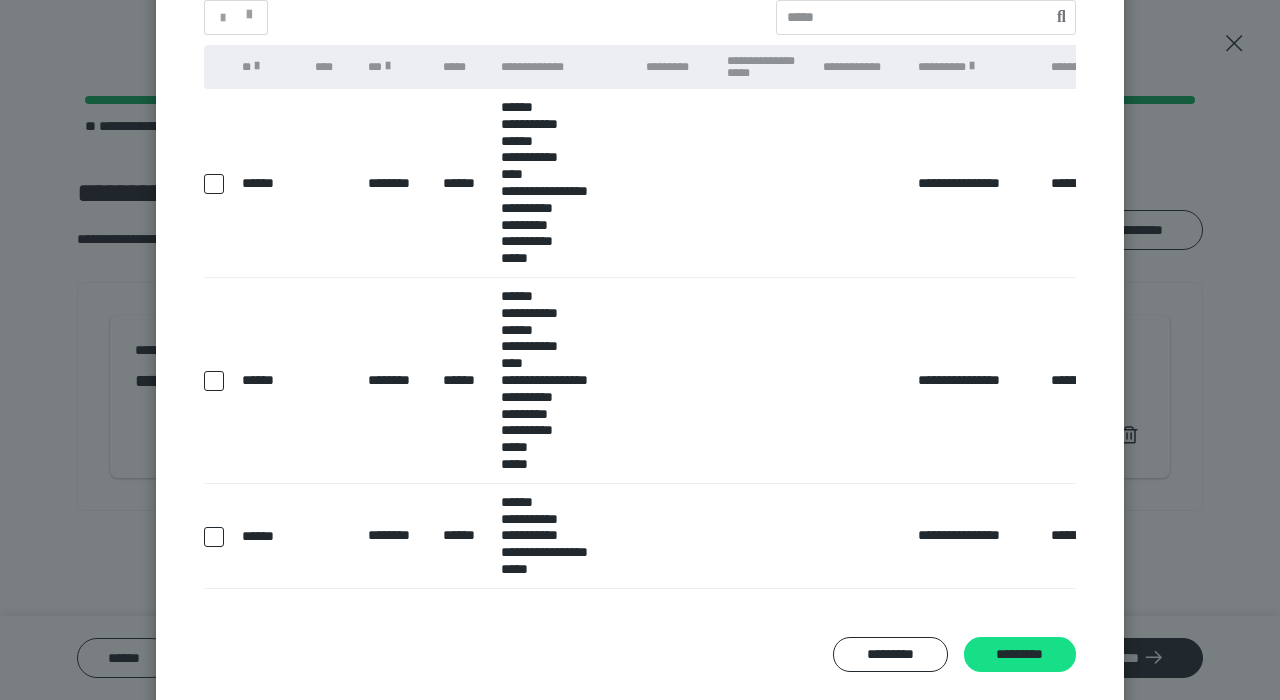 scroll, scrollTop: 181, scrollLeft: 0, axis: vertical 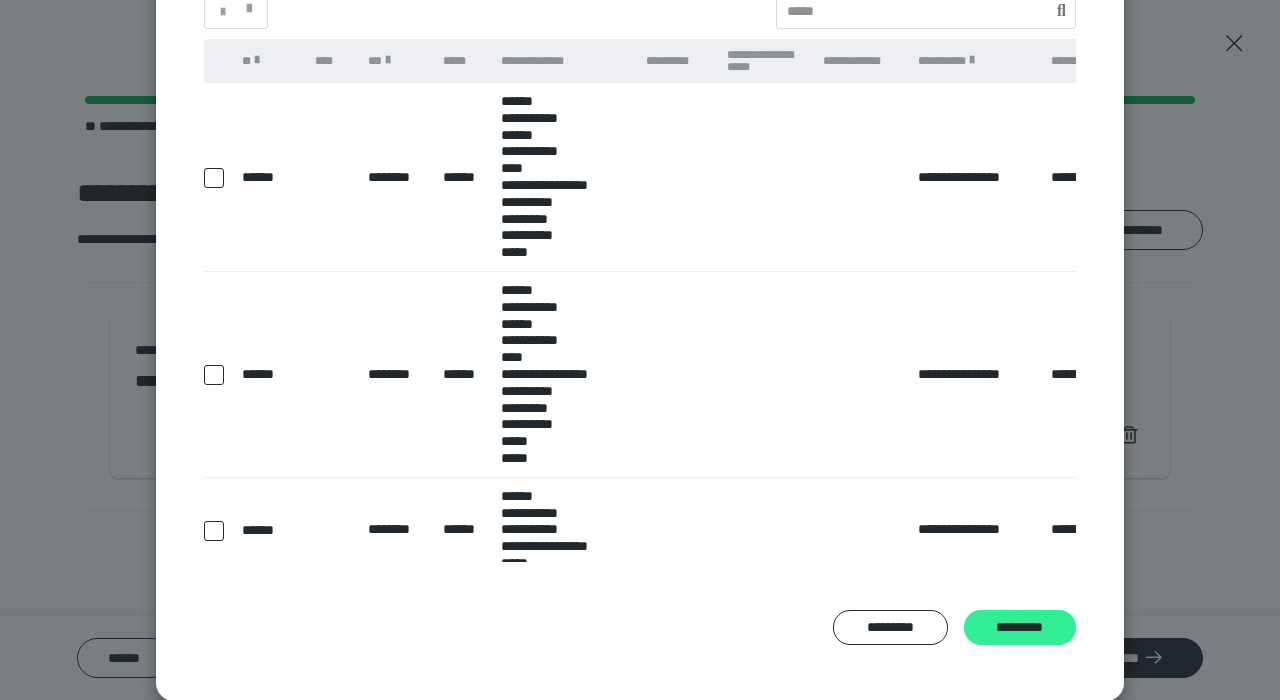 click on "*********" at bounding box center [1020, 627] 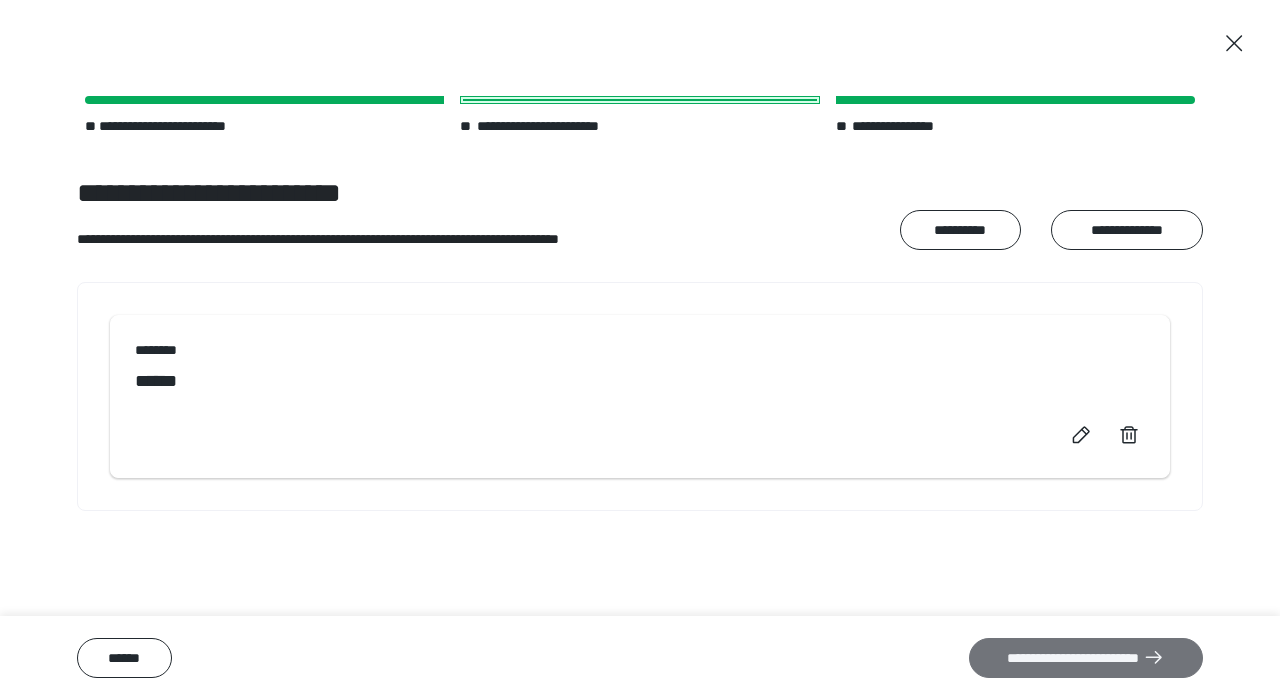 click on "**********" at bounding box center [1086, 658] 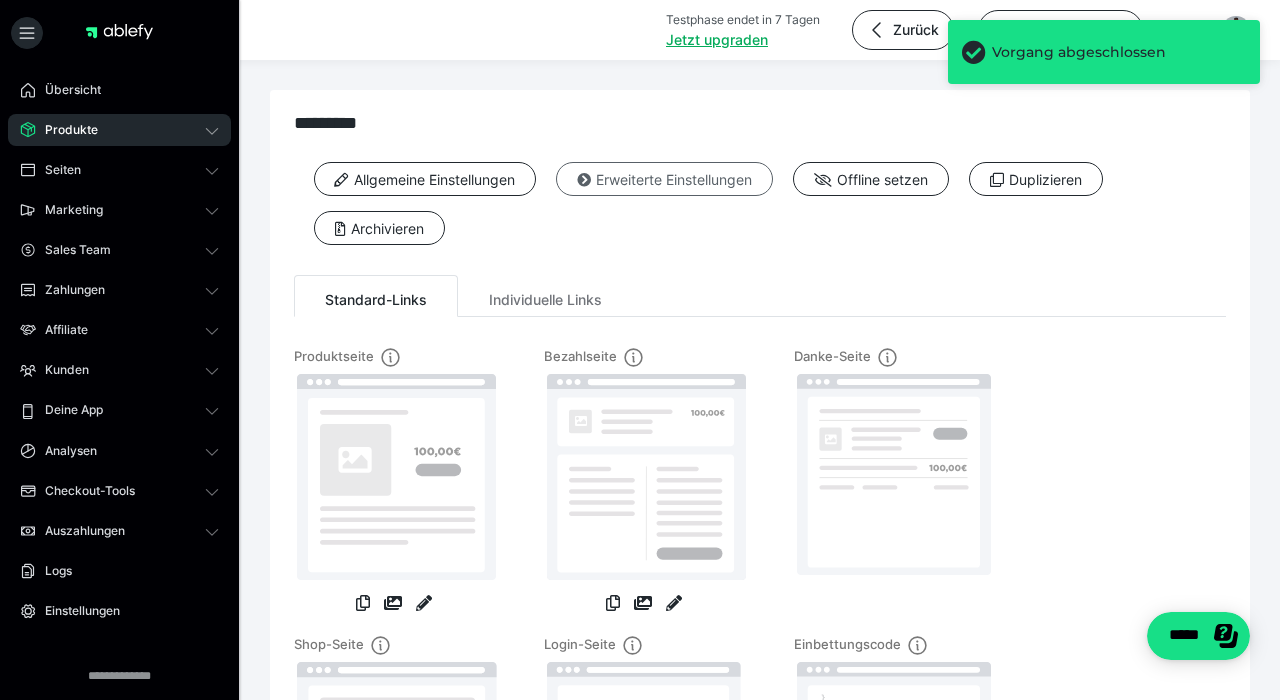 click on "Erweiterte Einstellungen" at bounding box center (664, 179) 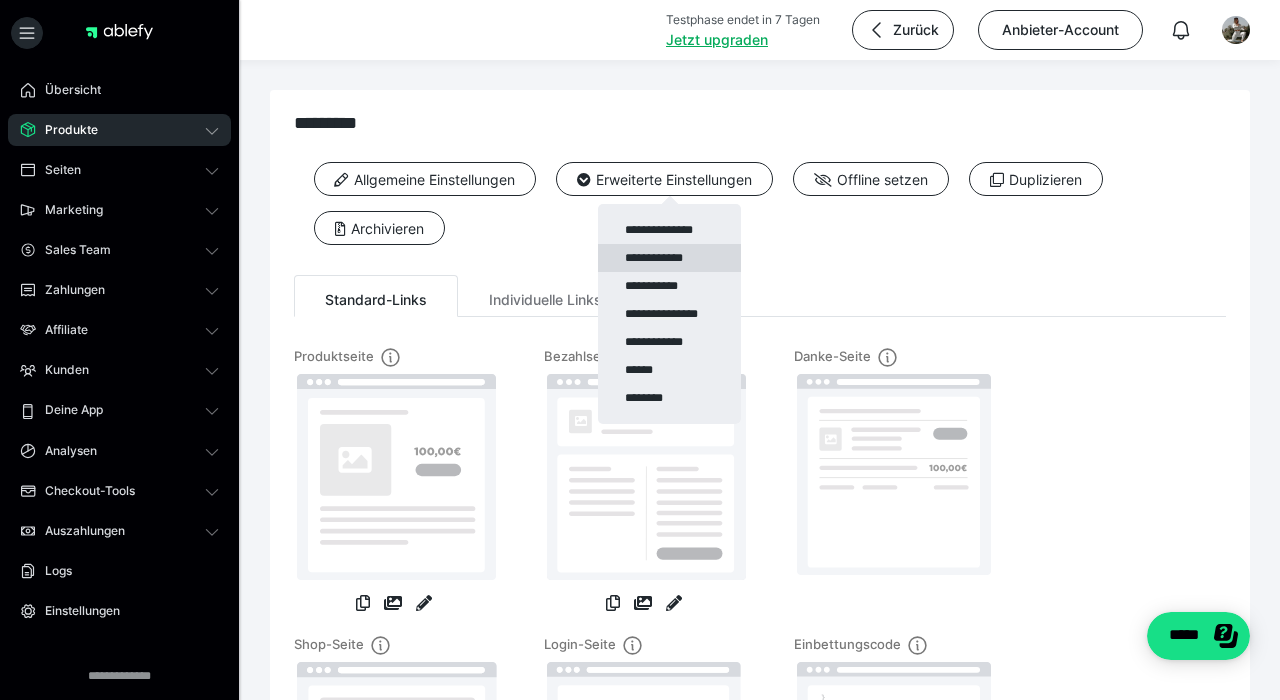 click on "**********" at bounding box center [669, 258] 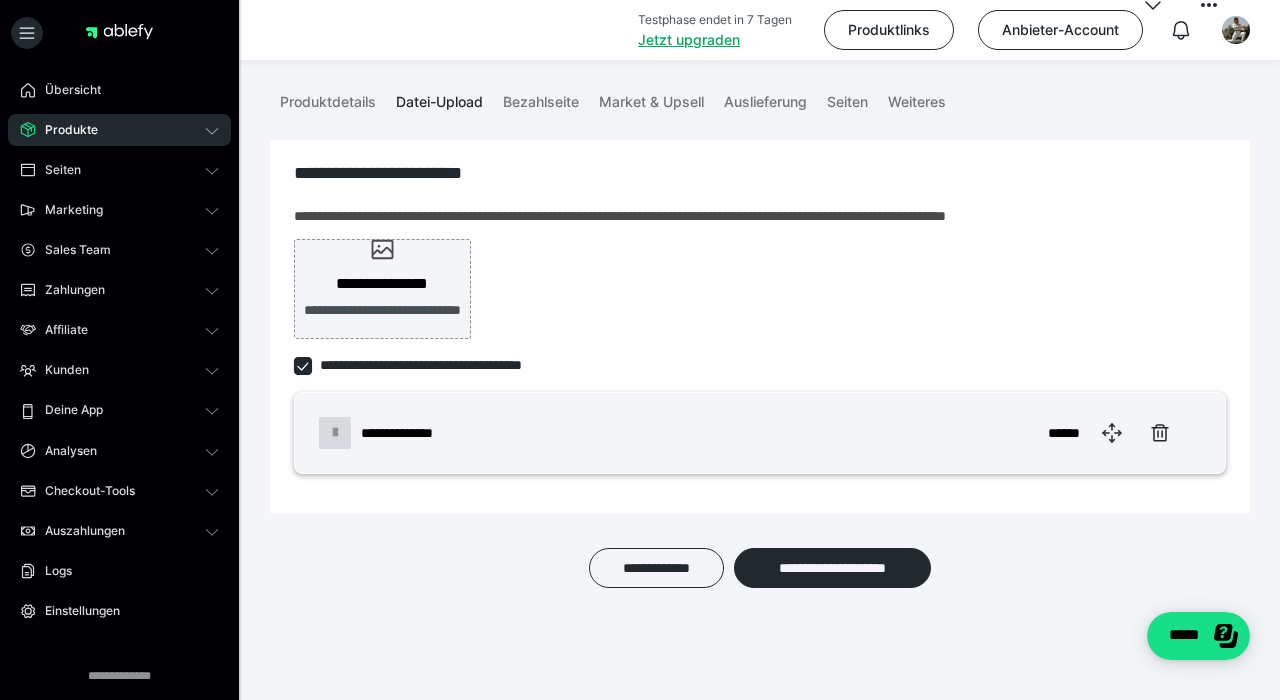 scroll, scrollTop: 133, scrollLeft: 0, axis: vertical 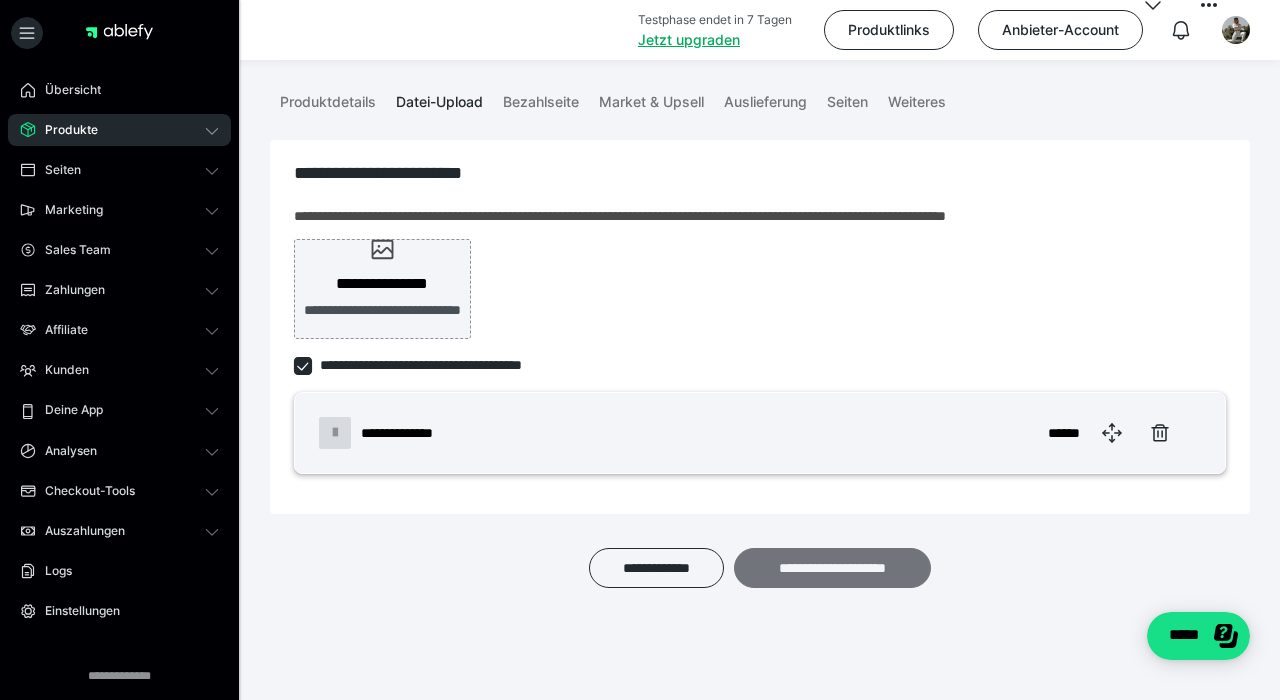 click on "**********" at bounding box center (832, 568) 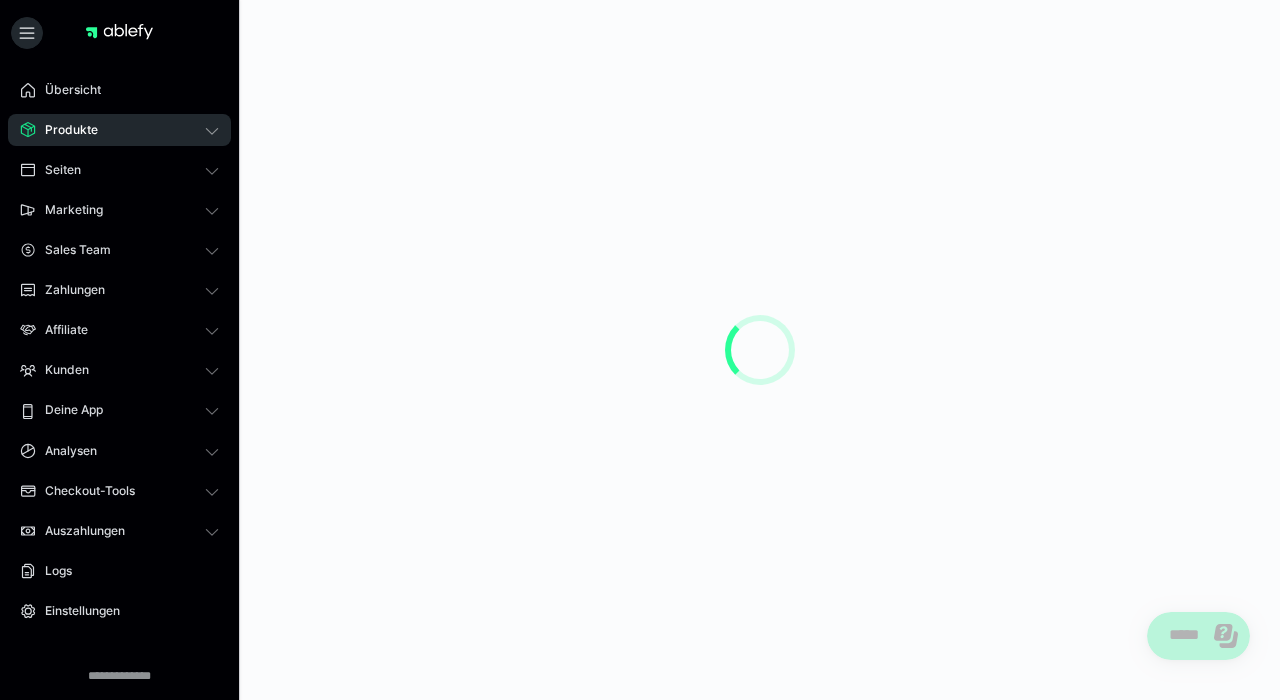 scroll, scrollTop: 0, scrollLeft: 0, axis: both 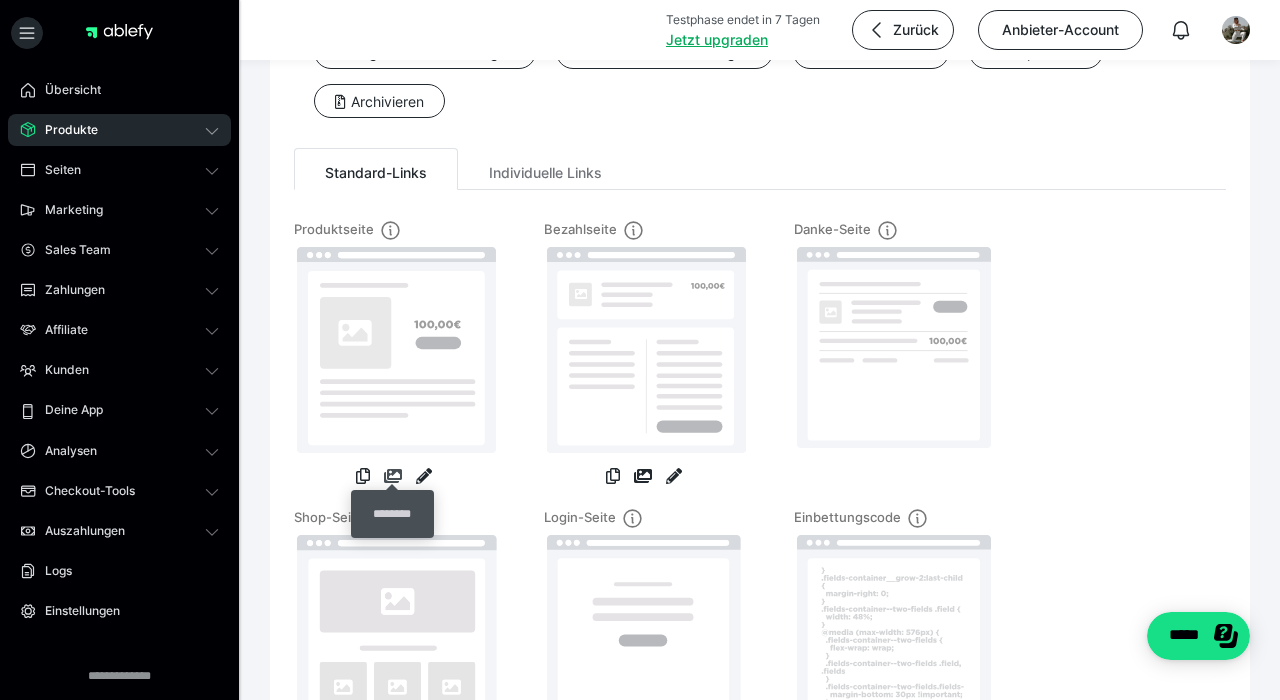click at bounding box center (393, 476) 